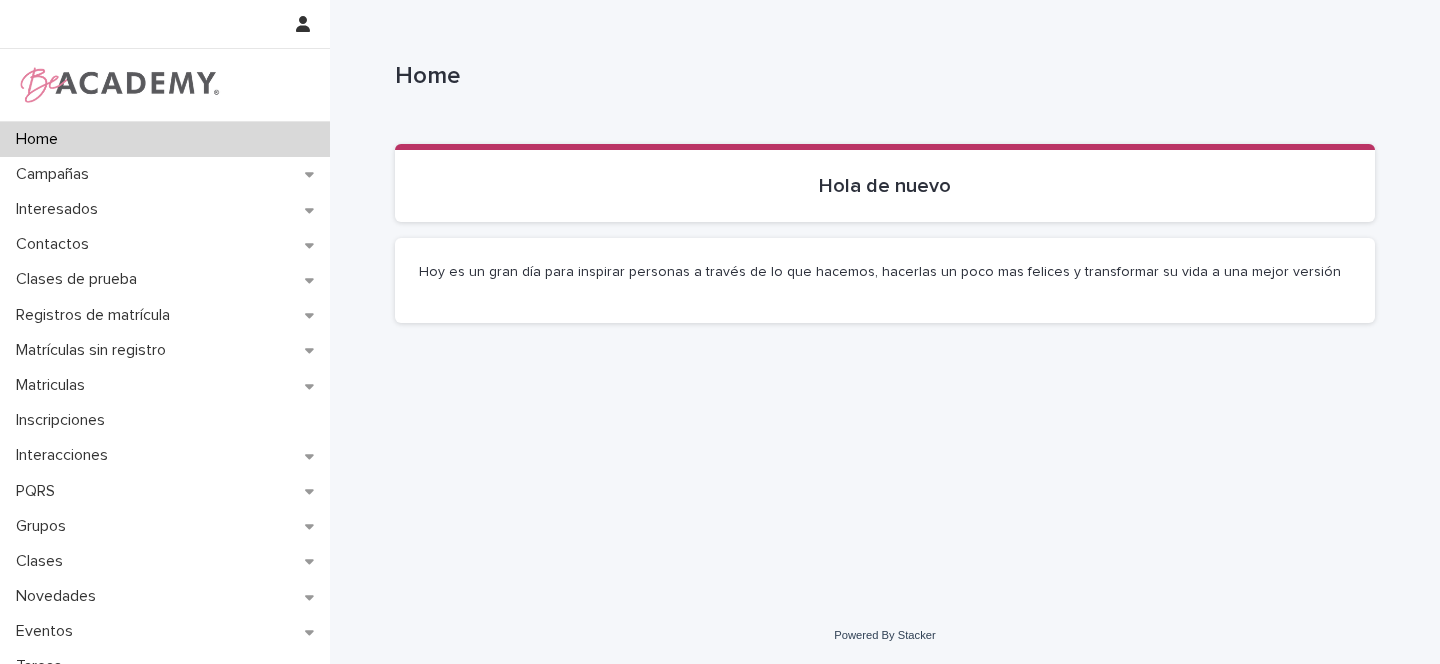 scroll, scrollTop: 0, scrollLeft: 0, axis: both 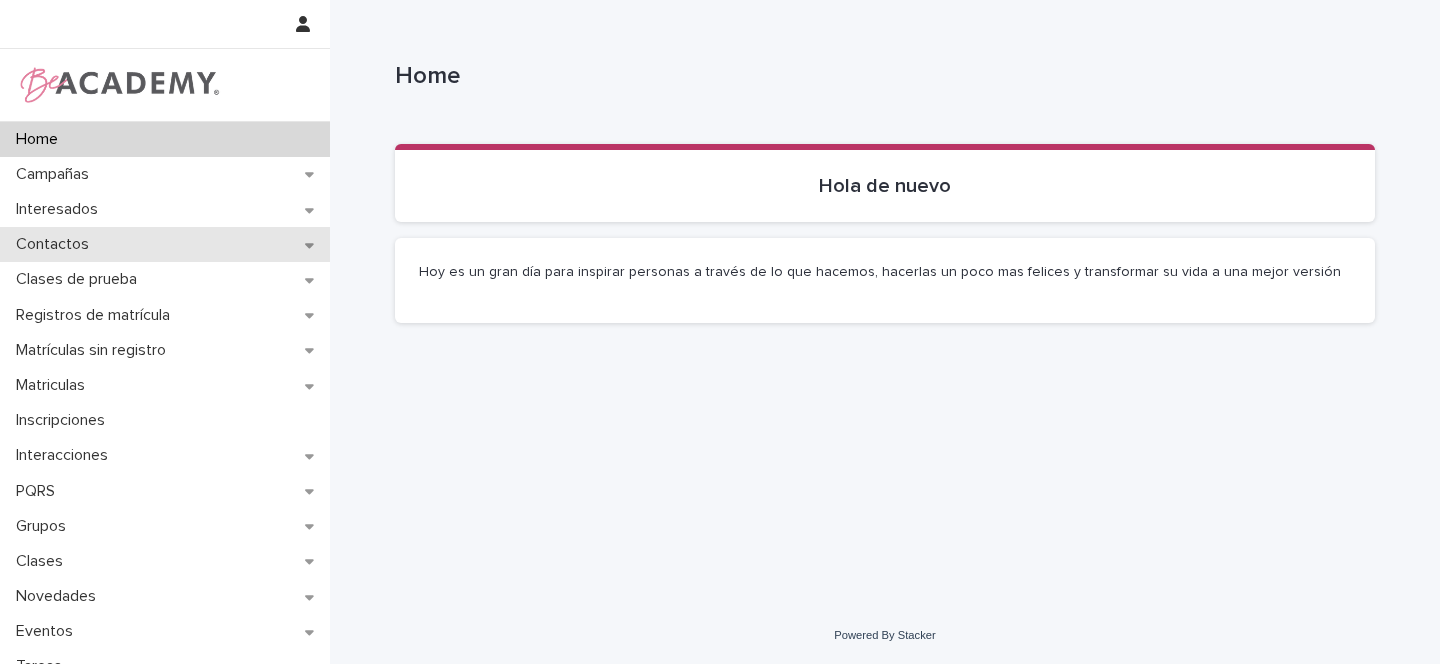 click 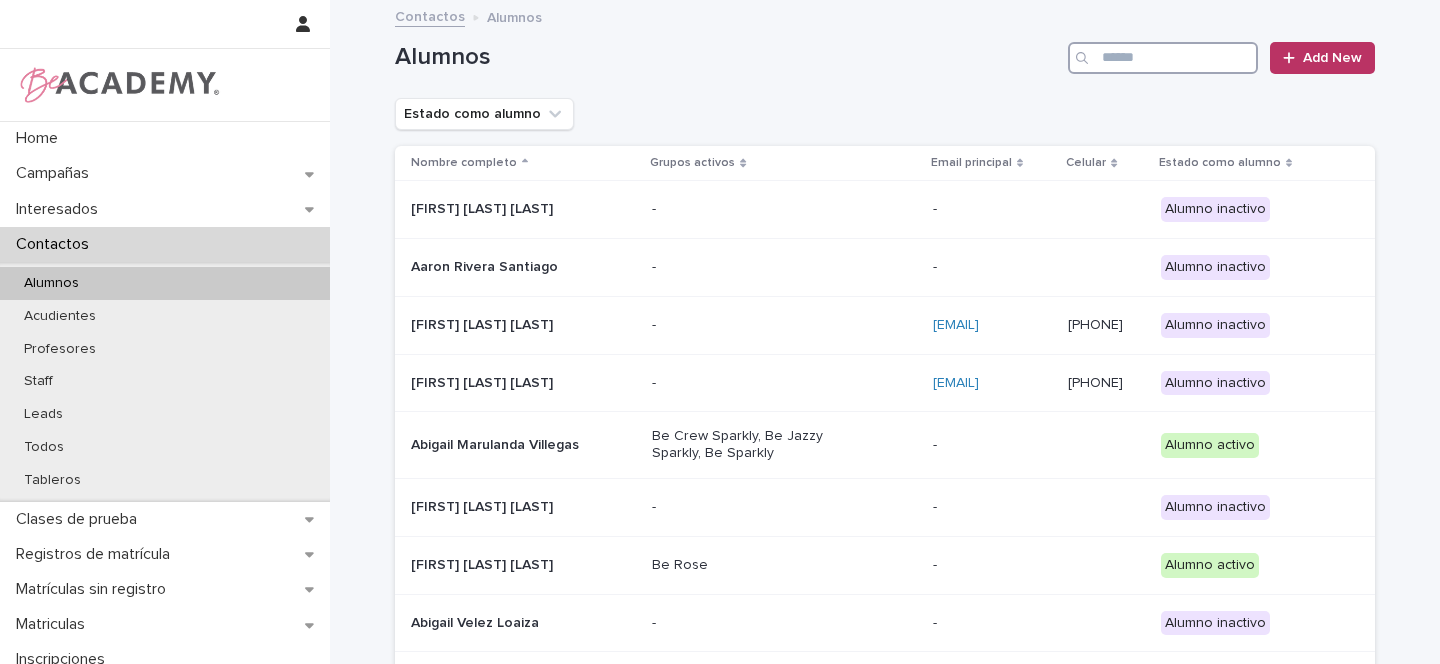 click at bounding box center (1163, 58) 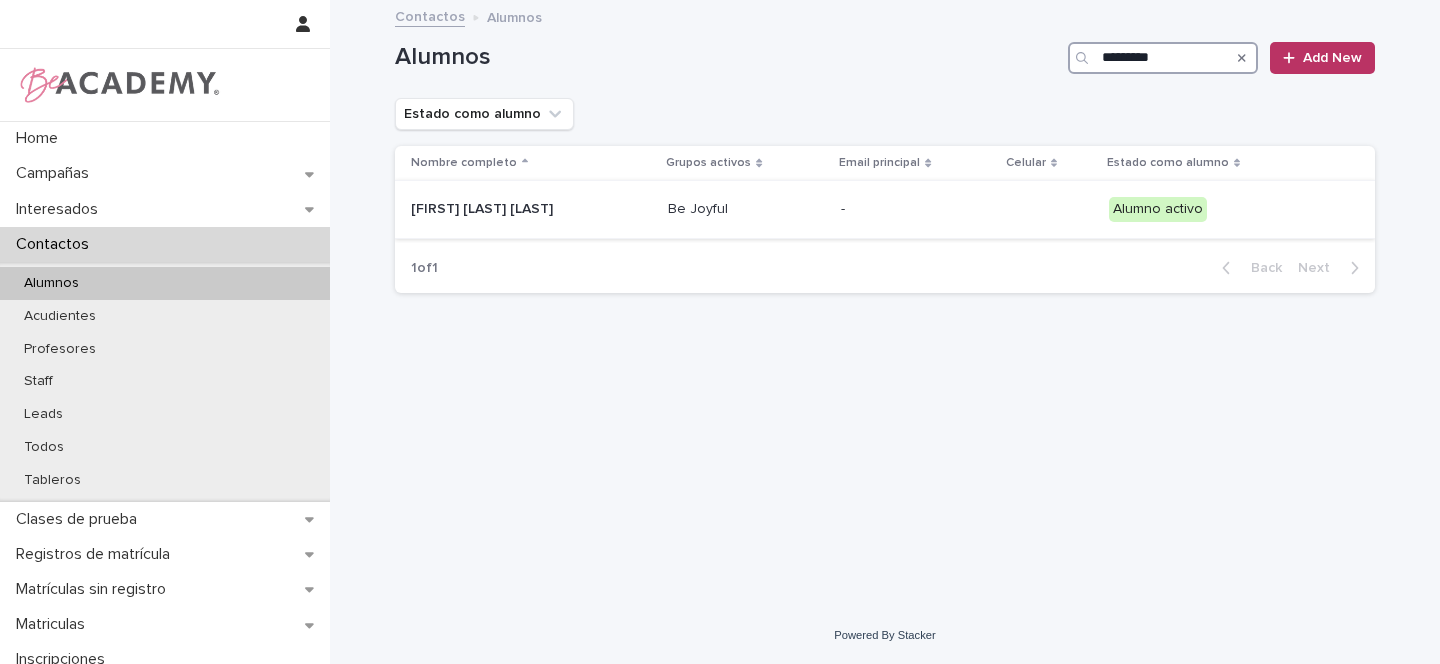type on "*********" 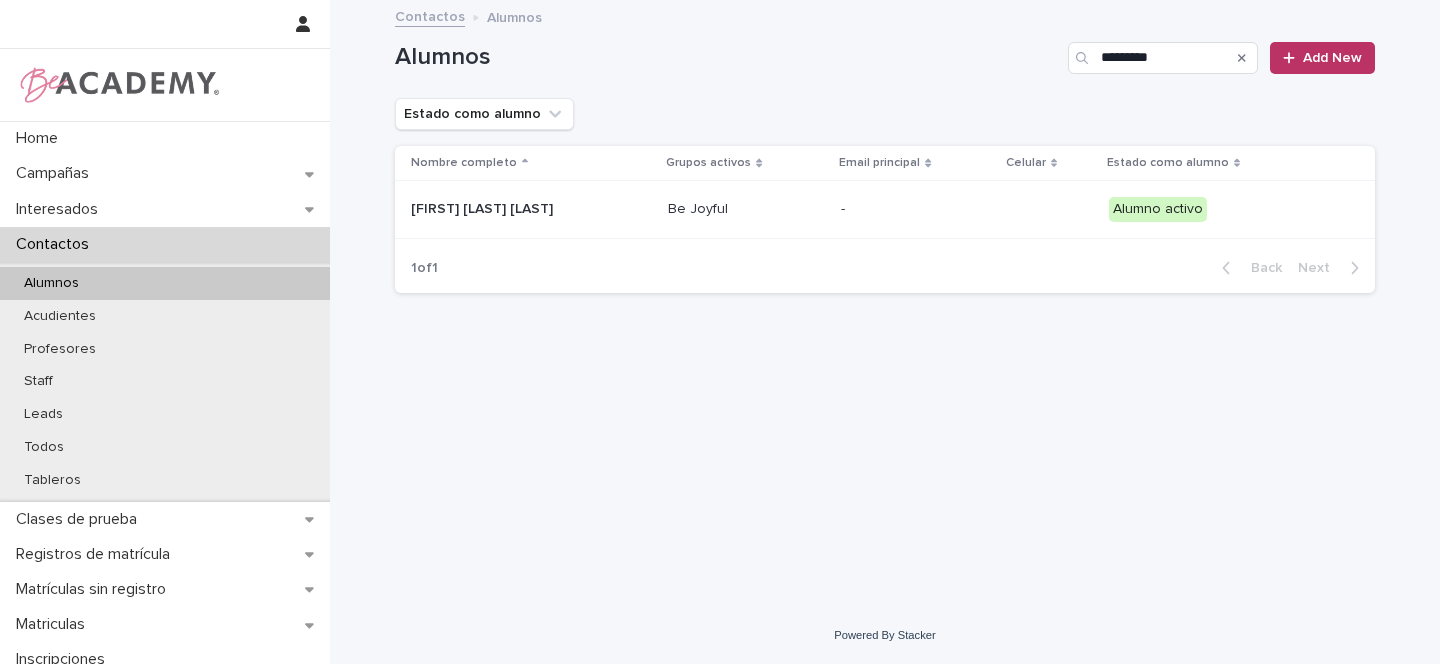click on "[FIRST] [LAST] [LAST]" at bounding box center (511, 209) 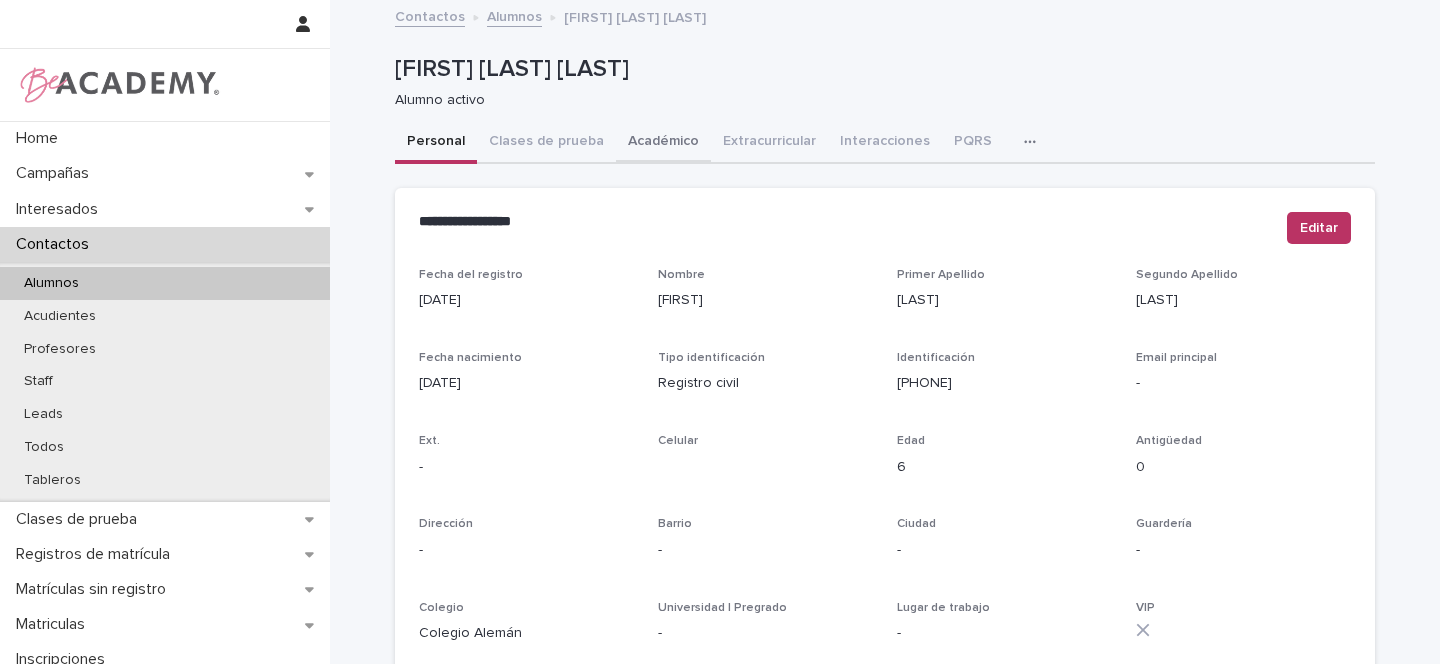 click on "Académico" at bounding box center (663, 143) 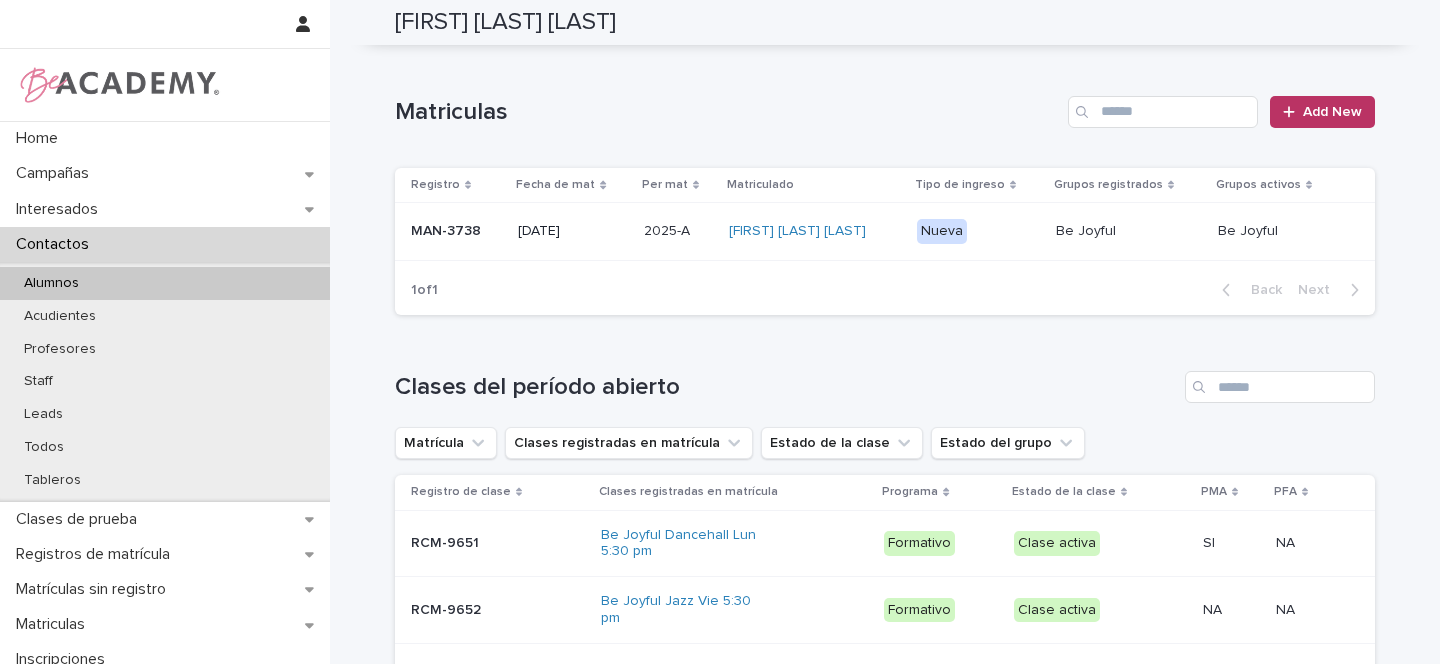 scroll, scrollTop: 521, scrollLeft: 0, axis: vertical 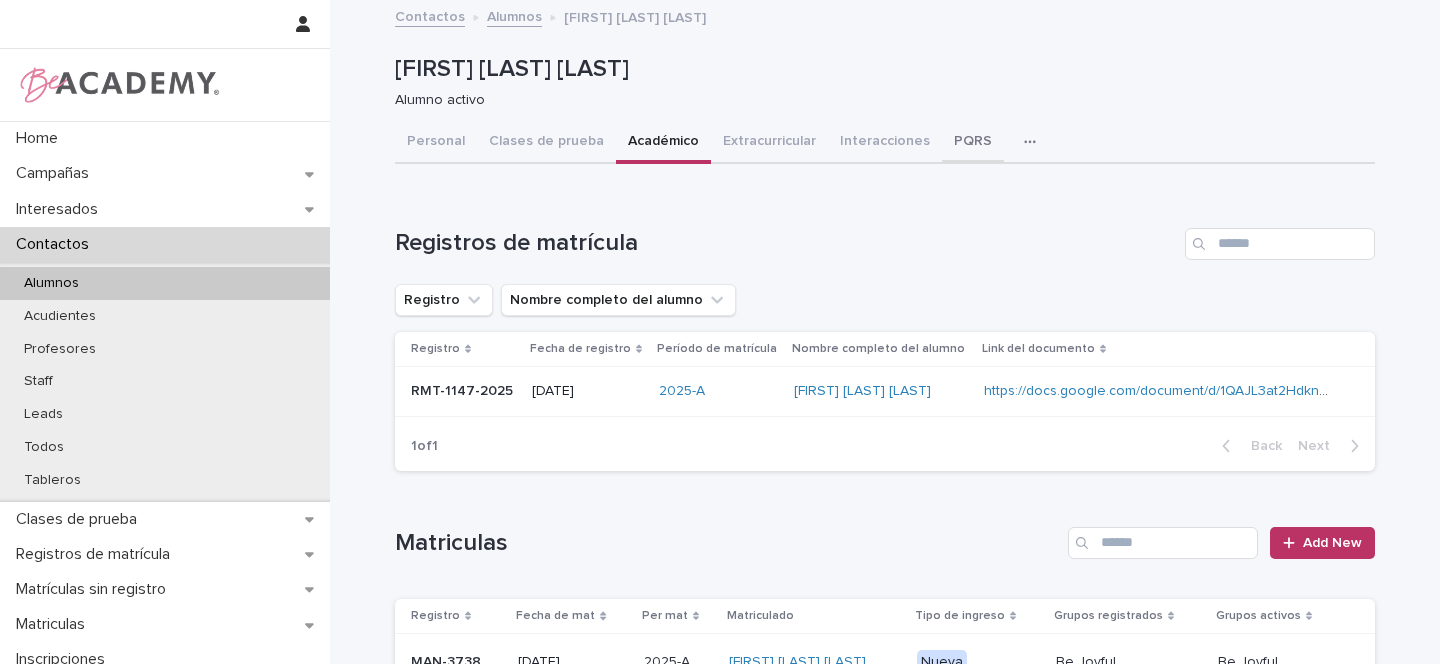 click on "PQRS" at bounding box center (973, 143) 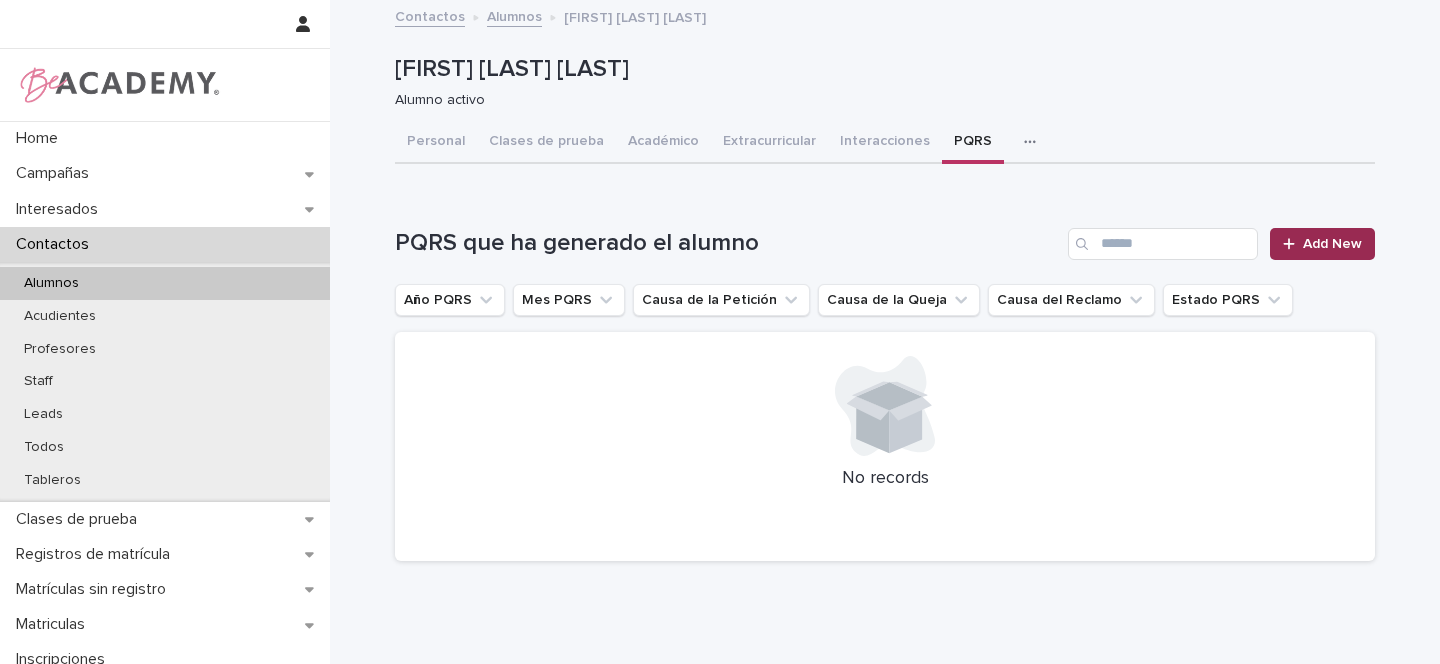 click at bounding box center (1293, 244) 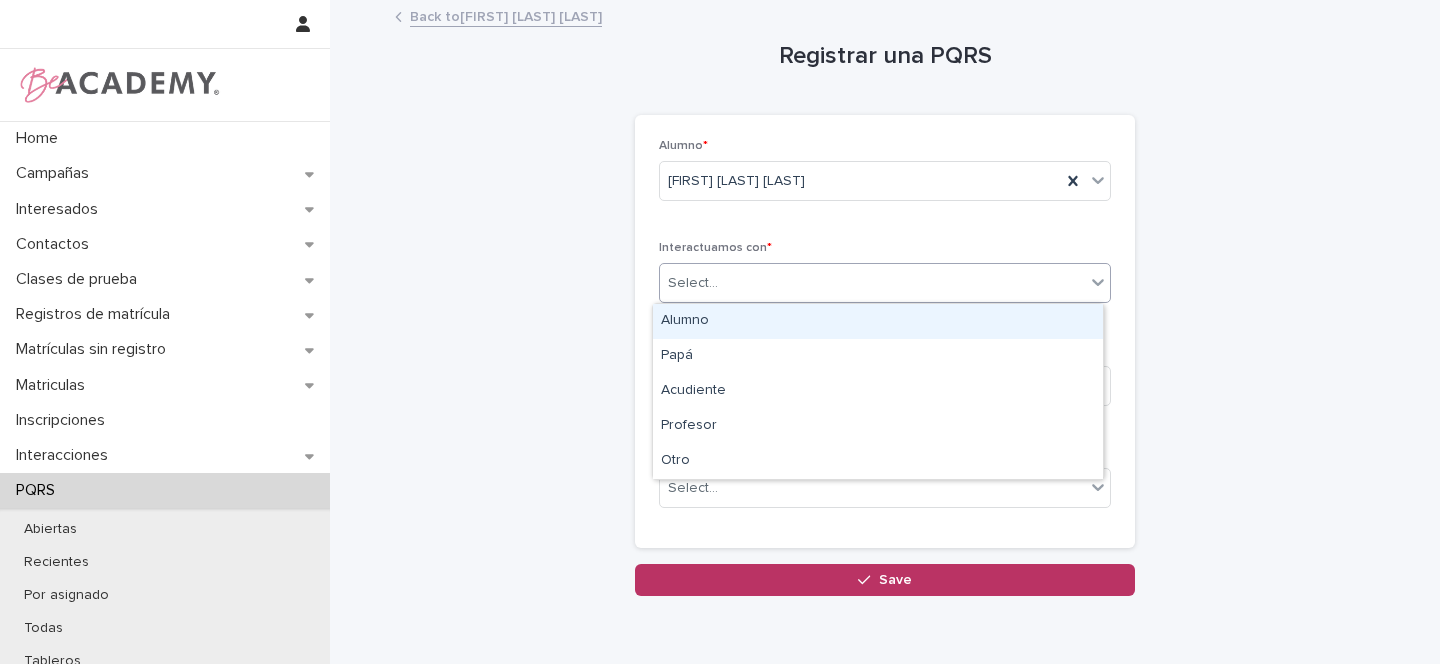 click on "Select..." at bounding box center (693, 283) 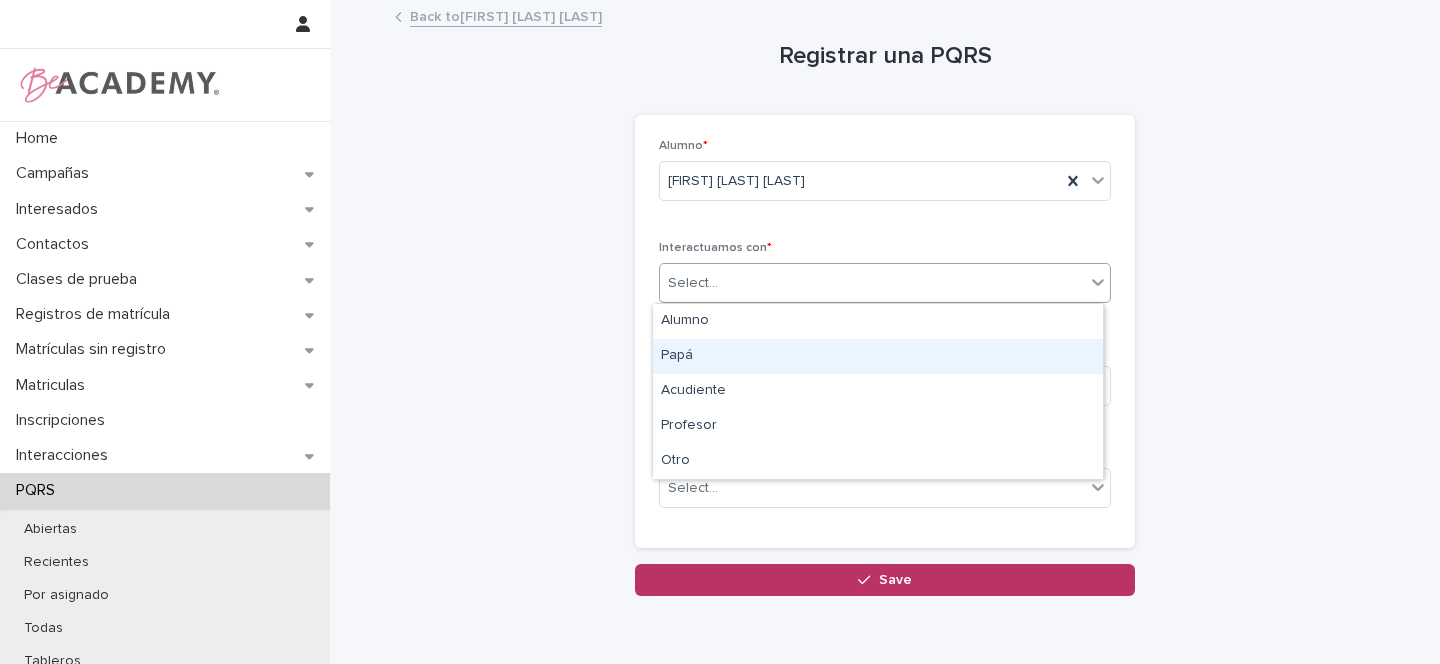 click on "Papá" at bounding box center [878, 356] 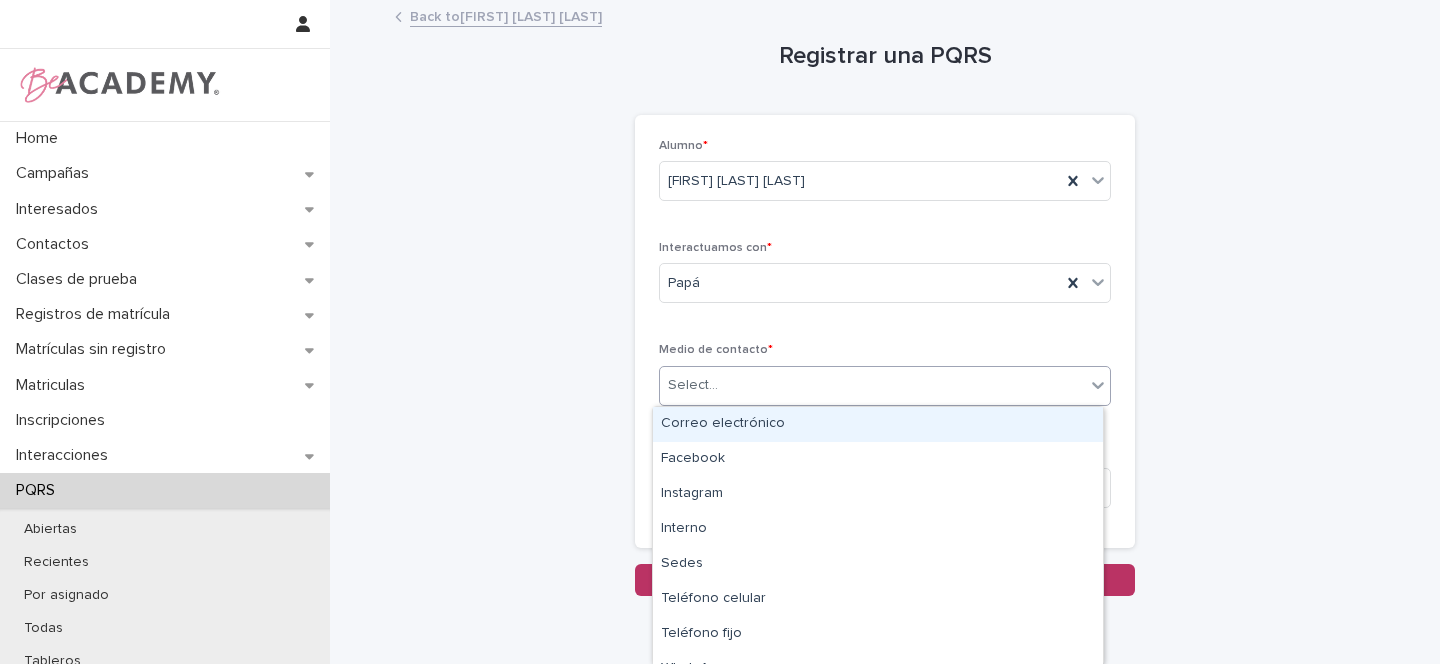 click on "Select..." at bounding box center (693, 385) 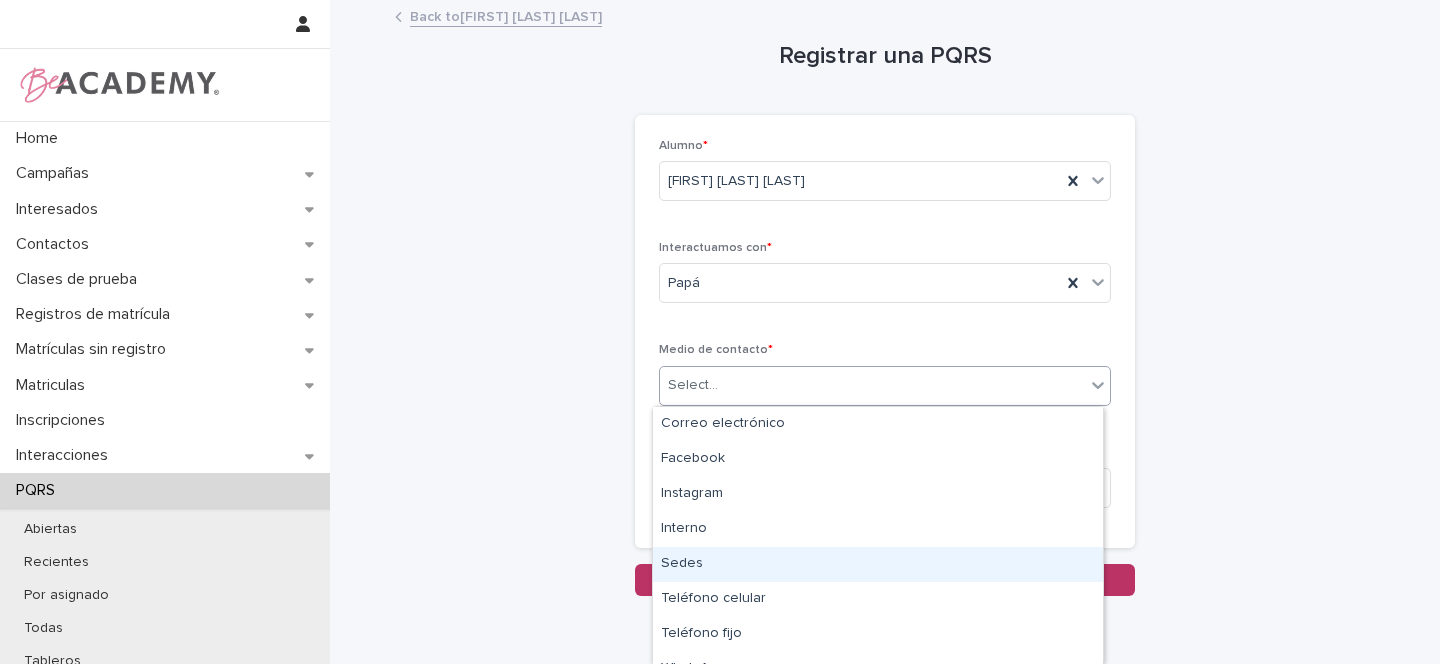 scroll, scrollTop: 22, scrollLeft: 0, axis: vertical 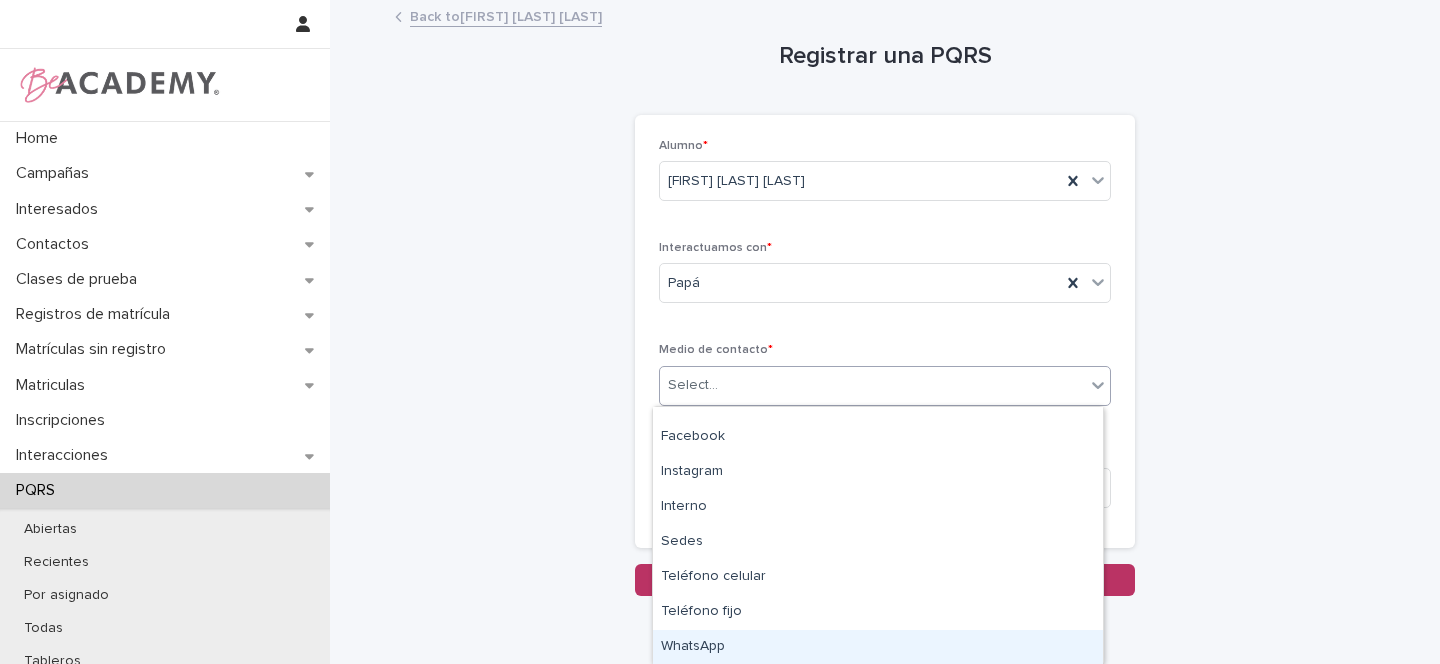 click on "WhatsApp" at bounding box center [878, 647] 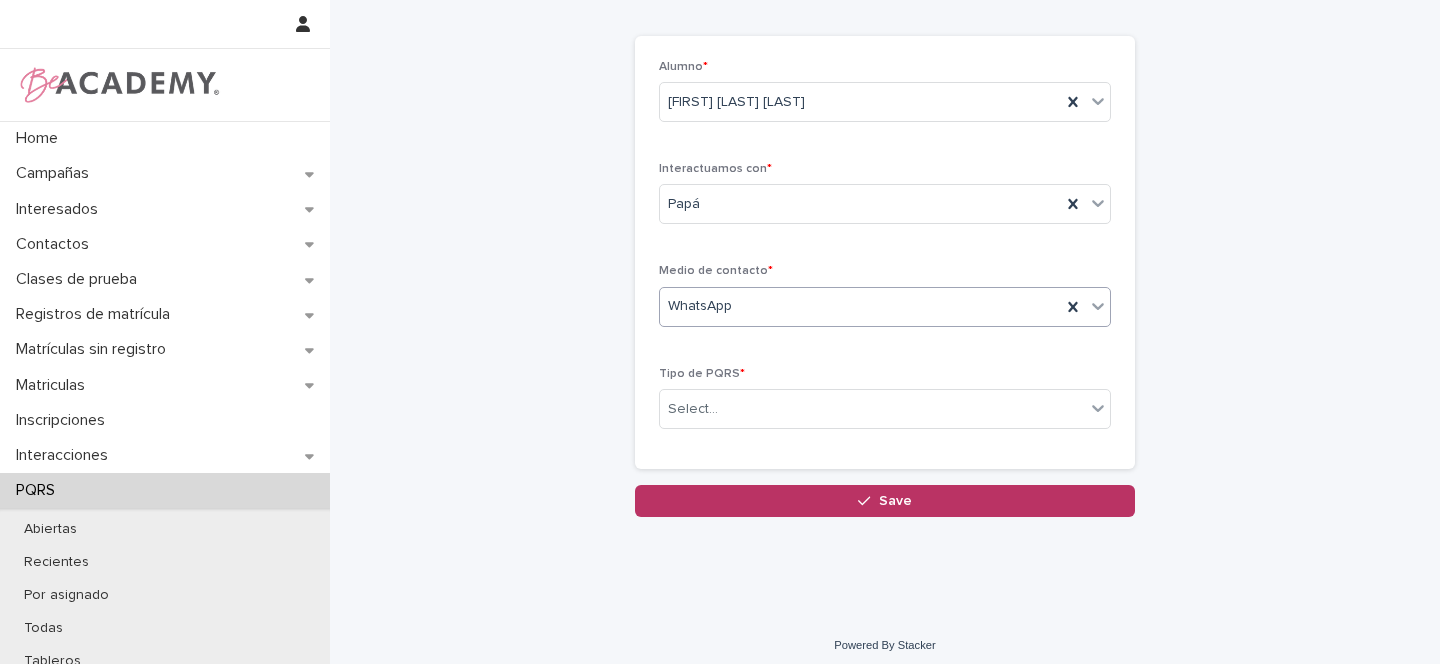 scroll, scrollTop: 89, scrollLeft: 0, axis: vertical 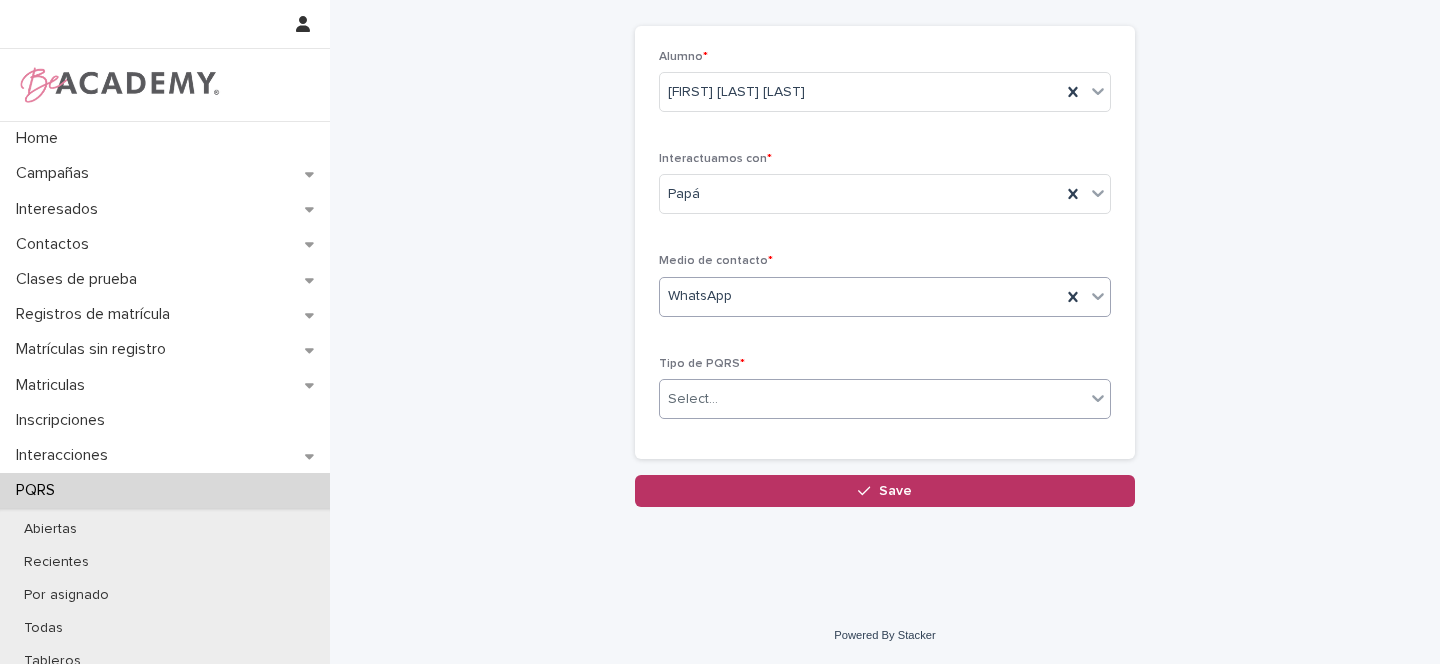 click on "Select..." at bounding box center [693, 399] 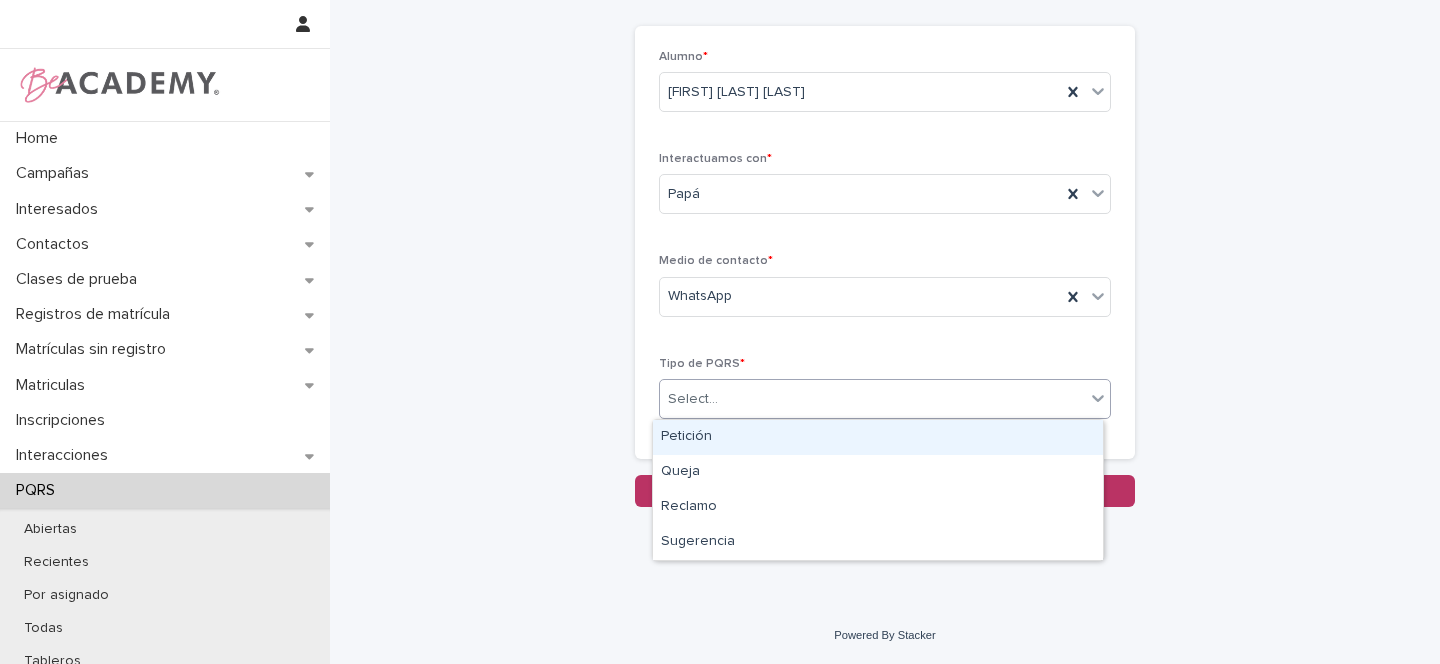 click on "Petición" at bounding box center [878, 437] 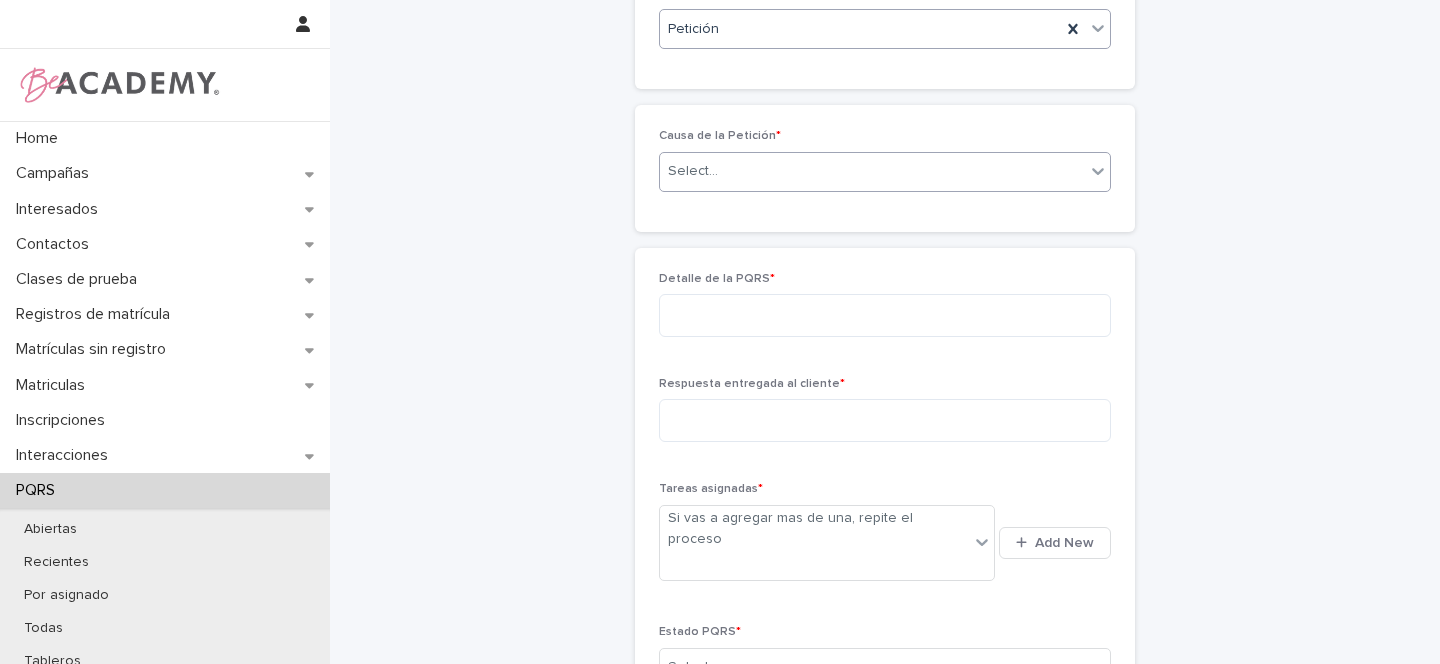 scroll, scrollTop: 441, scrollLeft: 0, axis: vertical 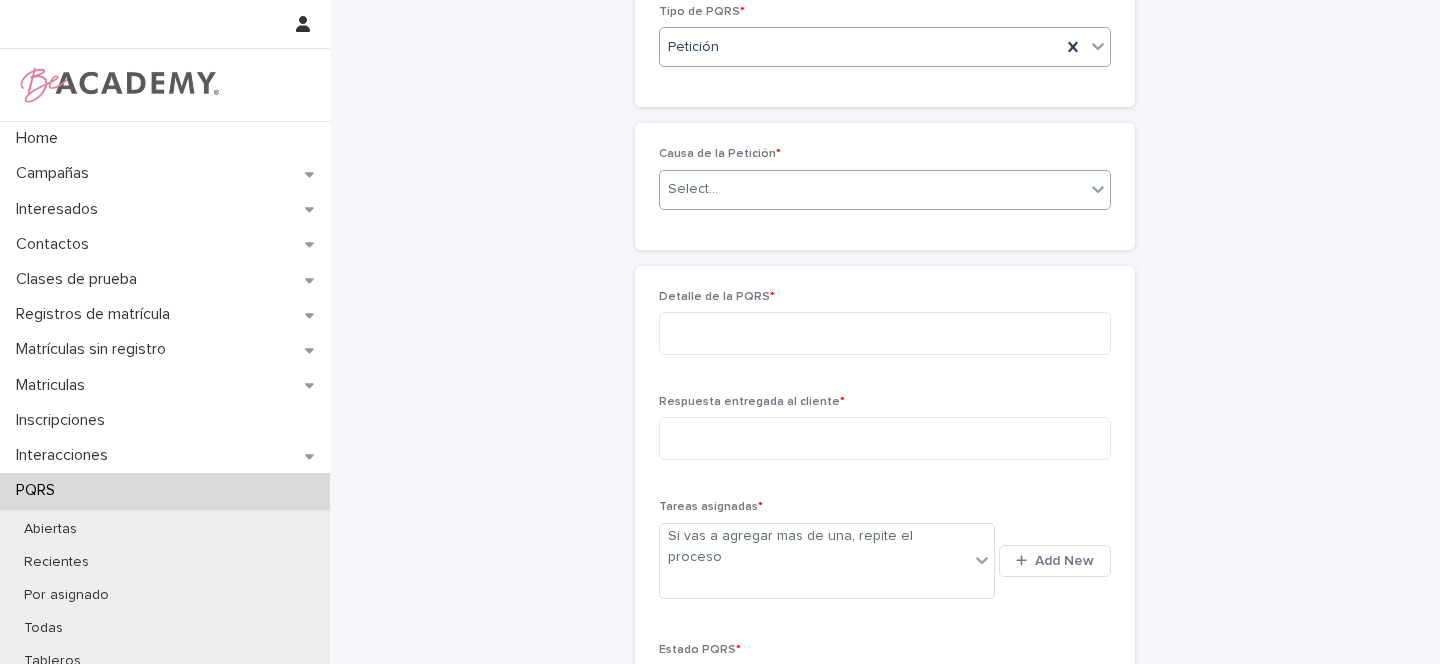 click on "Select..." at bounding box center [693, 189] 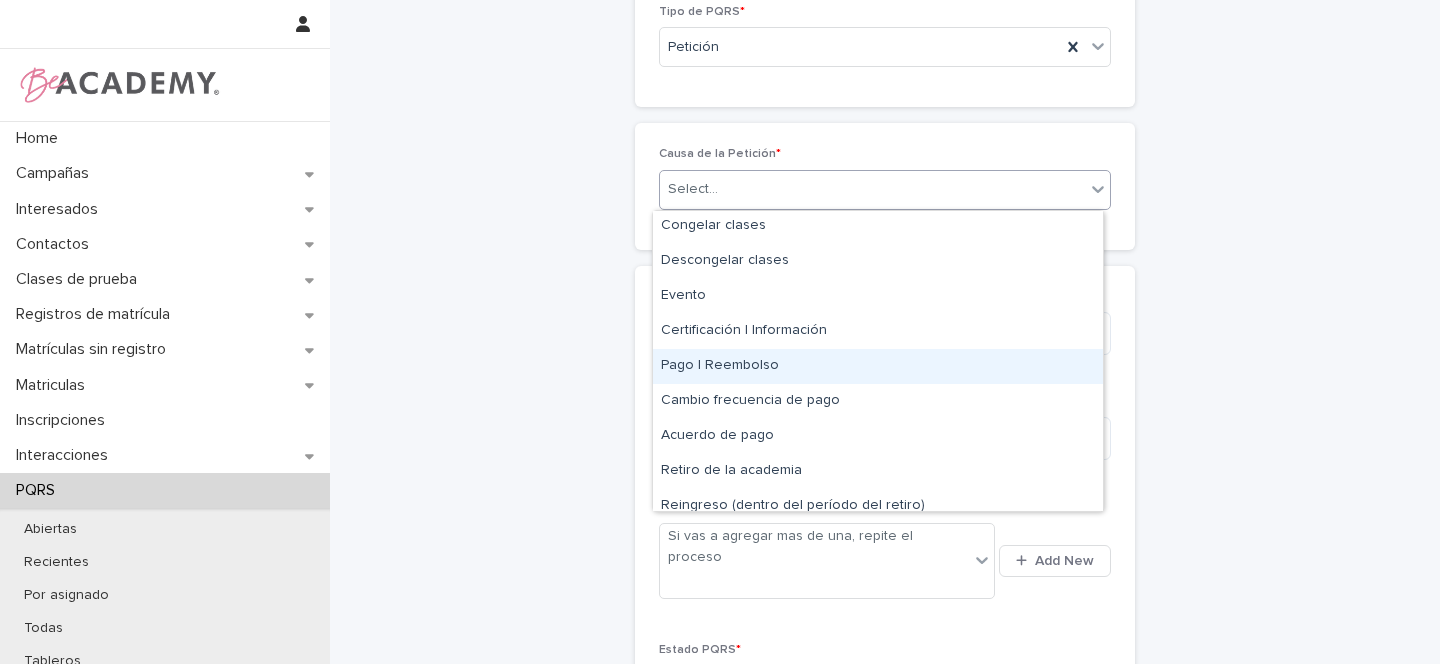 scroll, scrollTop: 120, scrollLeft: 0, axis: vertical 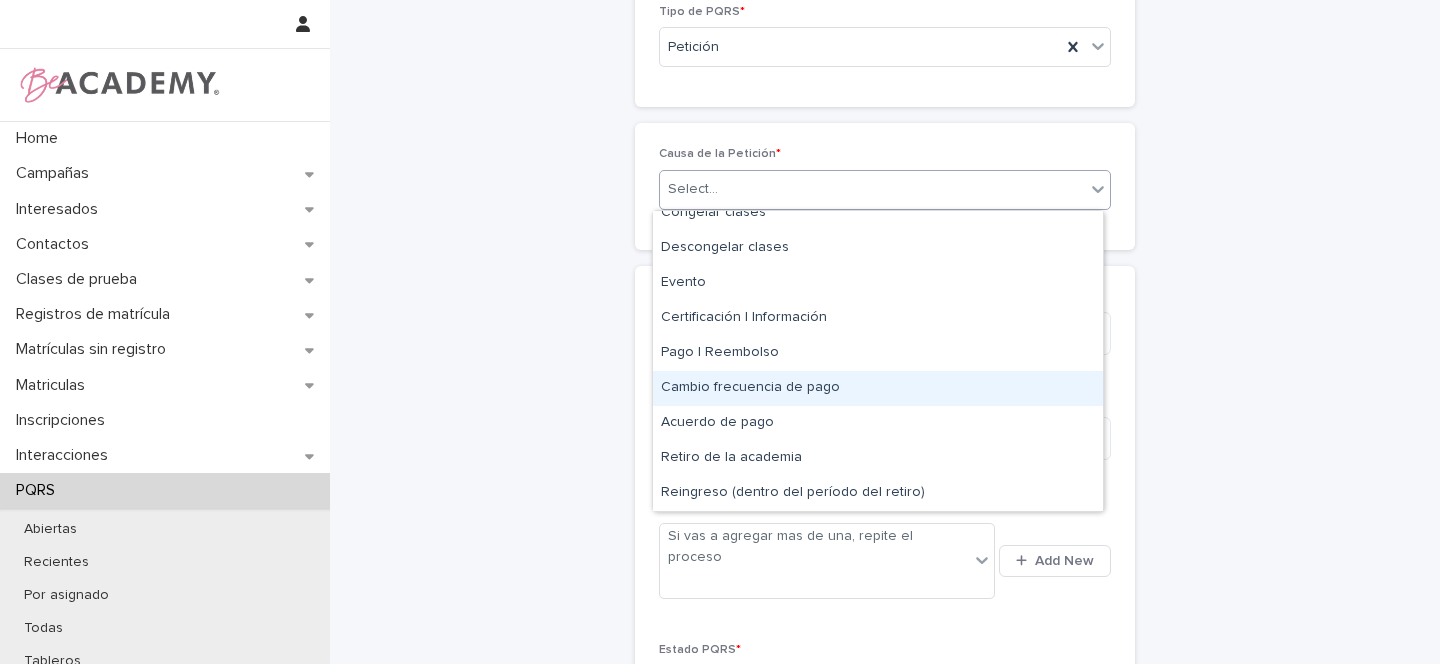 click on "Cambio frecuencia de pago" at bounding box center (878, 388) 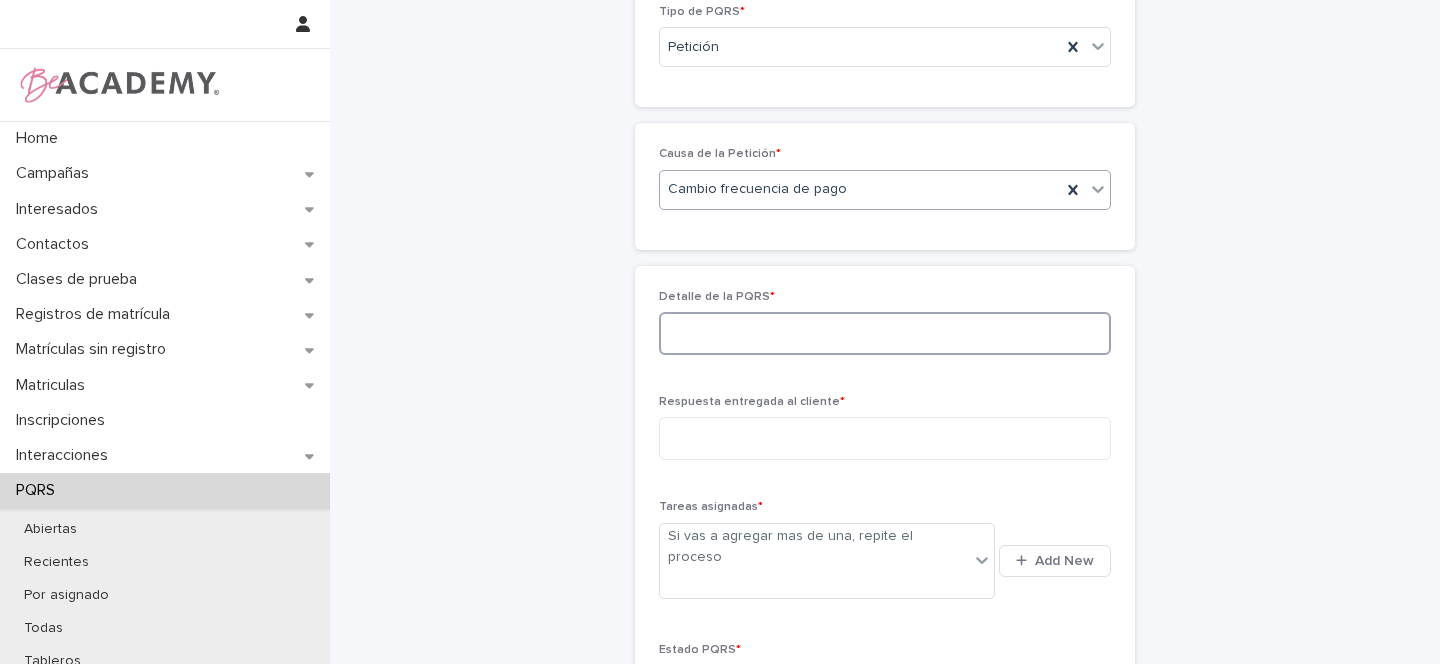 click at bounding box center [885, 333] 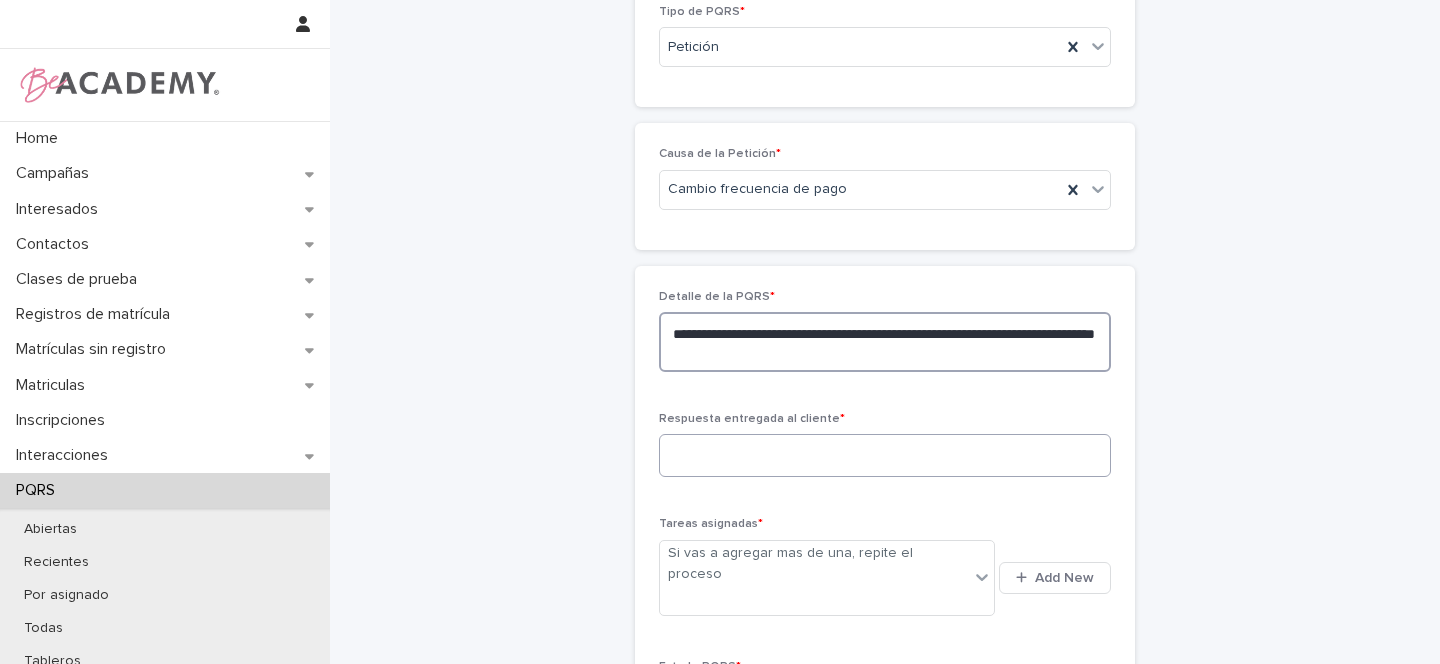 type on "**********" 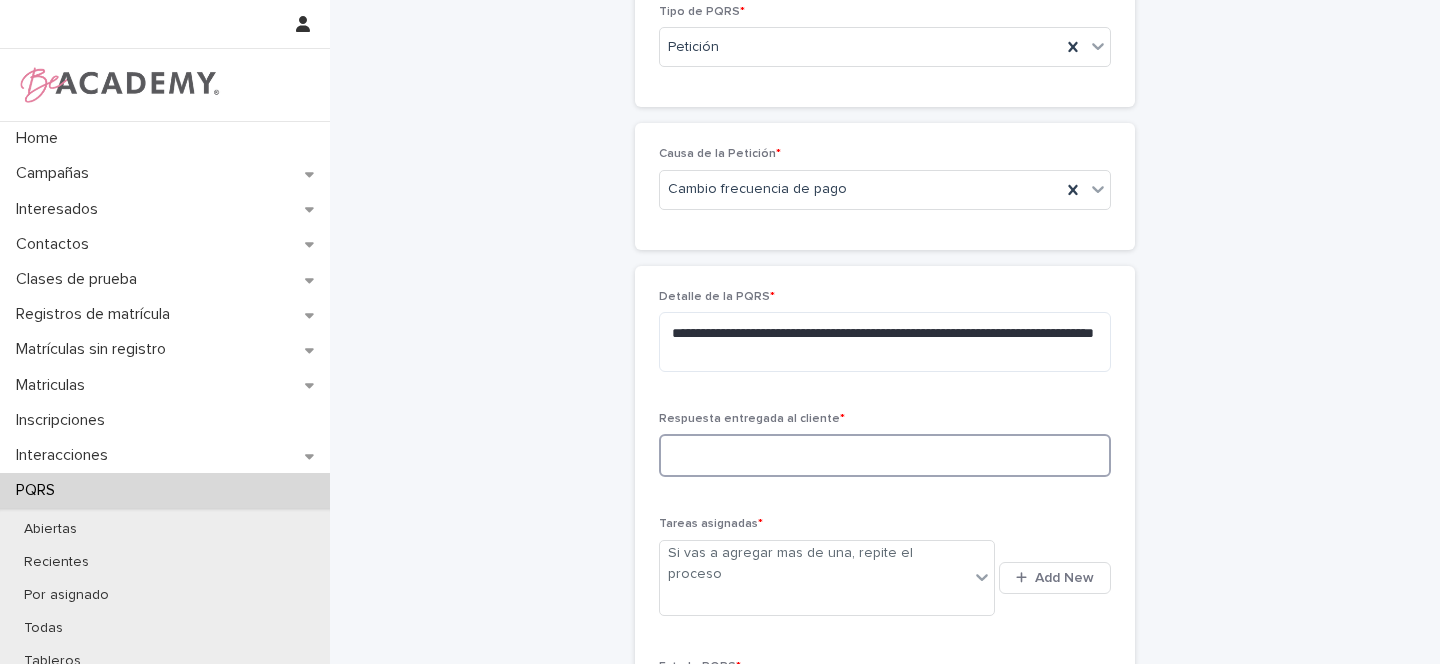click at bounding box center [885, 455] 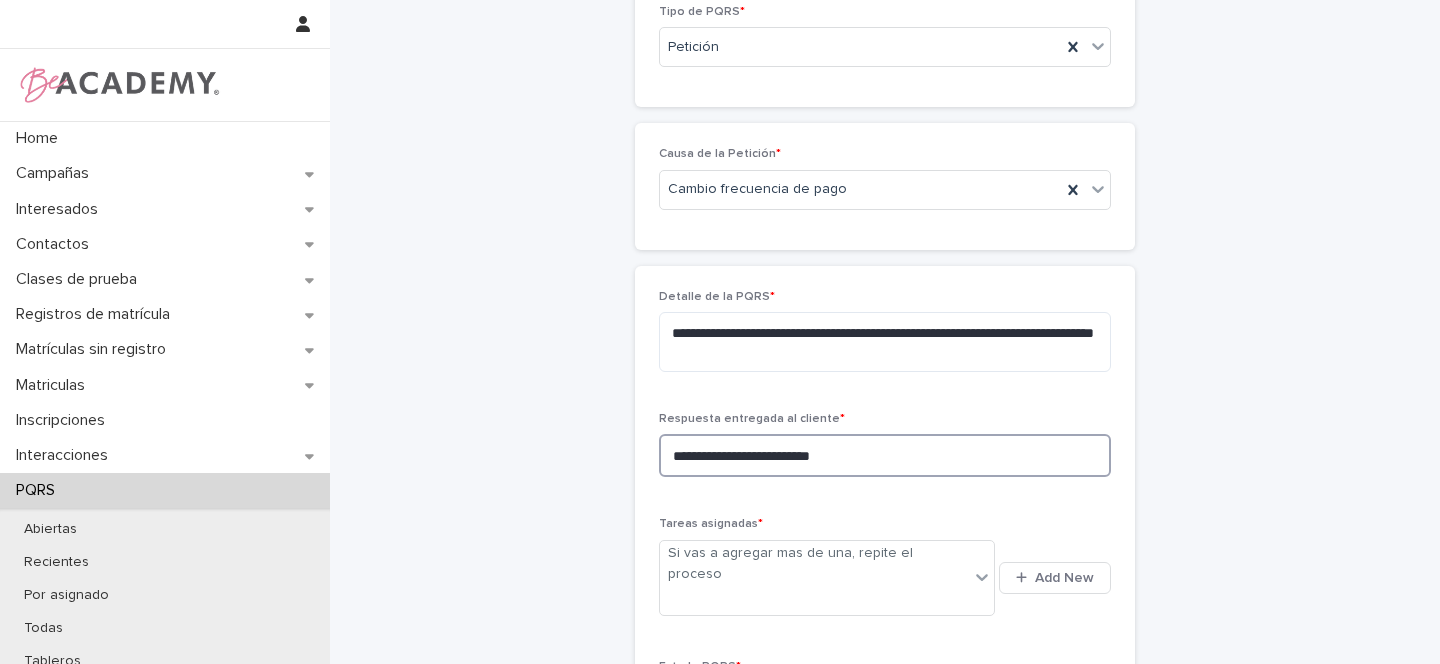 click on "**********" at bounding box center [885, 455] 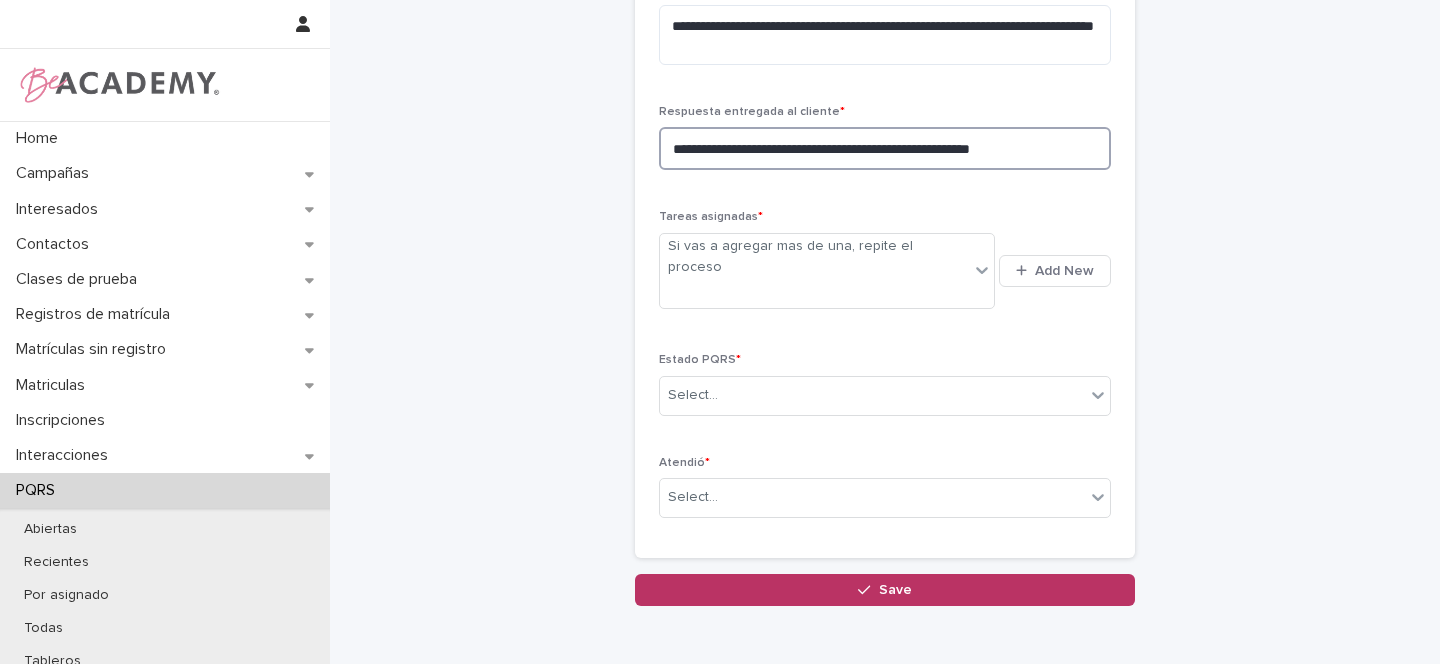 scroll, scrollTop: 735, scrollLeft: 0, axis: vertical 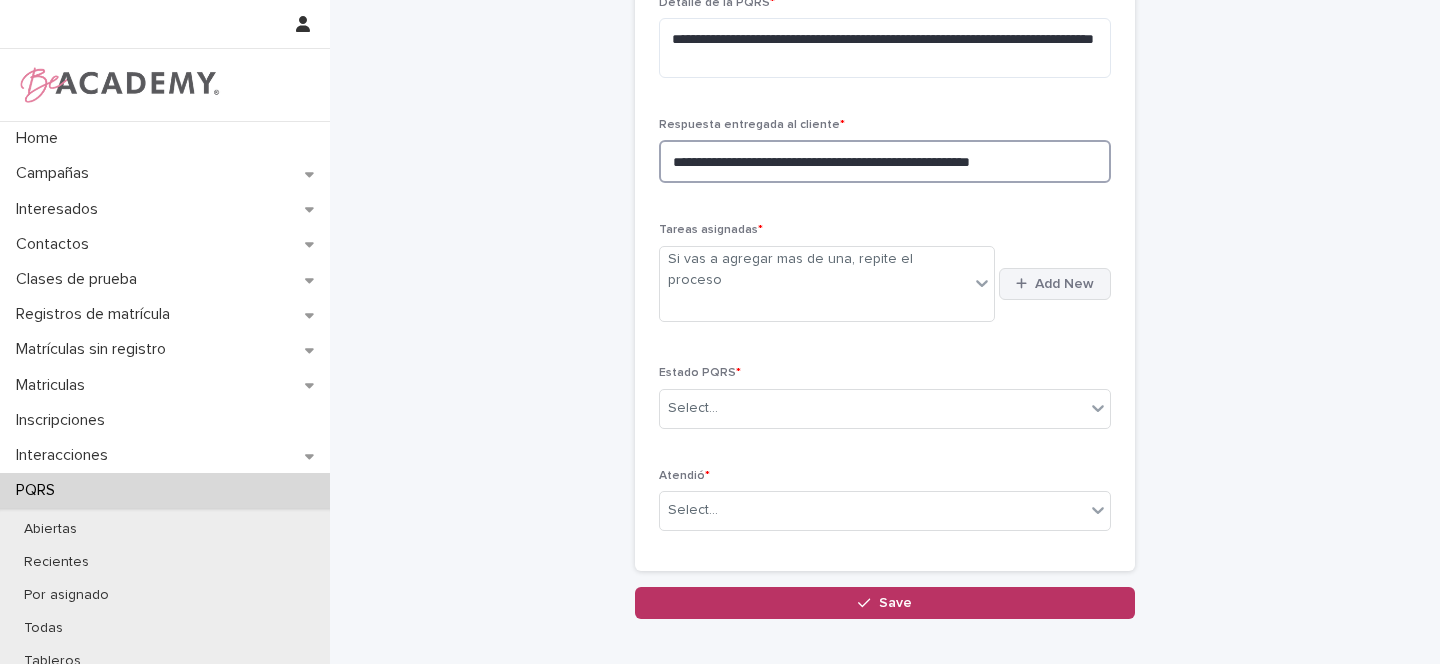 type on "**********" 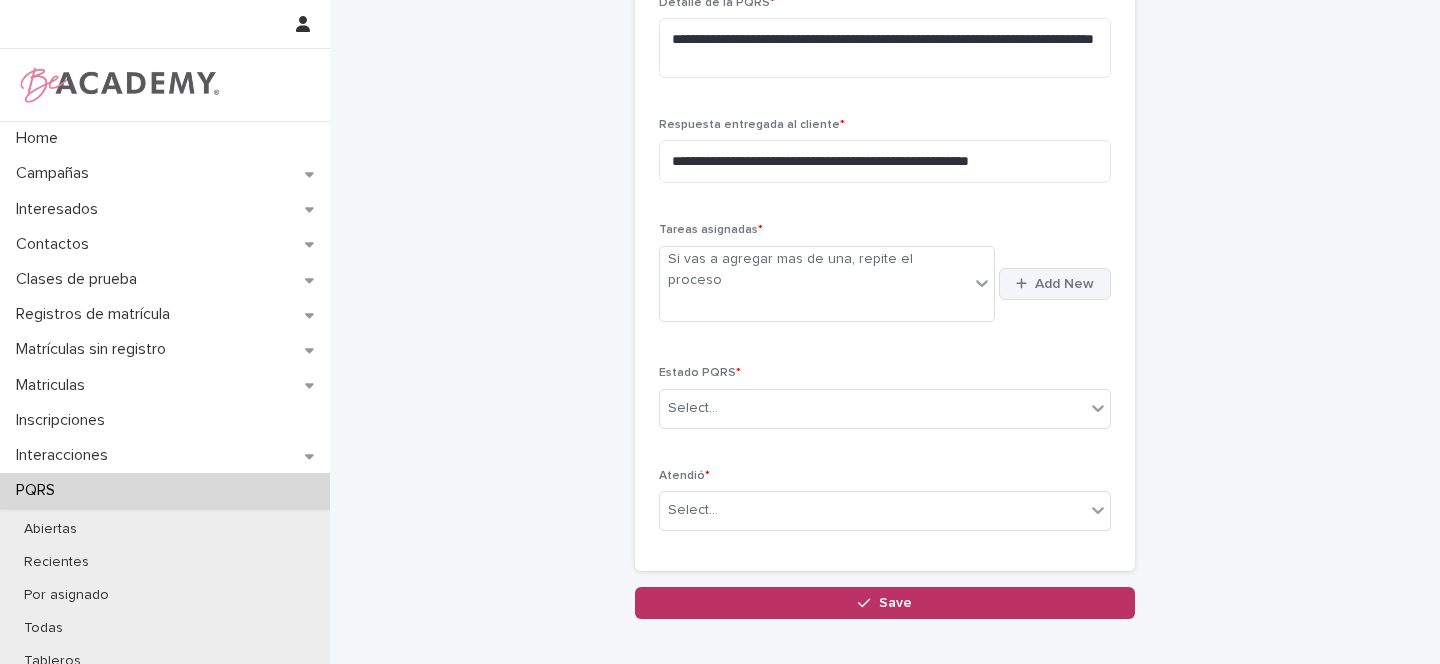 click on "Add New" at bounding box center [1064, 284] 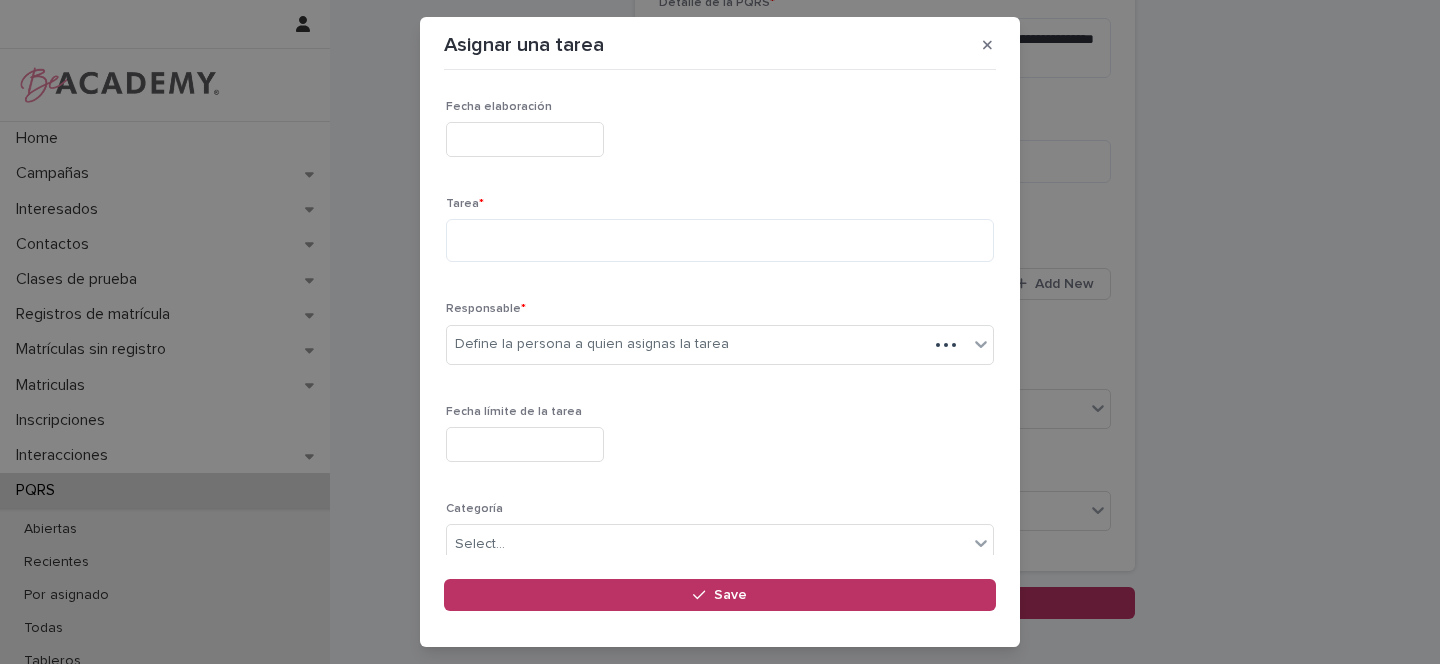 click at bounding box center (525, 139) 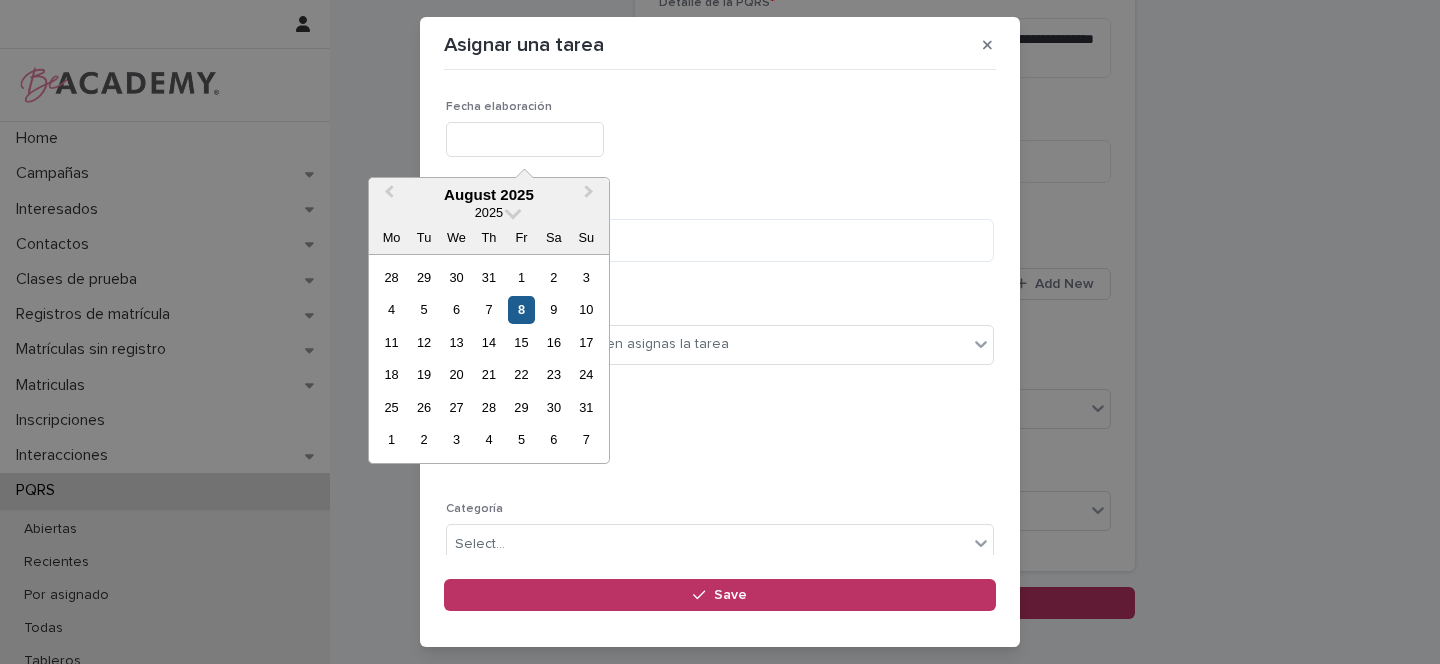 click on "8" at bounding box center (521, 309) 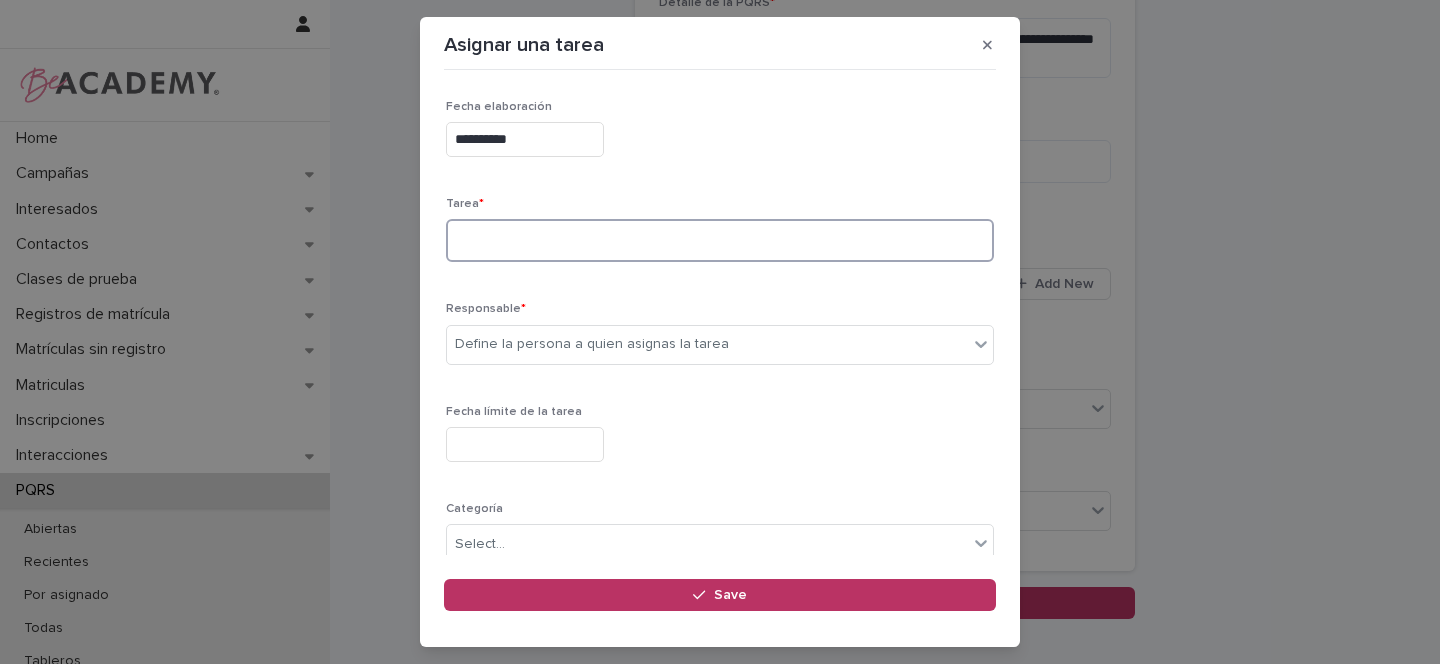 click at bounding box center (720, 240) 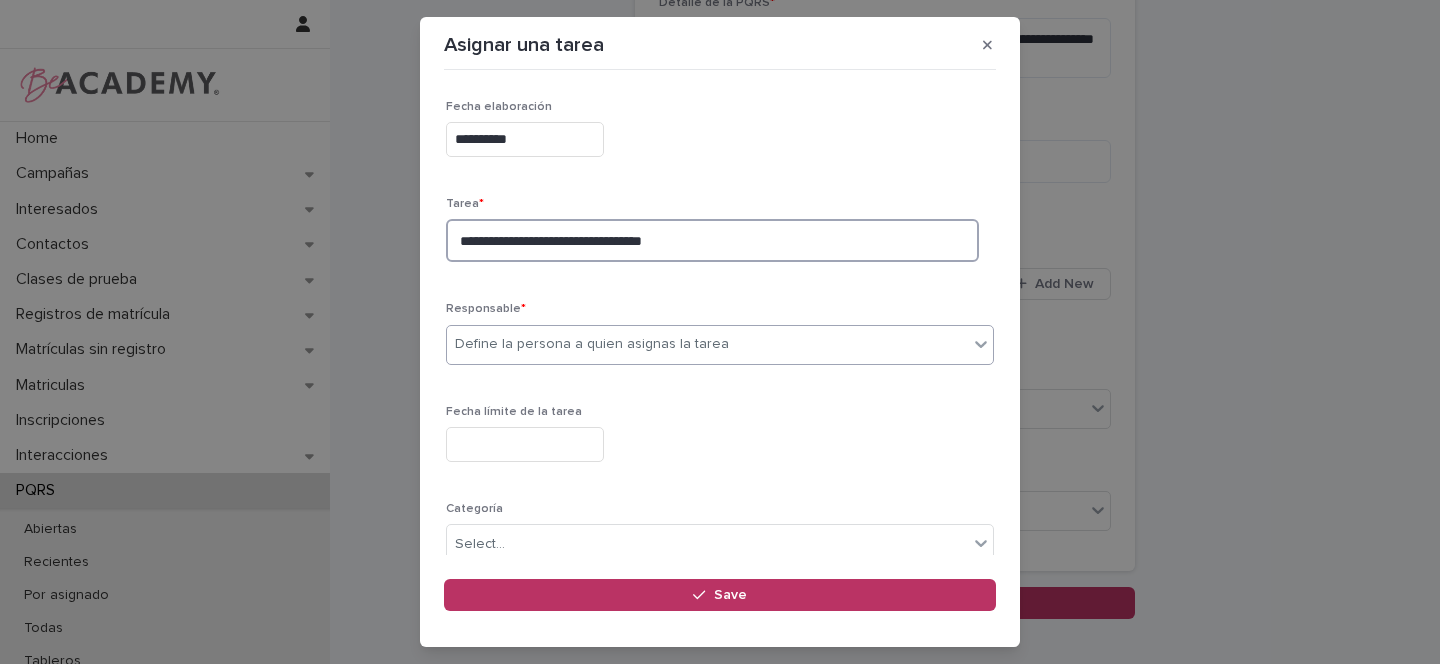 type on "**********" 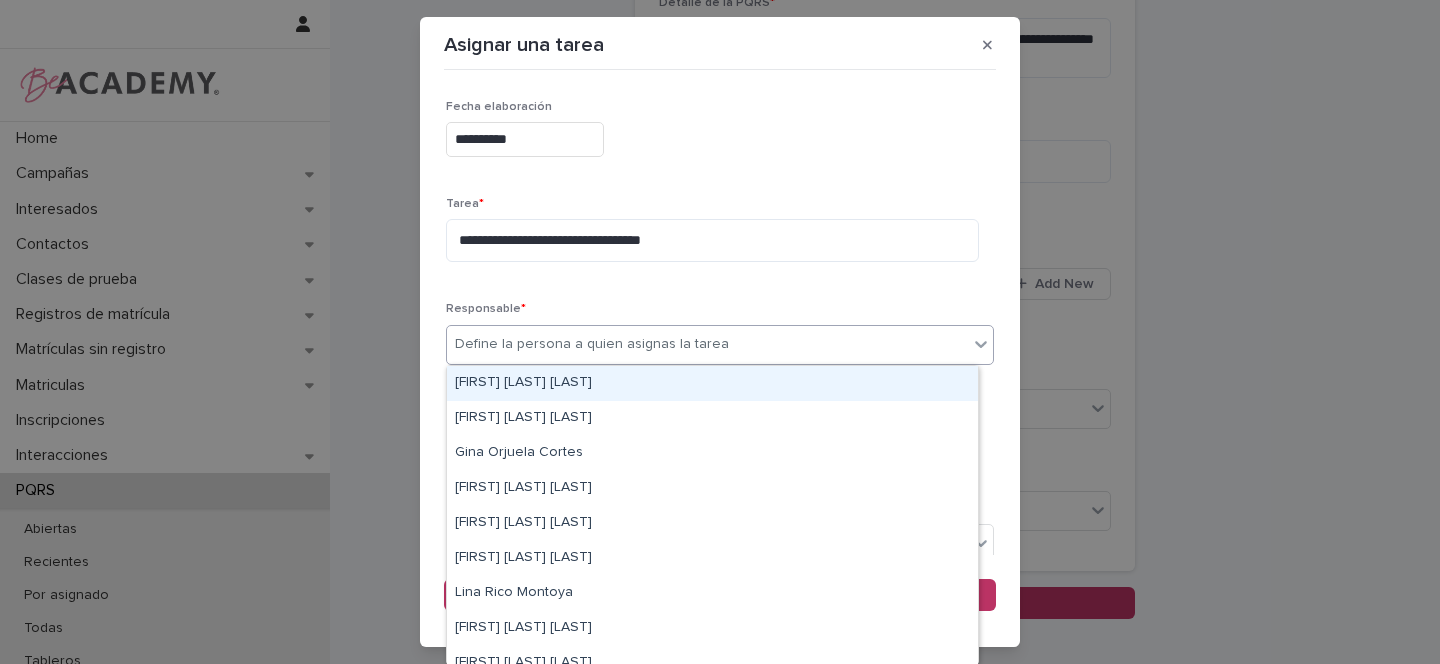 click on "Define la persona a quien asignas la tarea" at bounding box center (592, 344) 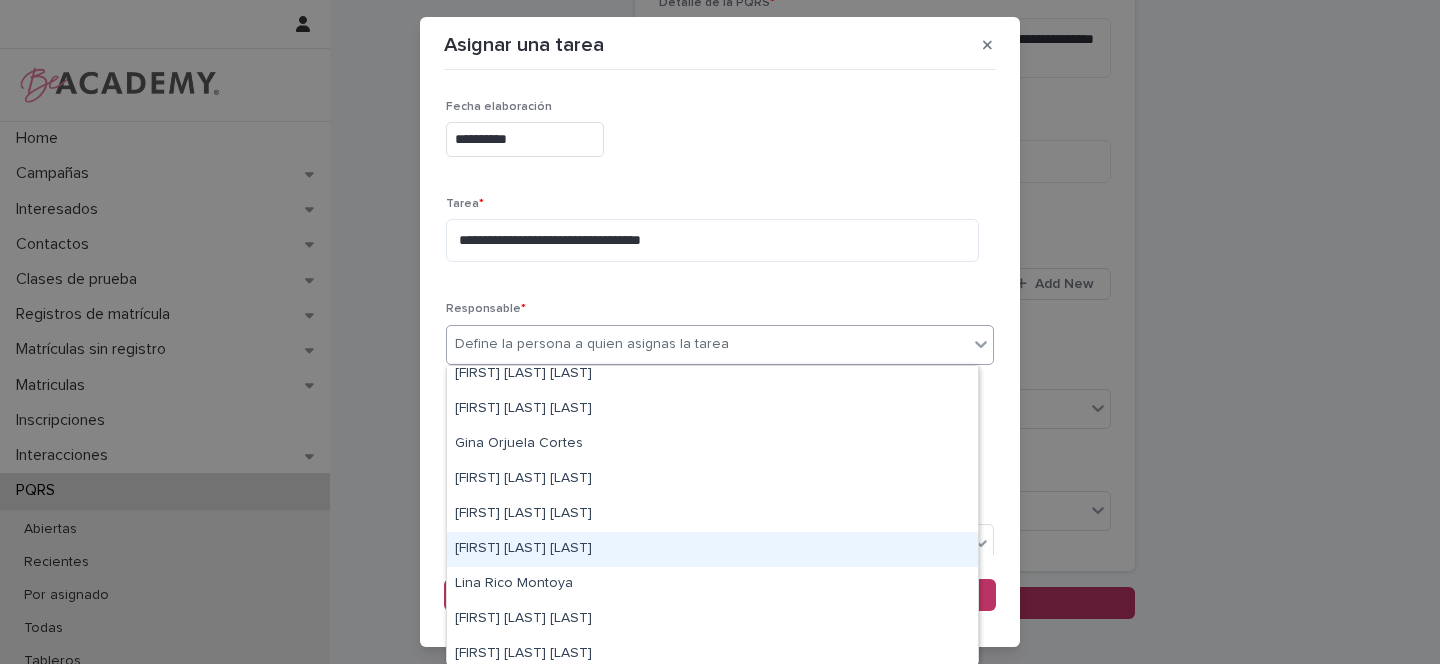 scroll, scrollTop: 126, scrollLeft: 0, axis: vertical 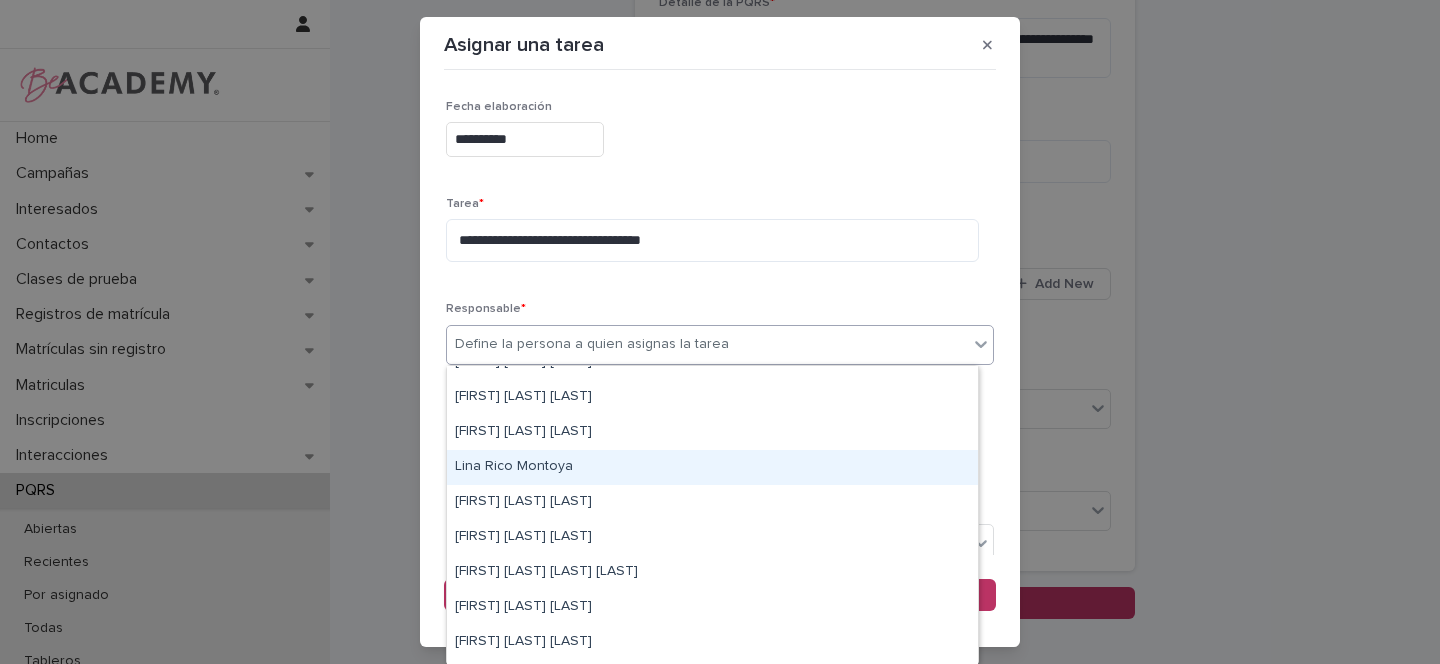 drag, startPoint x: 511, startPoint y: 484, endPoint x: 514, endPoint y: 463, distance: 21.213203 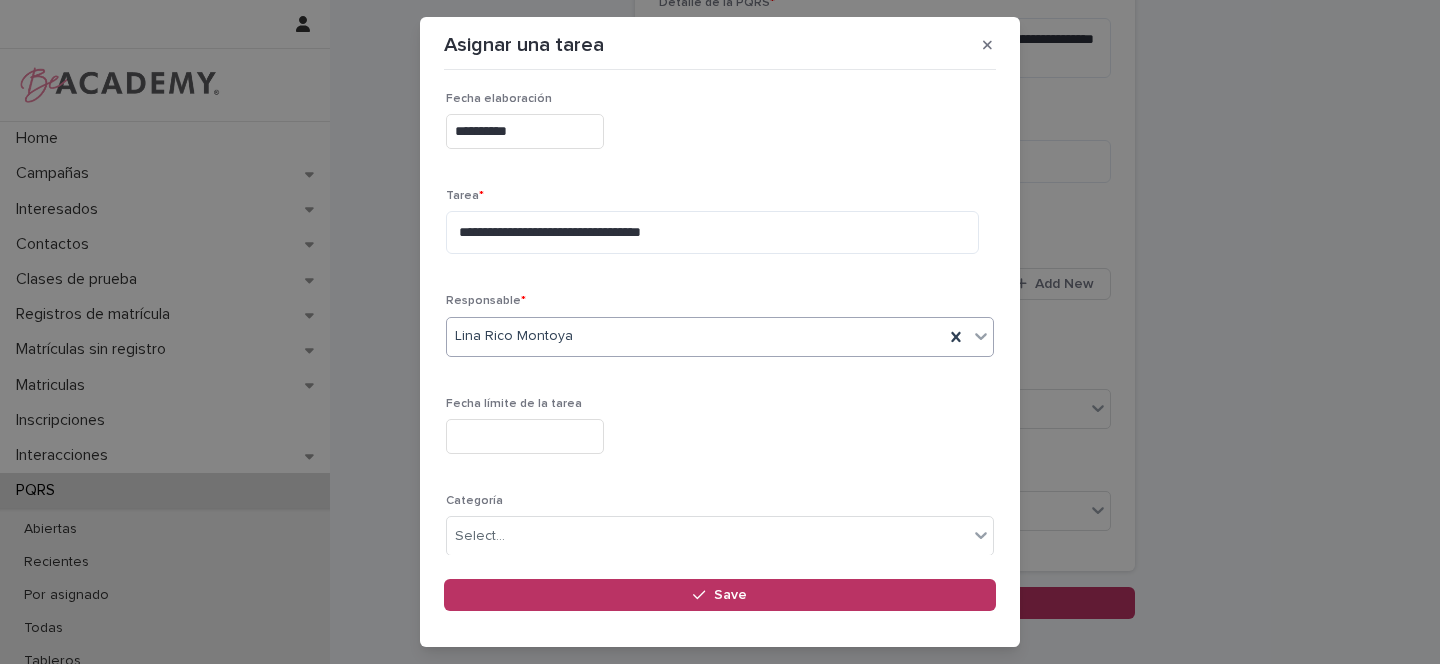 scroll, scrollTop: 22, scrollLeft: 0, axis: vertical 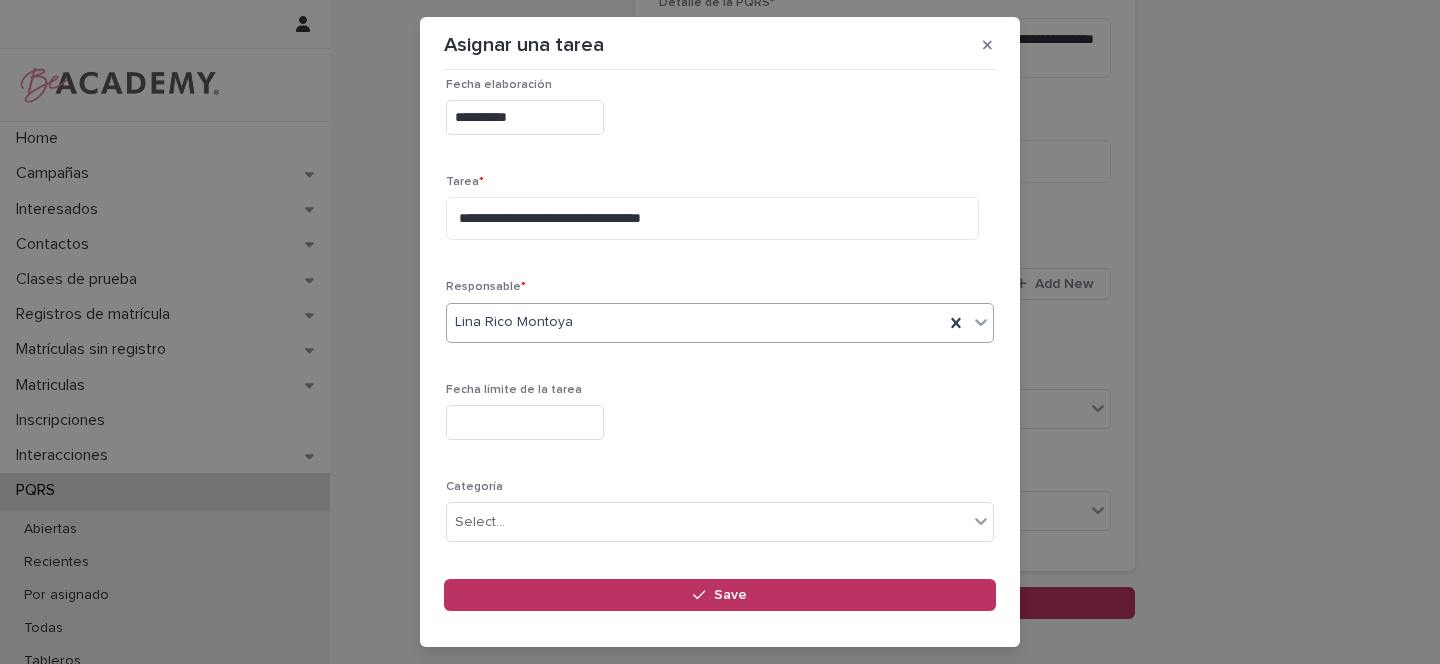 click at bounding box center [525, 422] 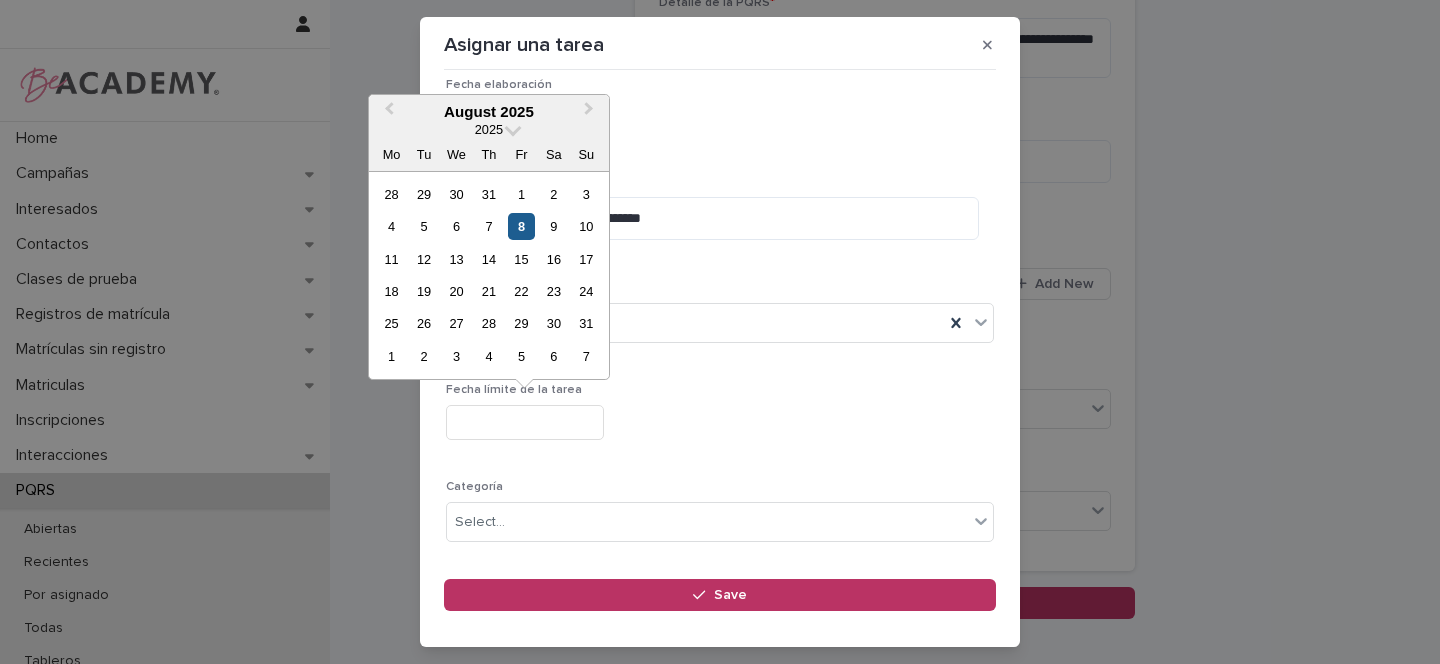 click on "8" at bounding box center [521, 226] 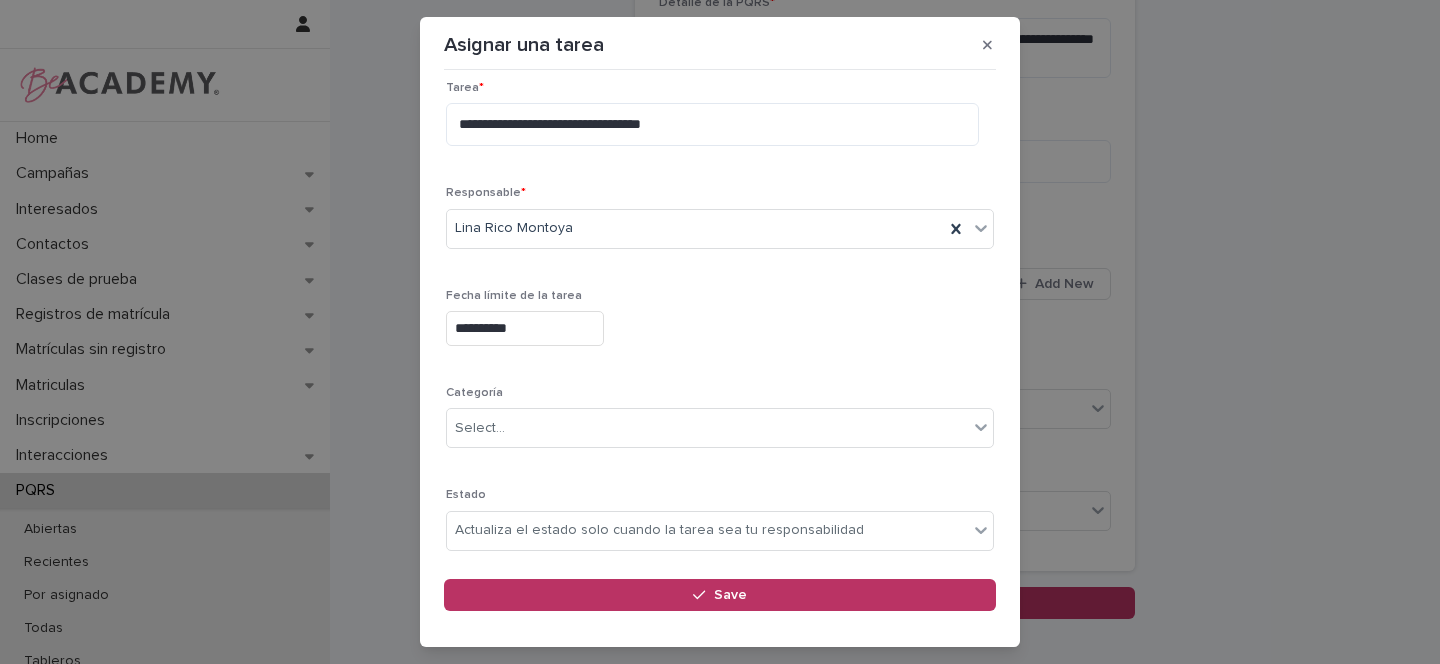 scroll, scrollTop: 173, scrollLeft: 0, axis: vertical 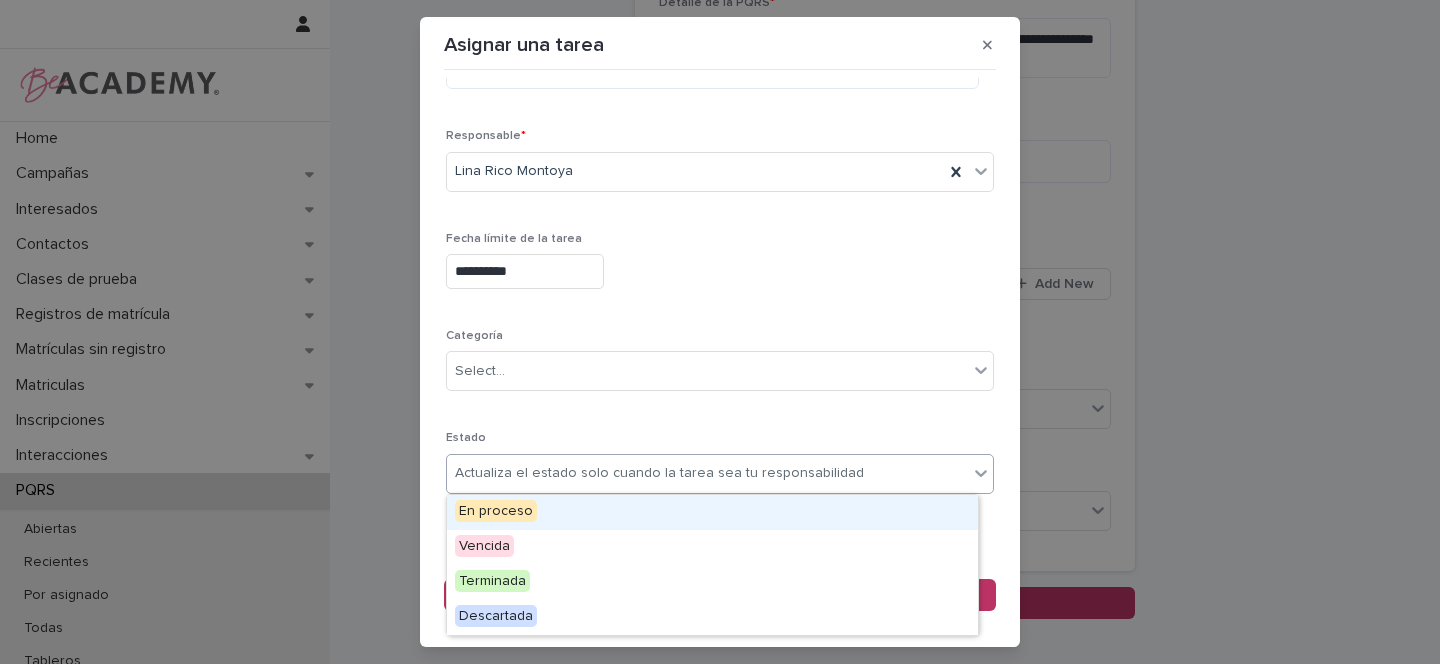 click on "Actualiza el estado solo cuando la tarea sea tu responsabilidad" at bounding box center [659, 473] 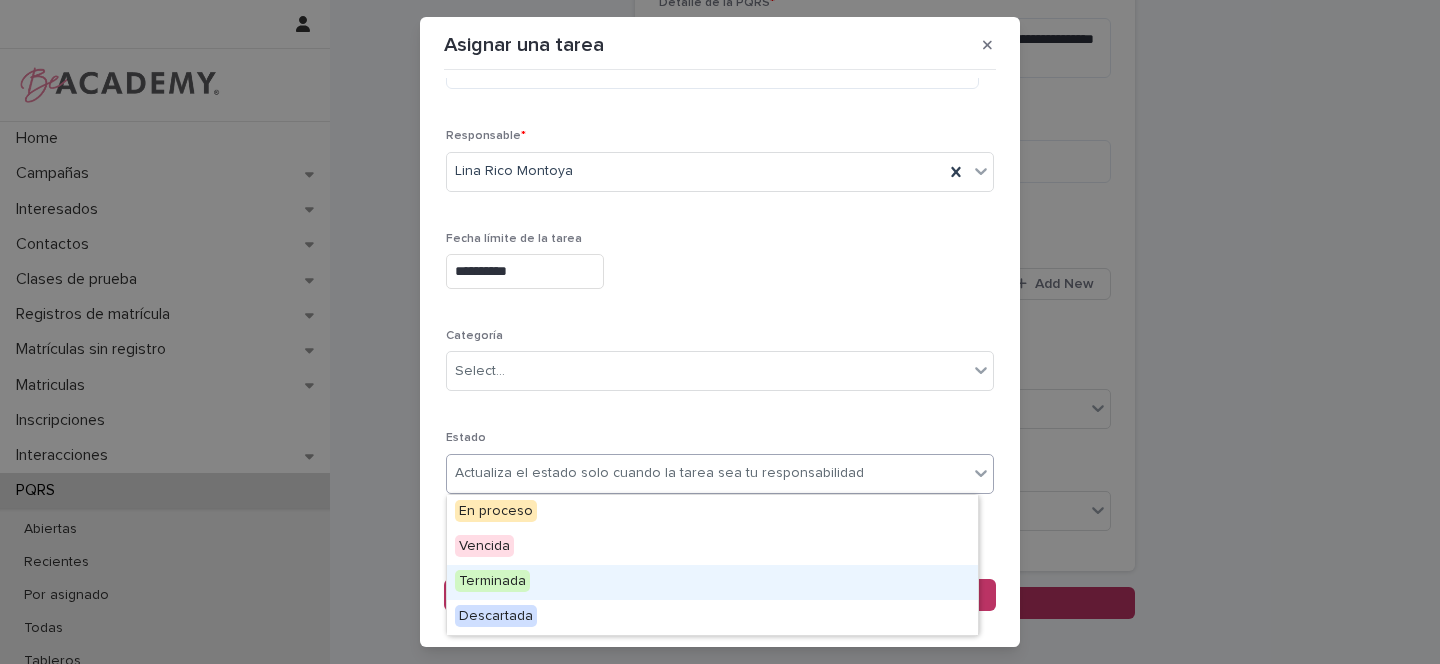 click on "Terminada" at bounding box center [492, 581] 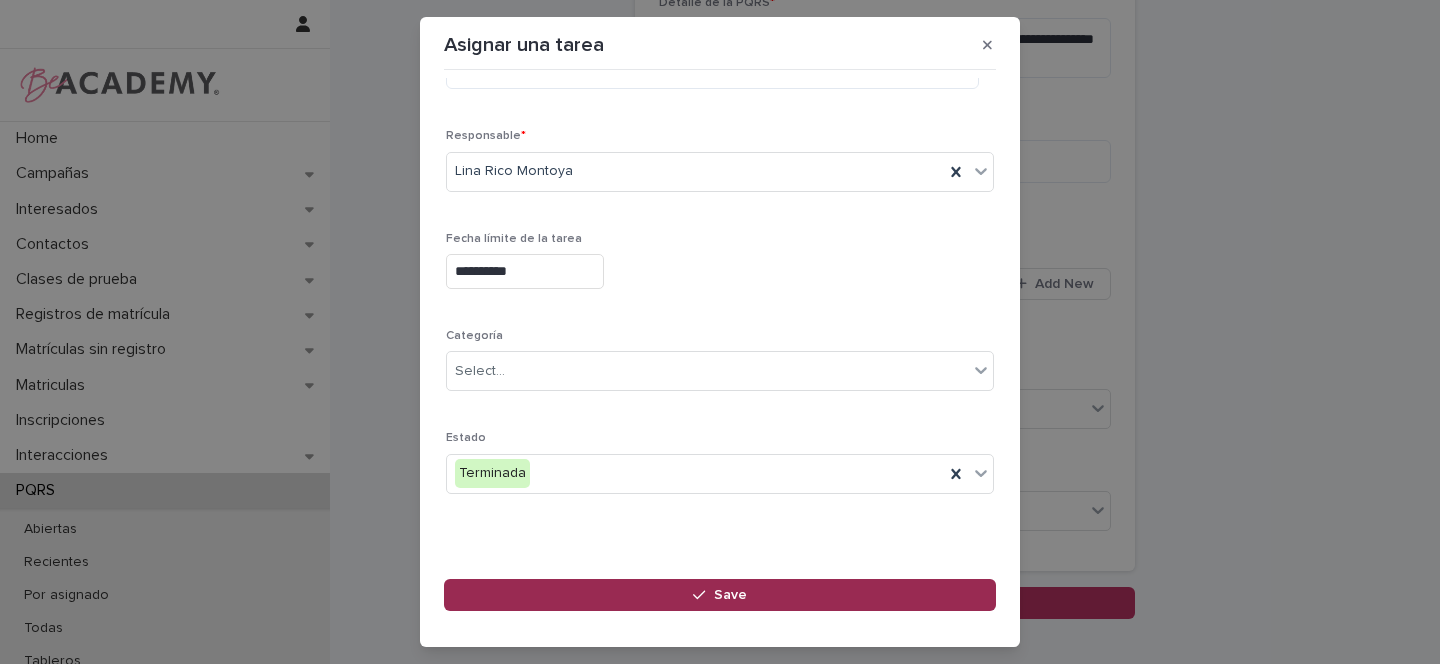 click on "Save" at bounding box center (720, 595) 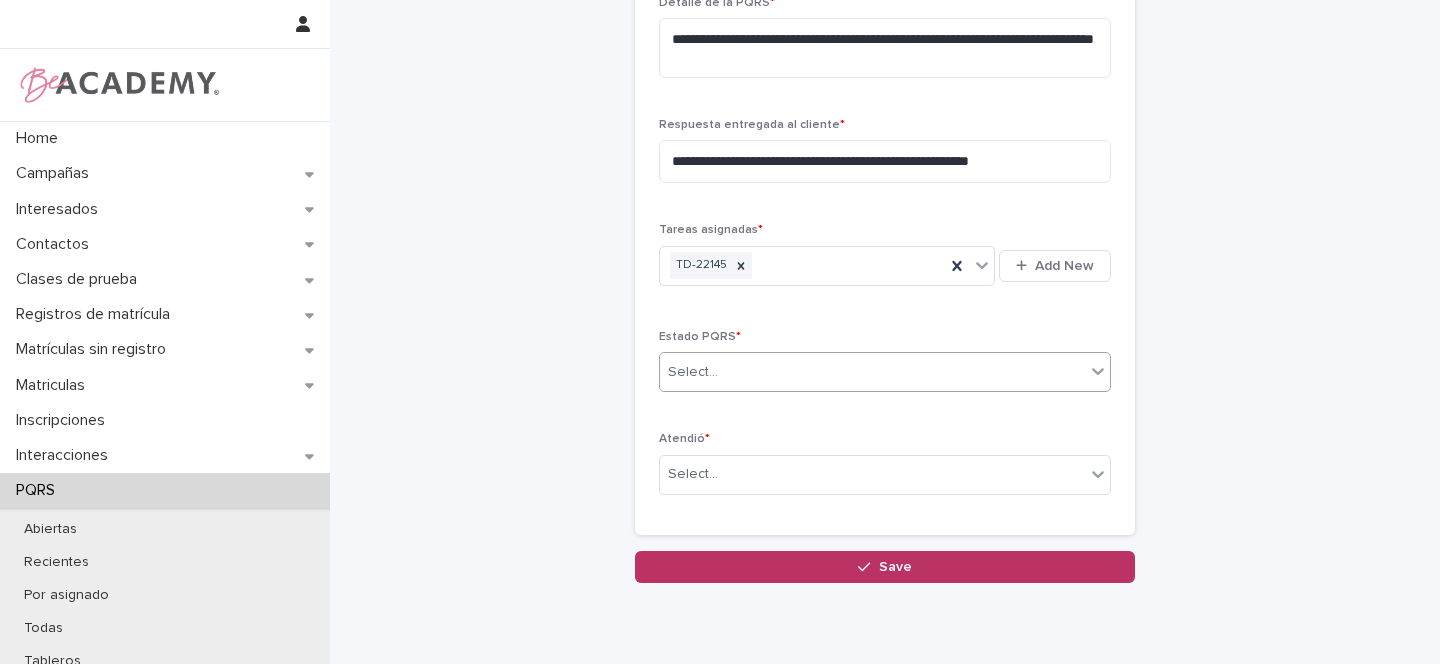 click on "Select..." at bounding box center [693, 372] 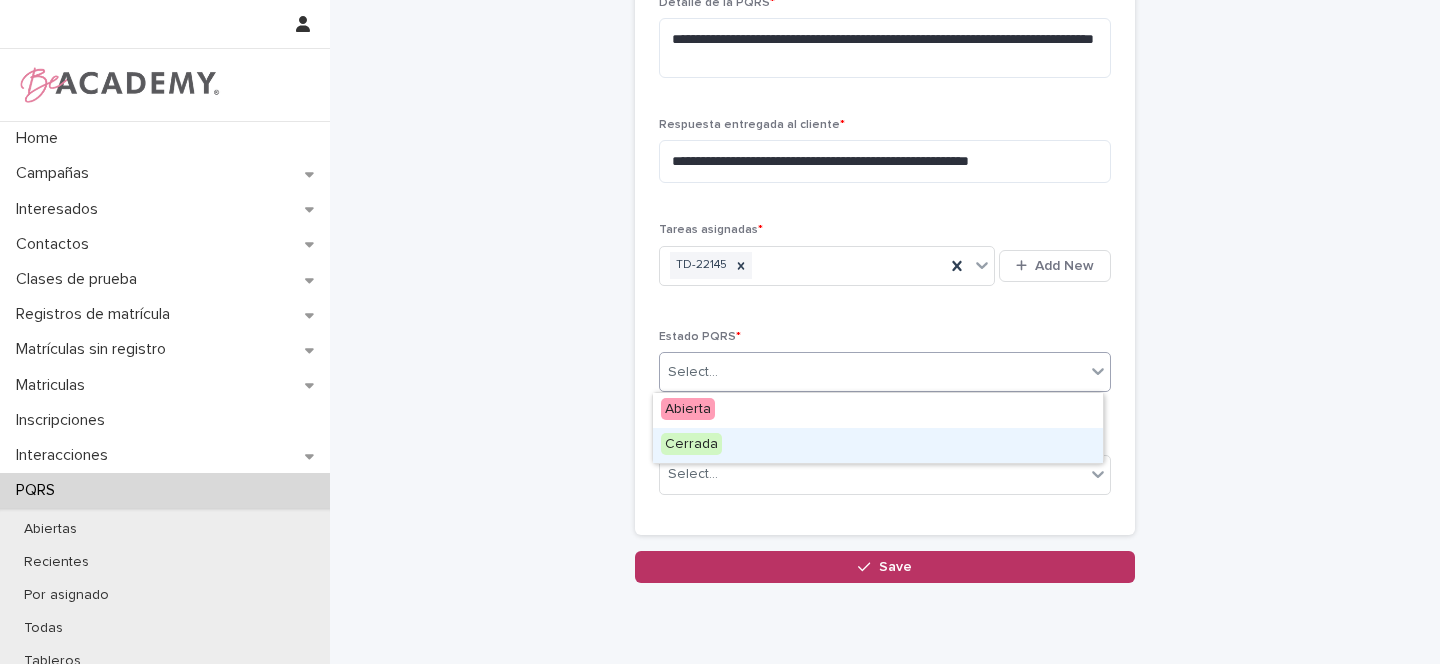 click on "Cerrada" at bounding box center [691, 444] 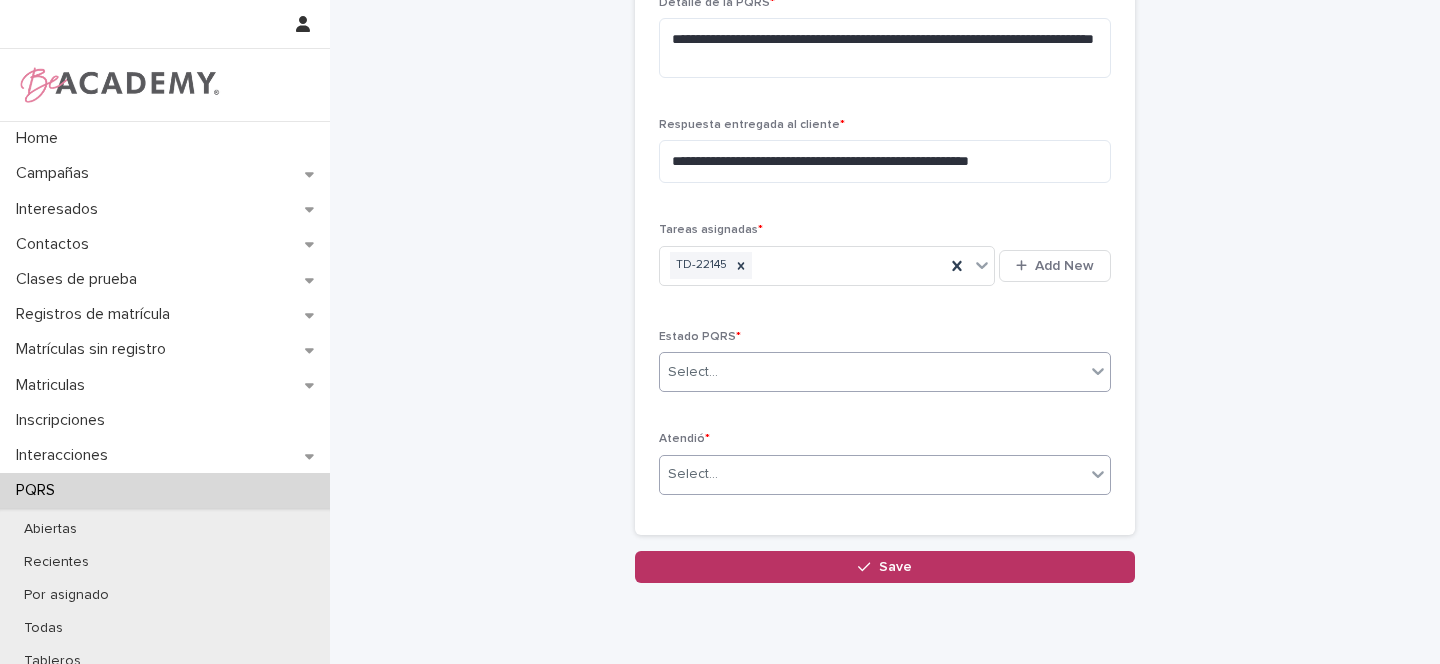 click on "Select..." at bounding box center [693, 474] 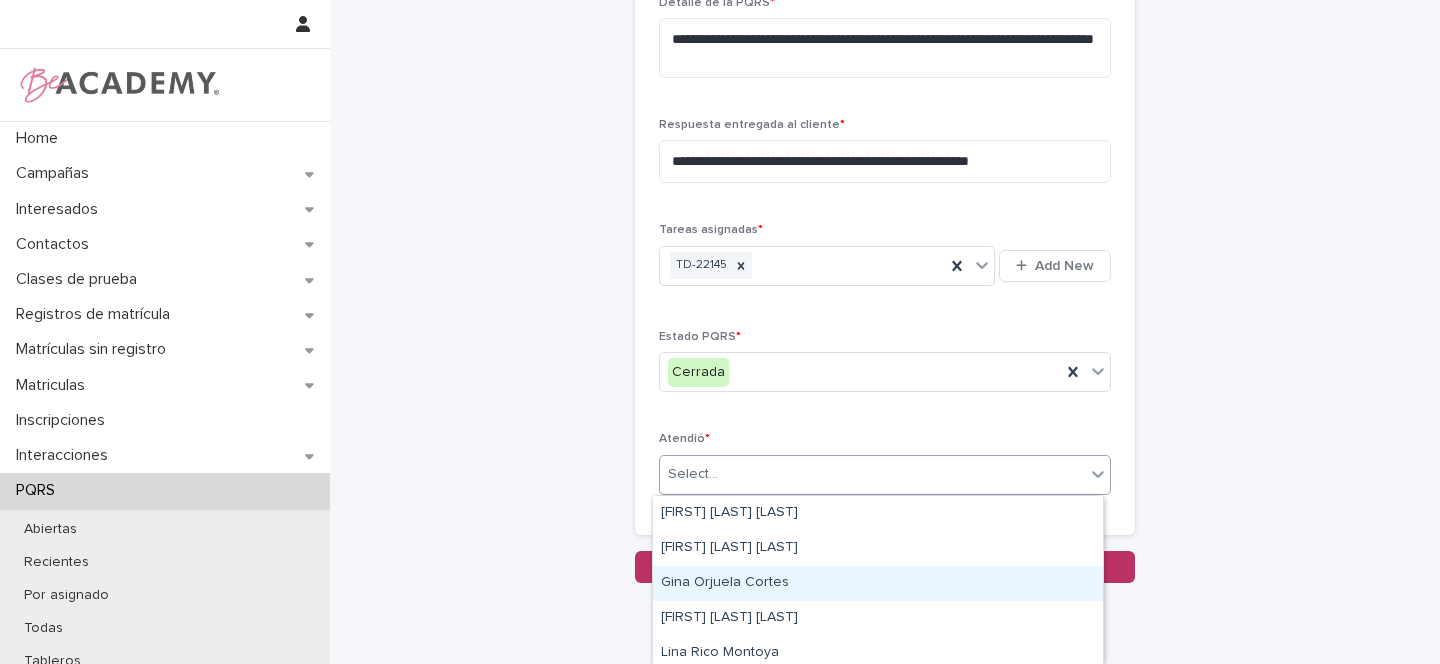 click on "Gina Orjuela Cortes" at bounding box center (878, 583) 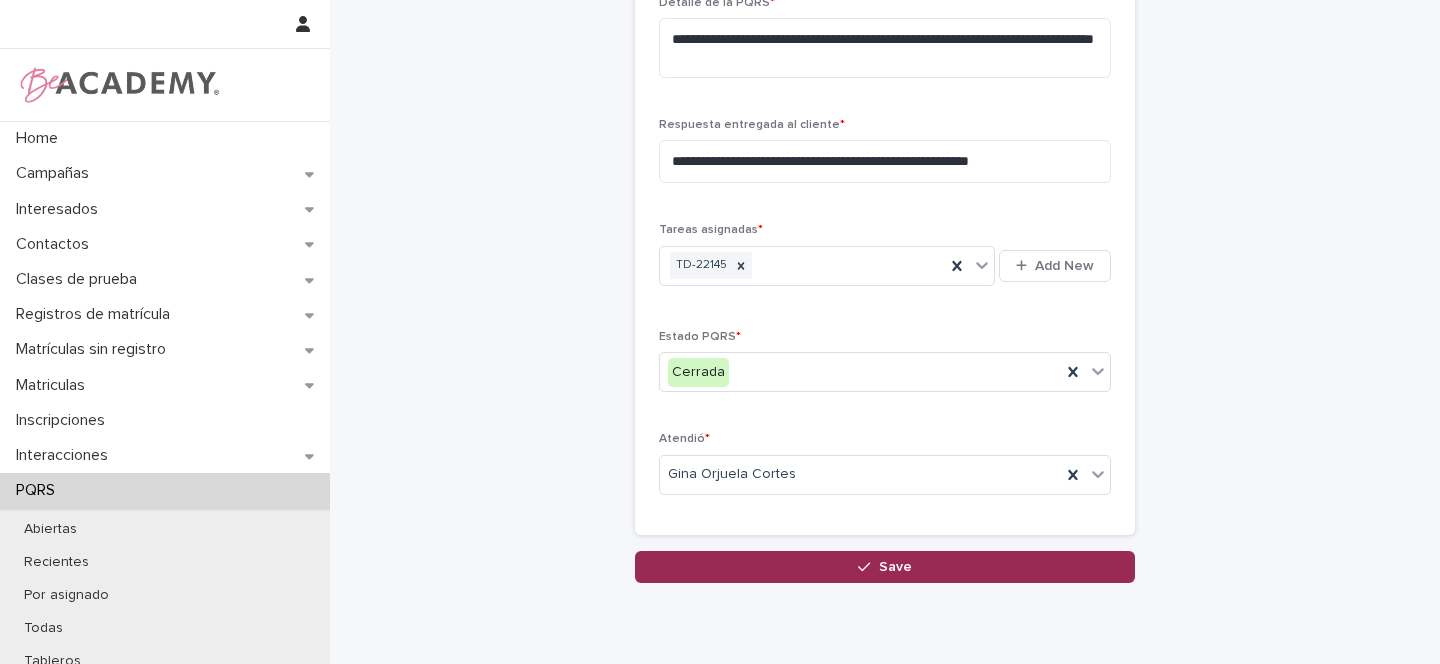 click on "Save" at bounding box center [895, 567] 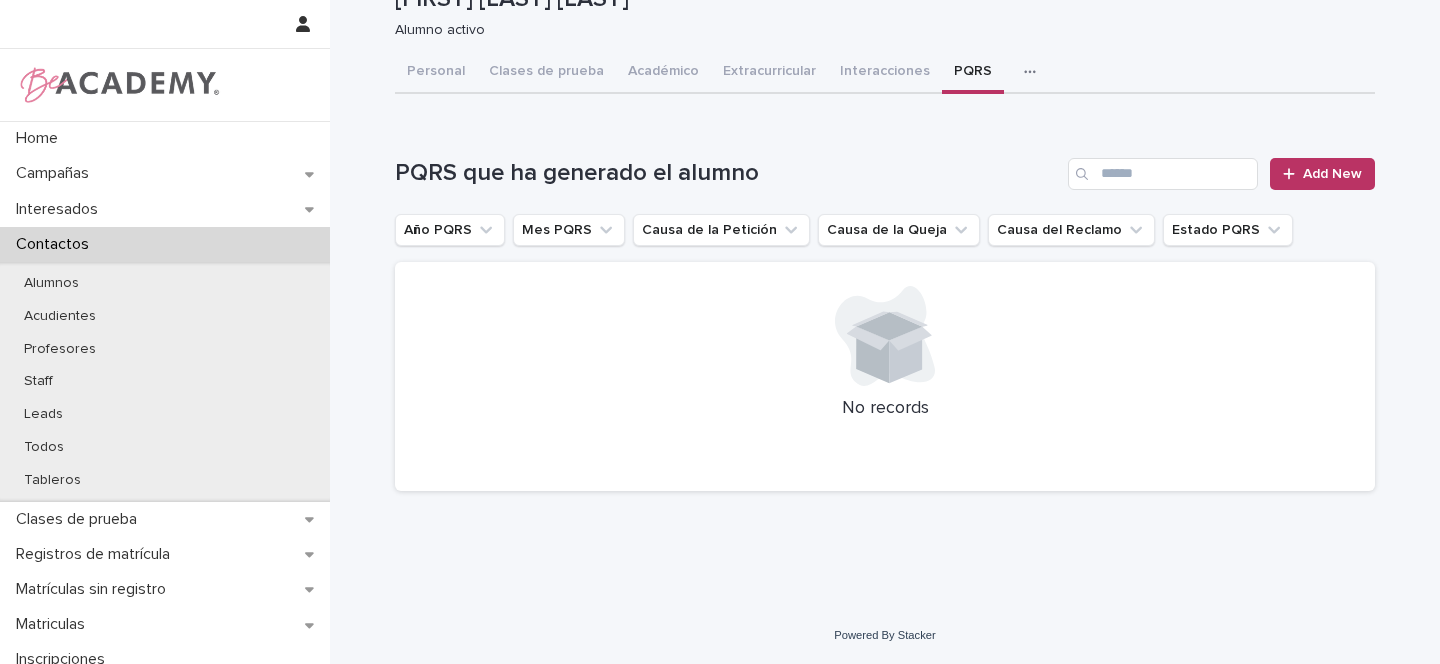 scroll, scrollTop: 0, scrollLeft: 0, axis: both 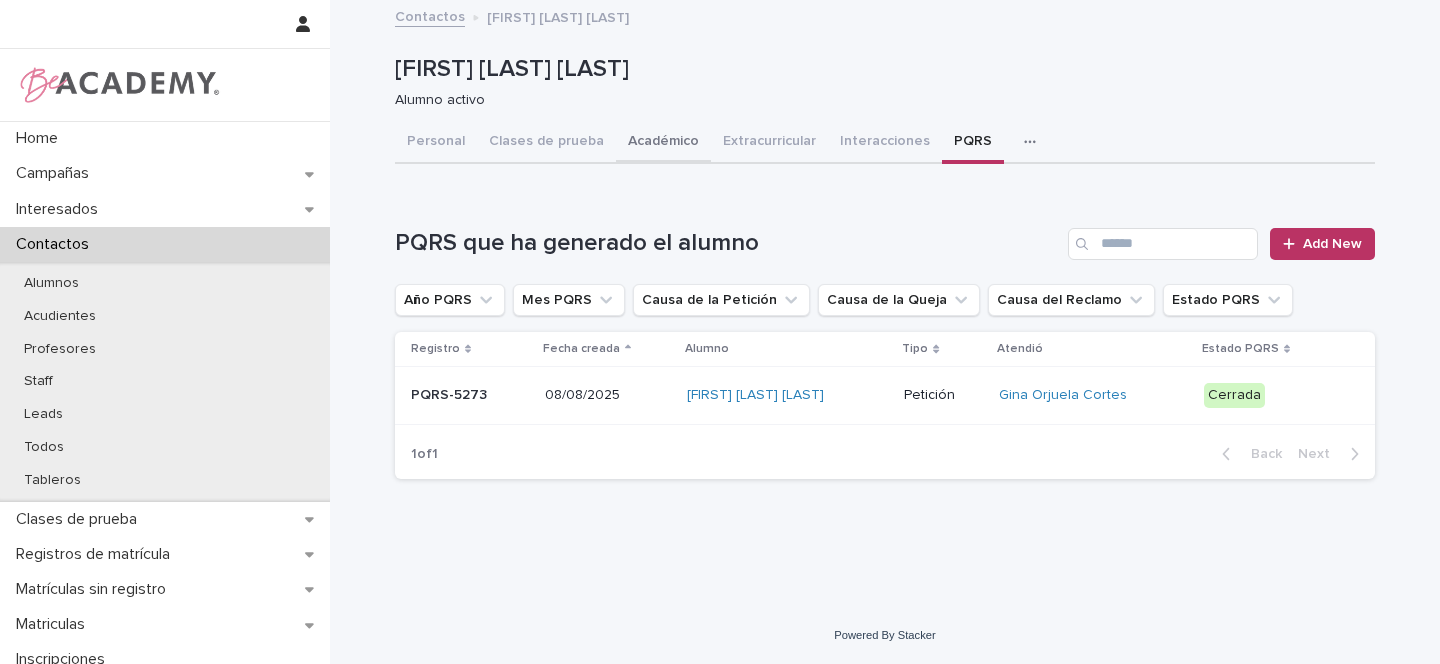 click on "Académico" at bounding box center (663, 143) 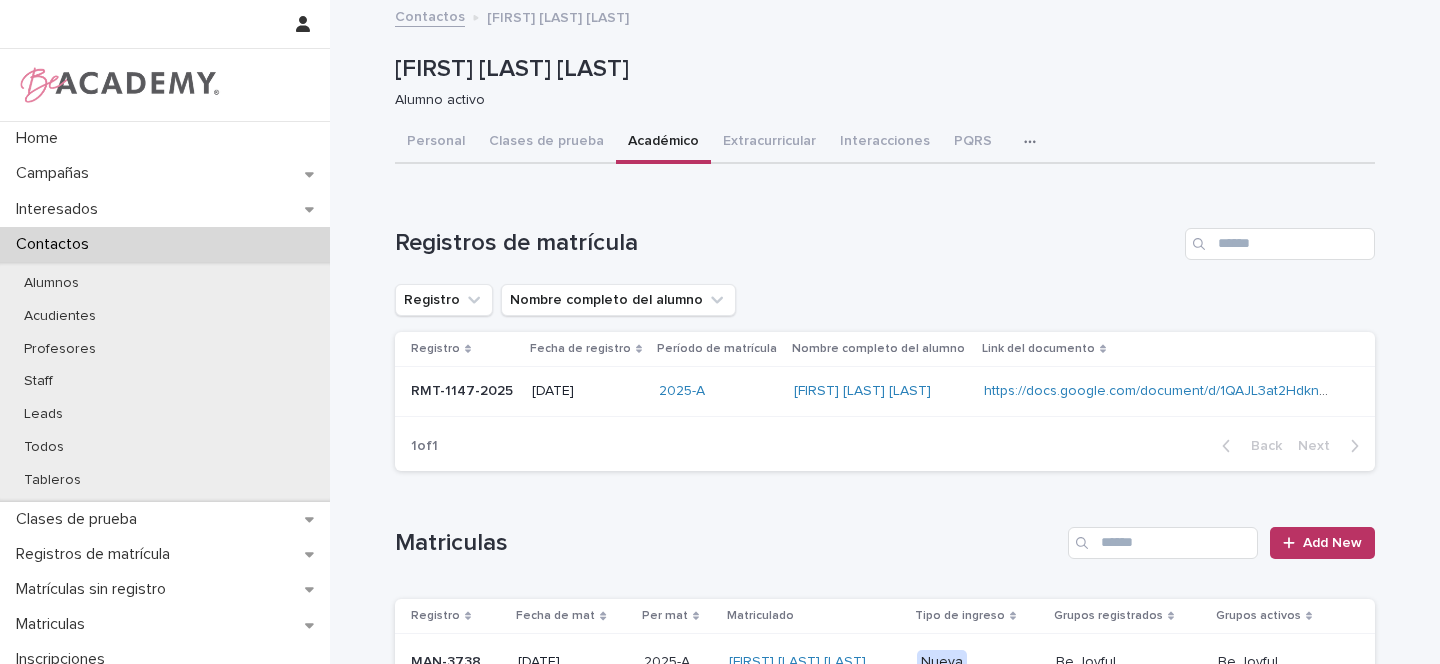 click on "[DATE]" at bounding box center (587, 392) 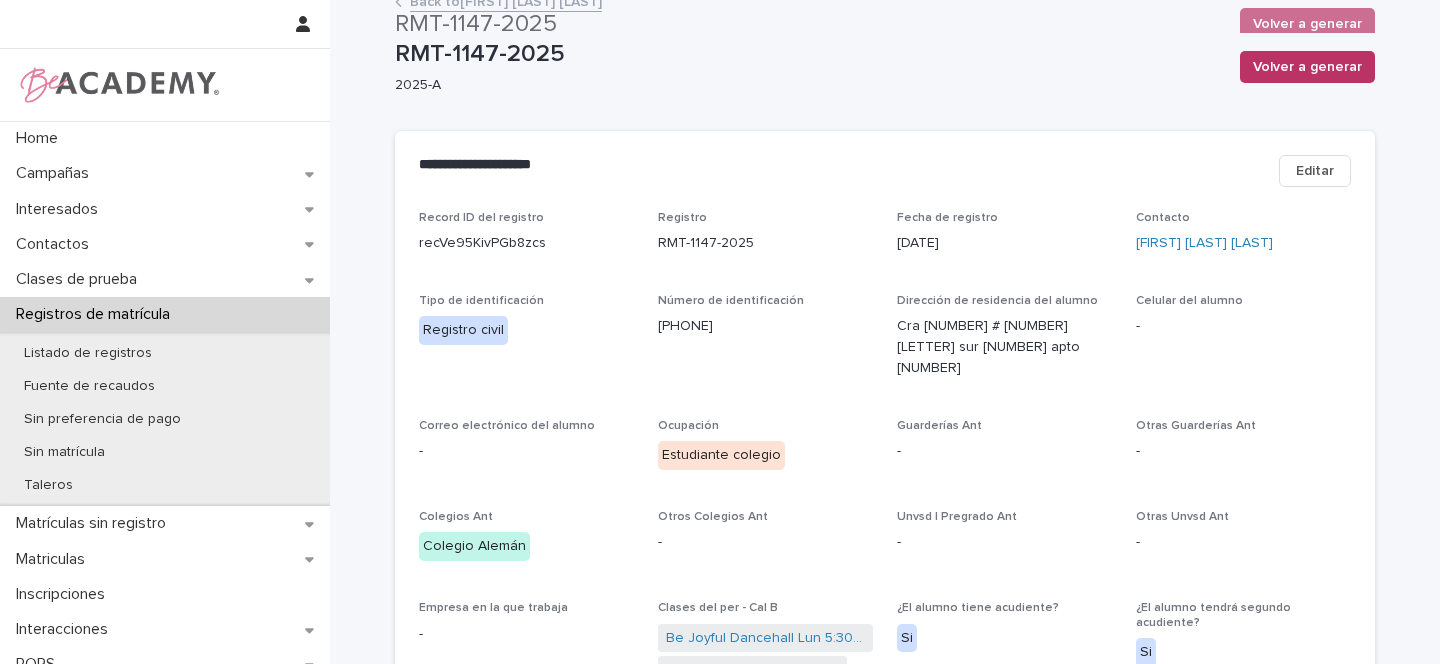 scroll, scrollTop: 0, scrollLeft: 0, axis: both 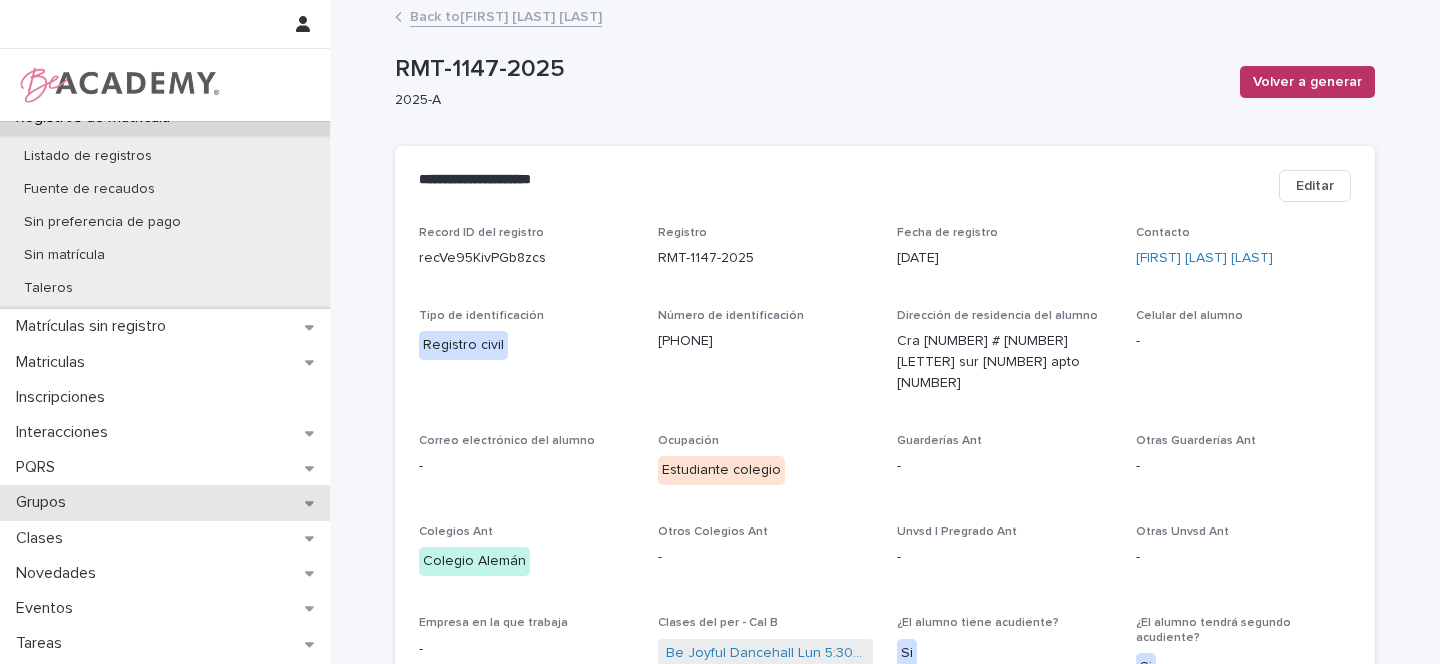 click 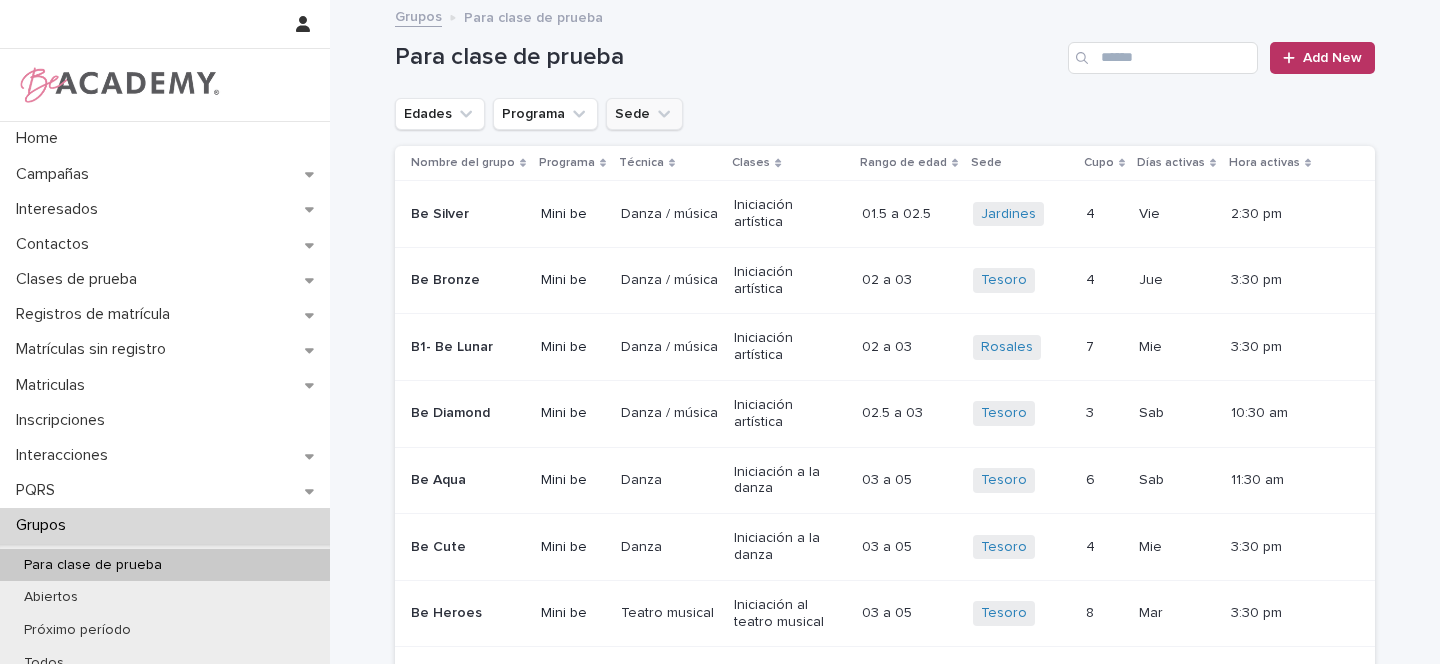 click 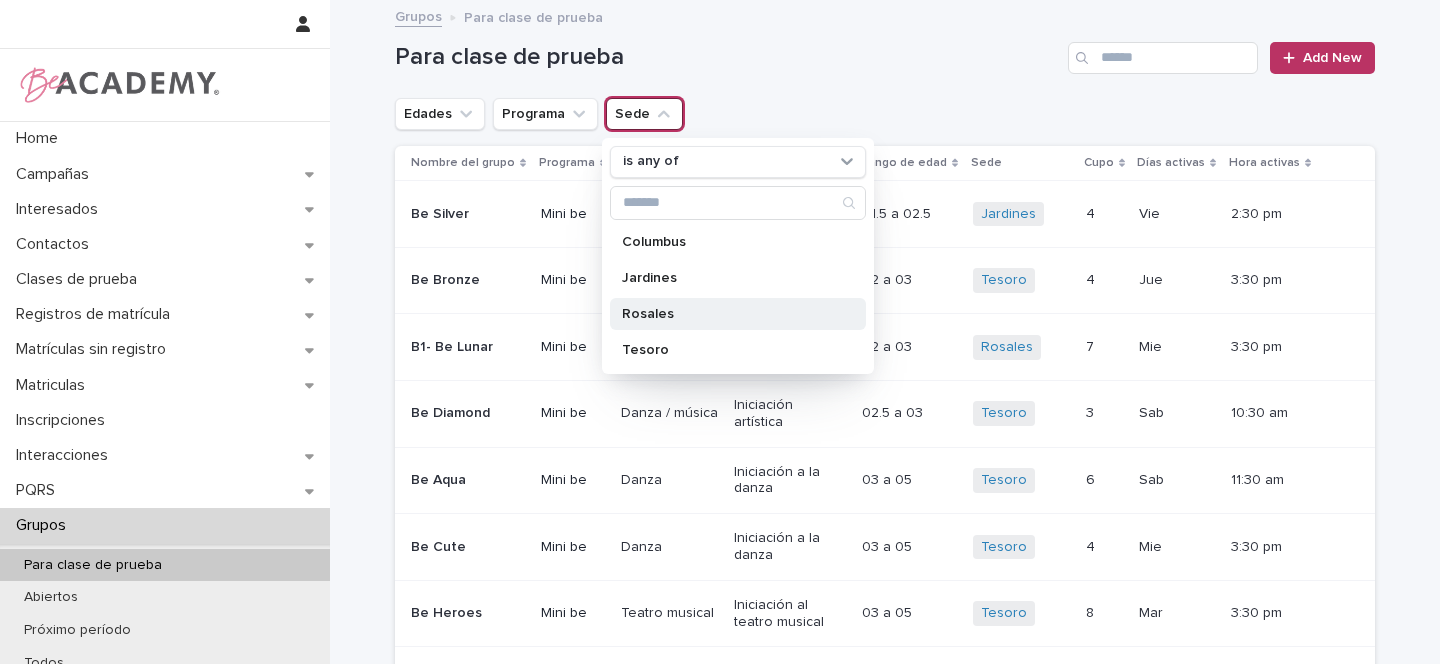 click on "Rosales" at bounding box center (728, 314) 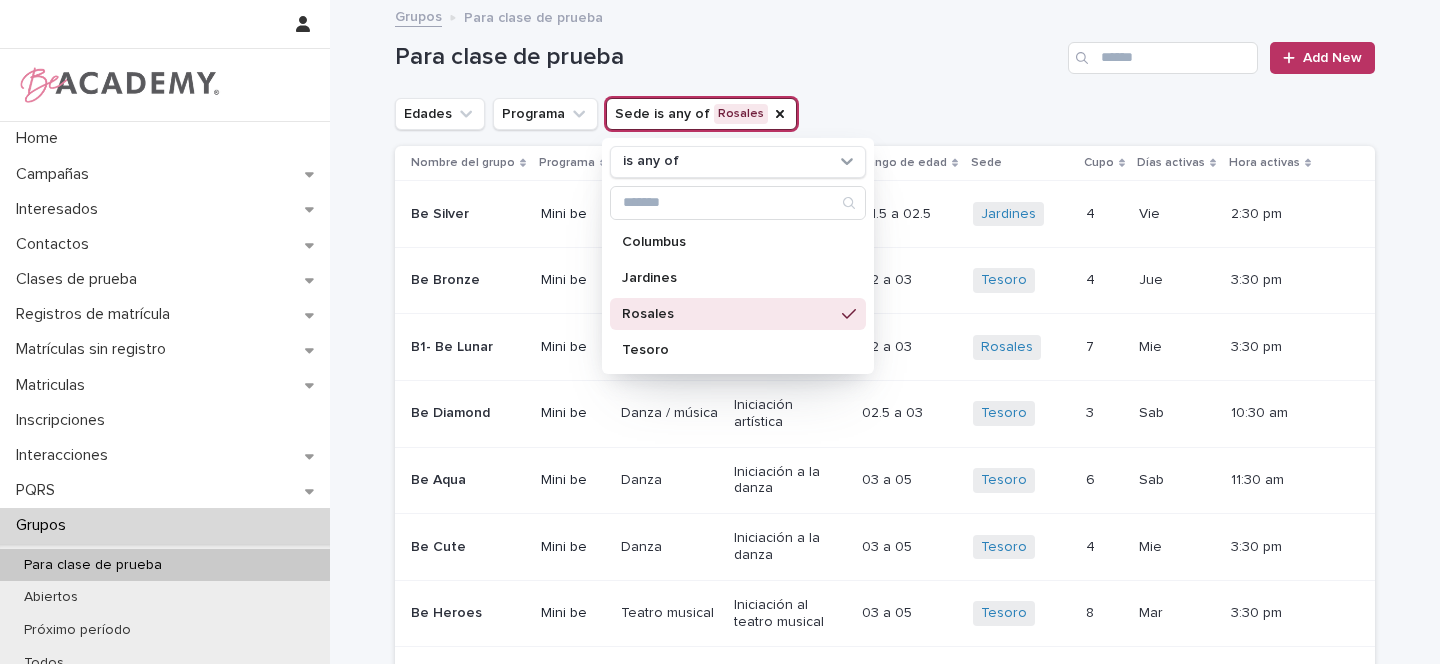 click 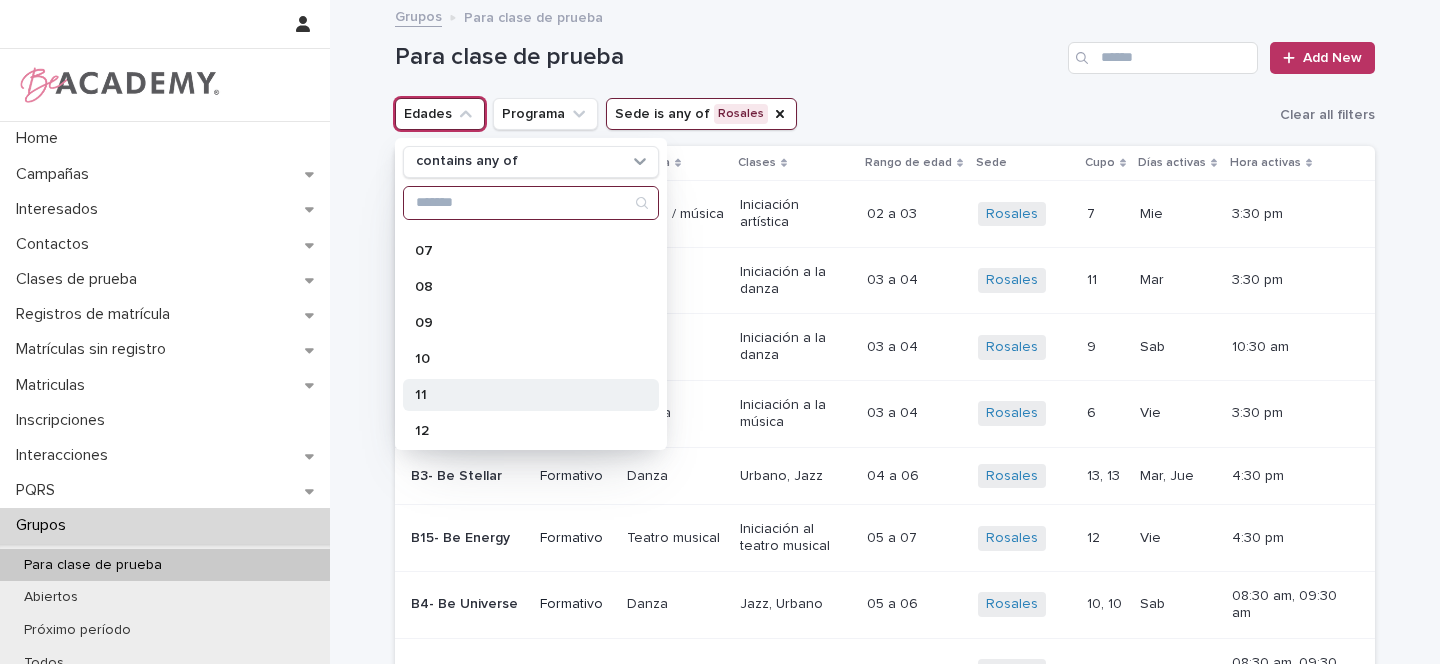 scroll, scrollTop: 313, scrollLeft: 0, axis: vertical 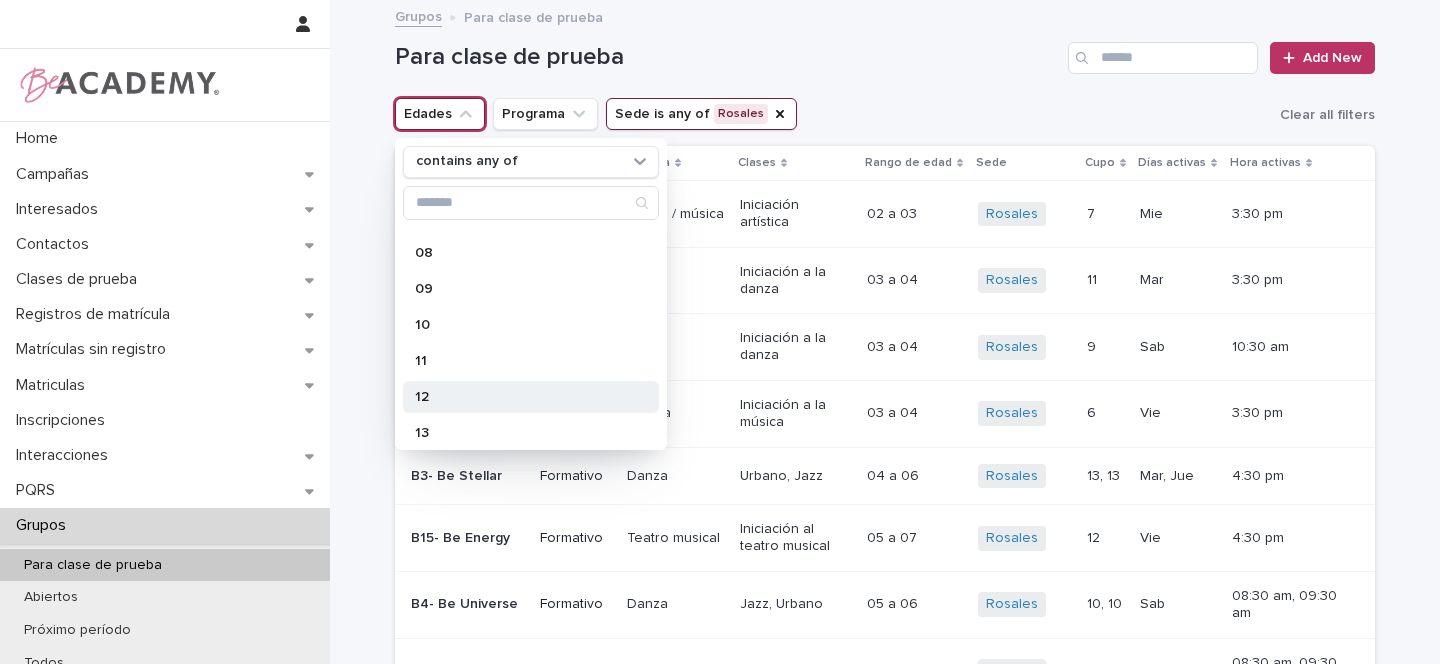 click on "12" at bounding box center (521, 397) 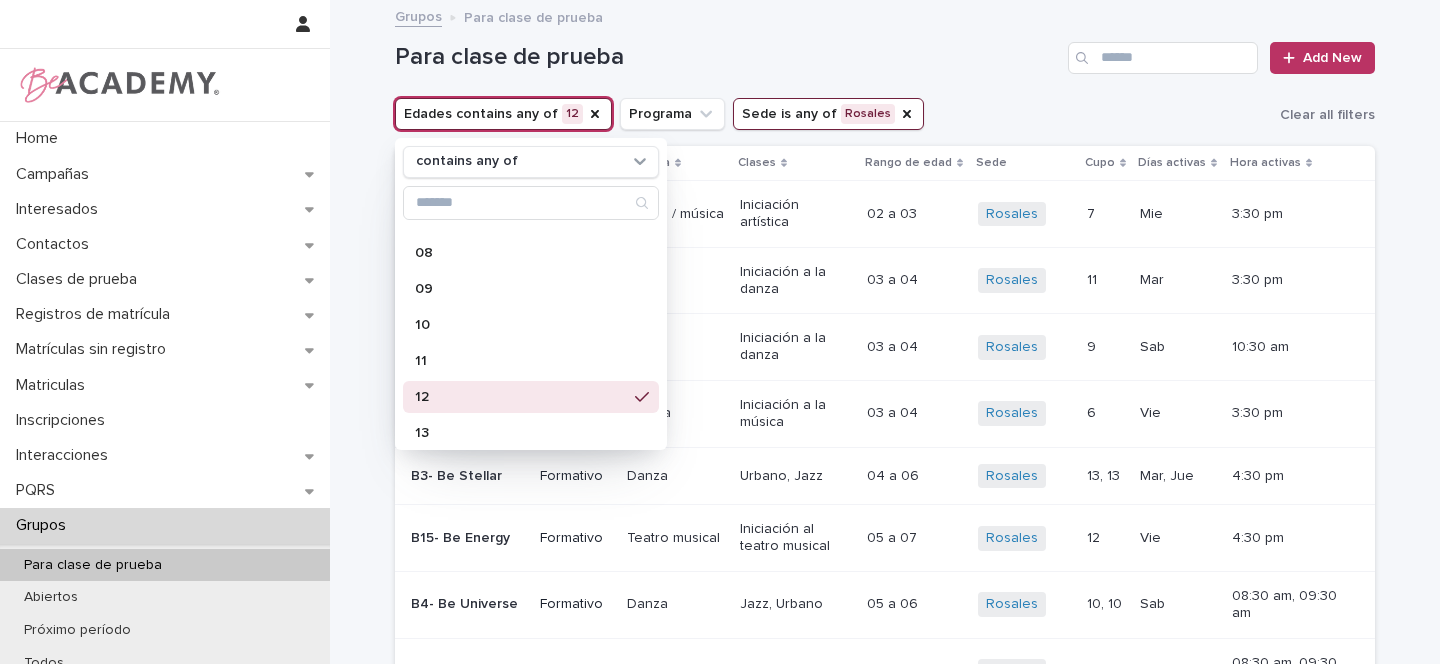 click on "Para clase de prueba Add New" at bounding box center (885, 50) 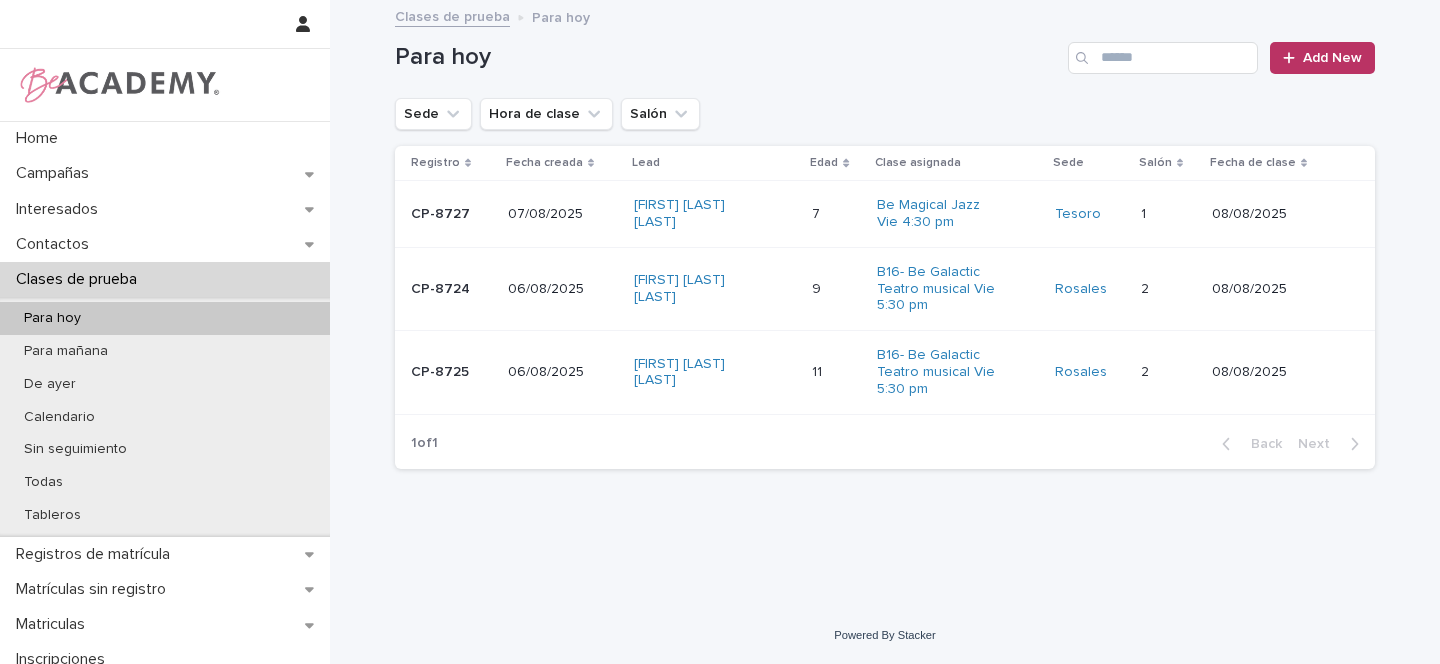 scroll, scrollTop: 0, scrollLeft: 0, axis: both 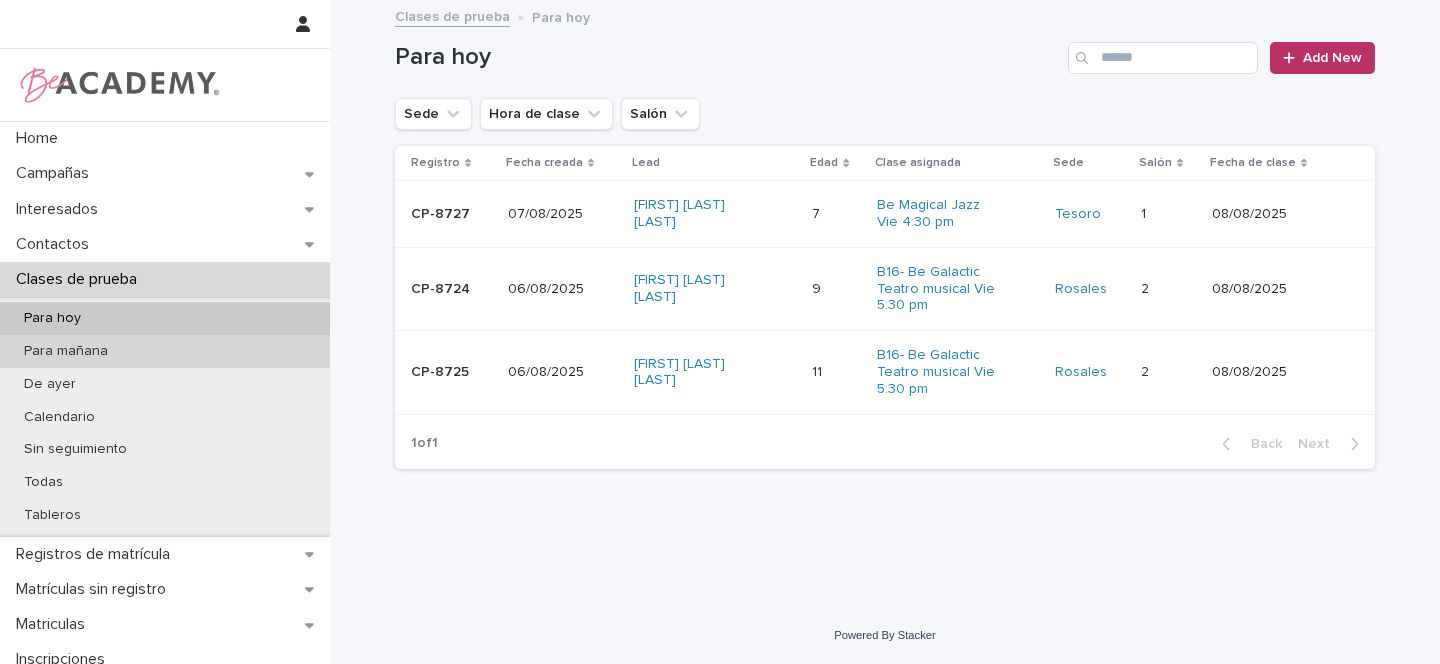 click on "Para mañana" at bounding box center [165, 351] 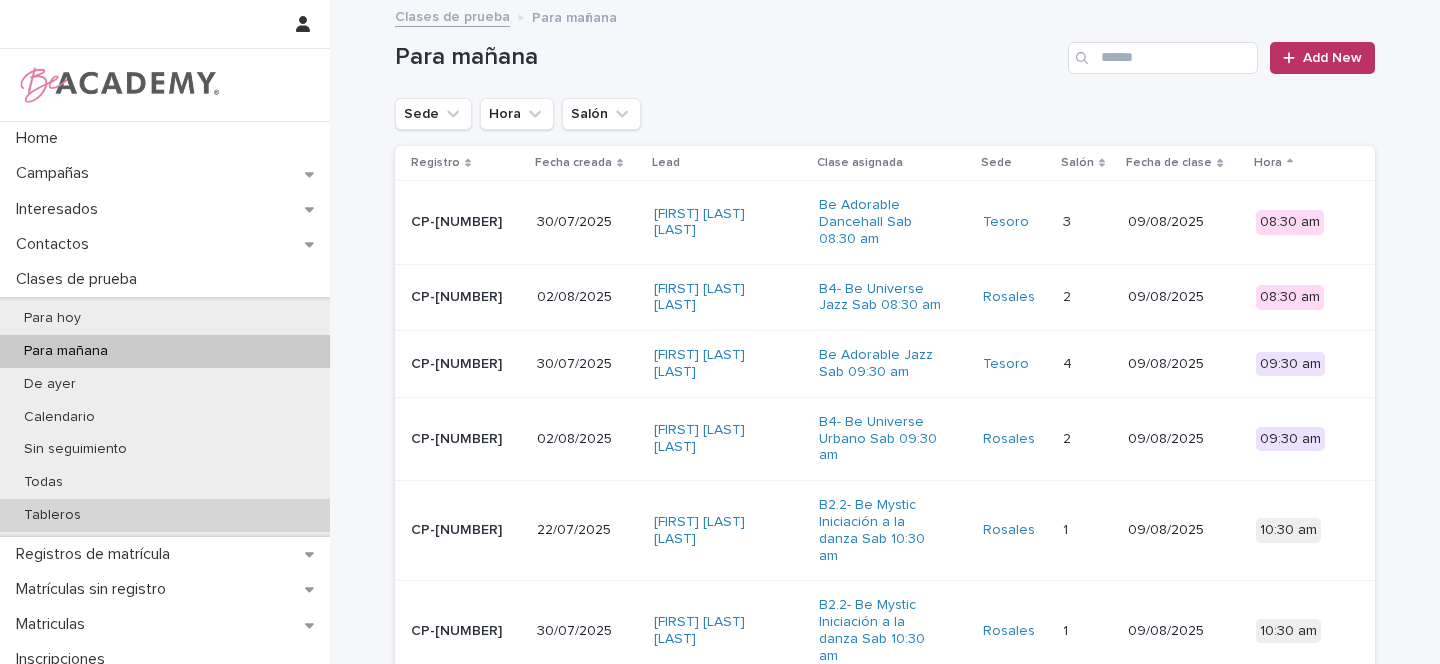 scroll, scrollTop: 4, scrollLeft: 0, axis: vertical 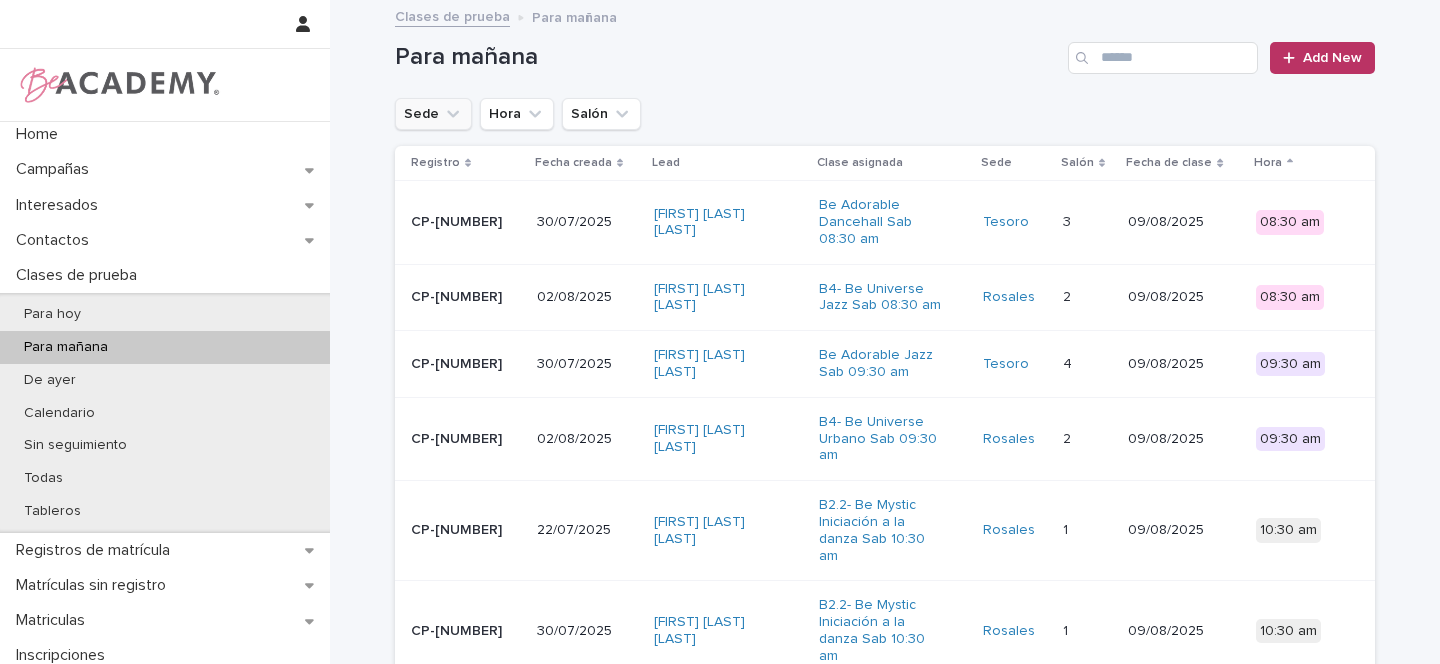 click 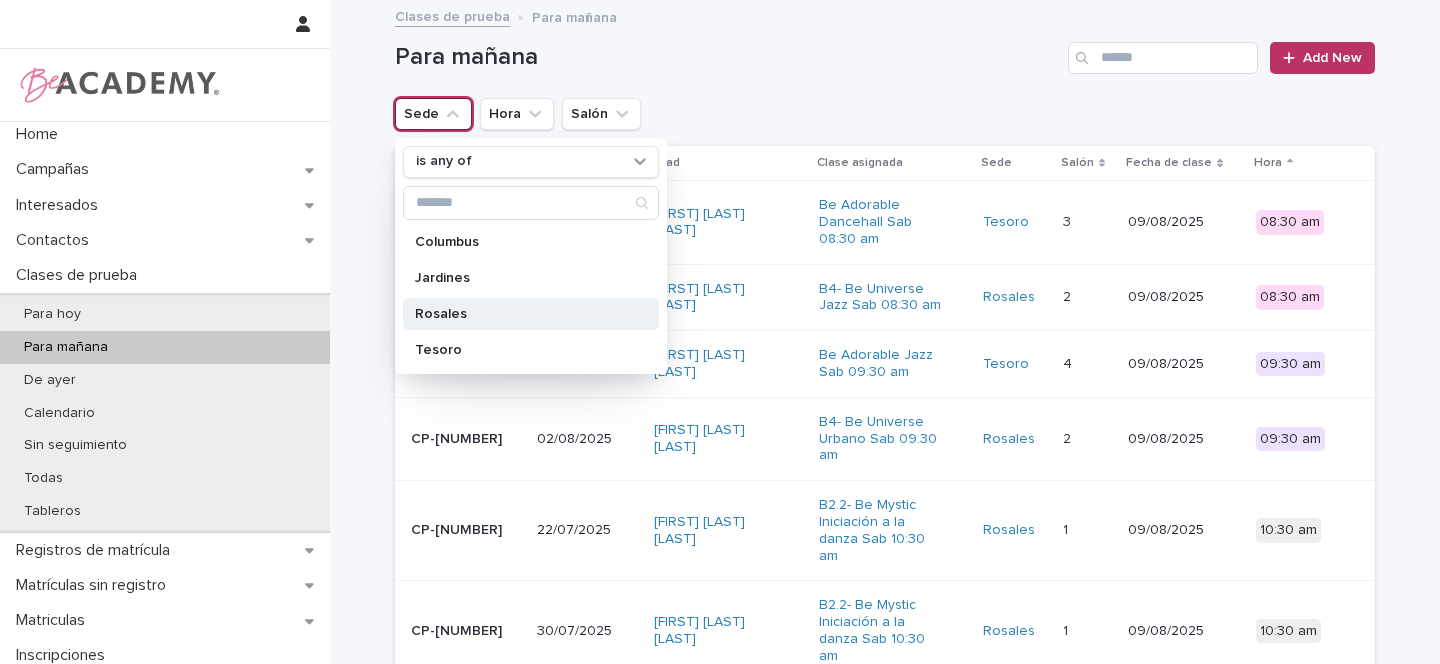 click on "Rosales" at bounding box center (521, 314) 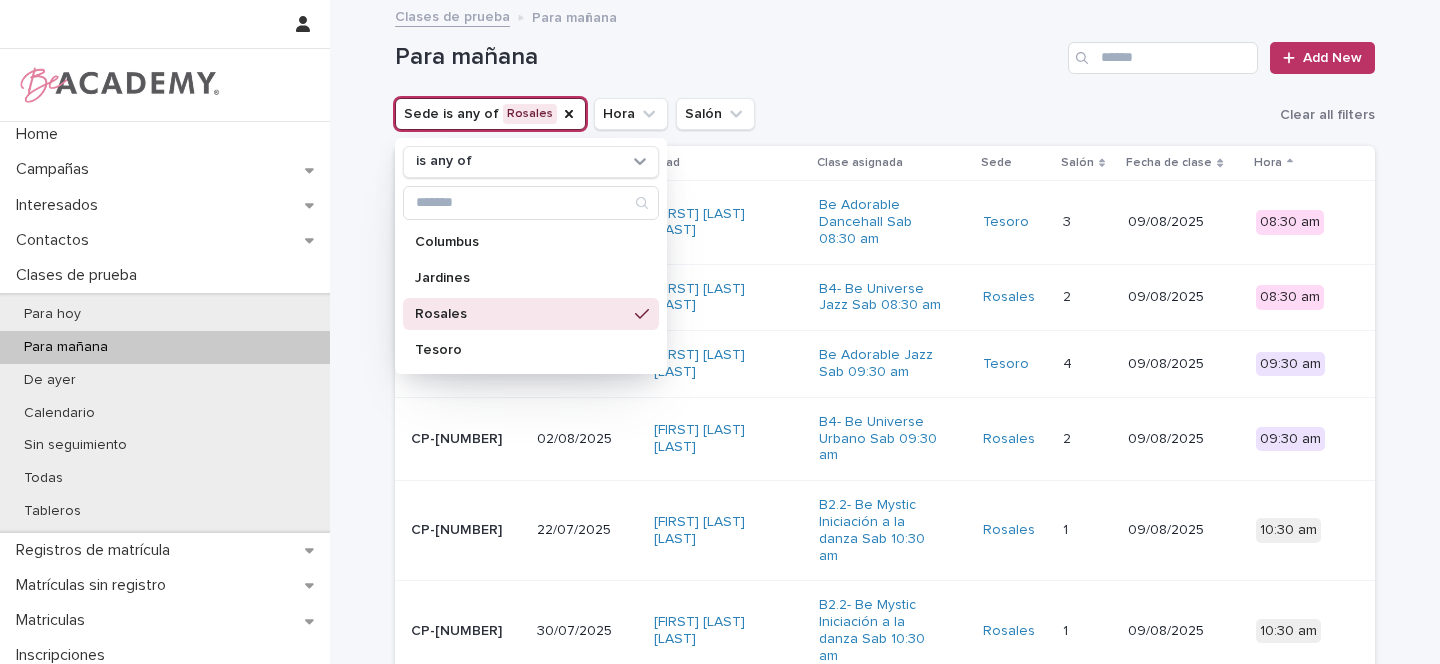 click on "Sede is any of Rosales is any of Columbus Jardines Rosales Tesoro Hora Salón Clear all filters" at bounding box center (885, 114) 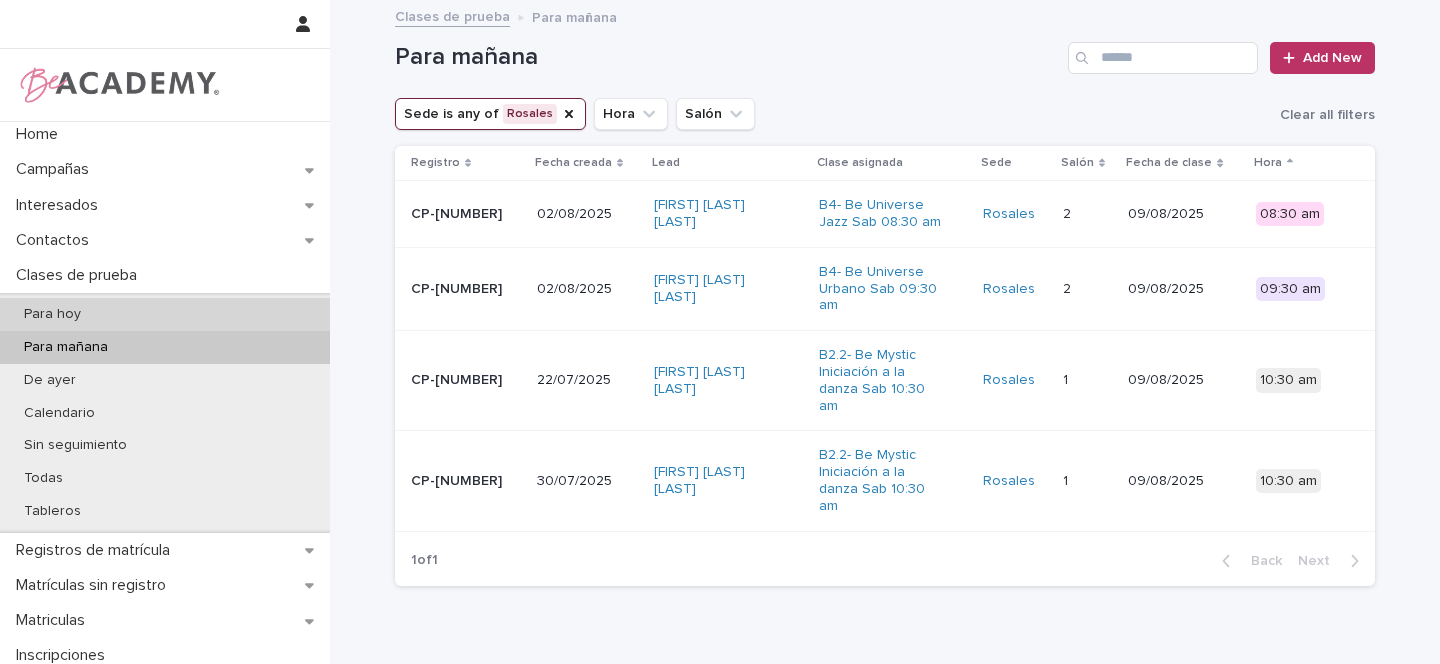click on "Para hoy" at bounding box center [165, 314] 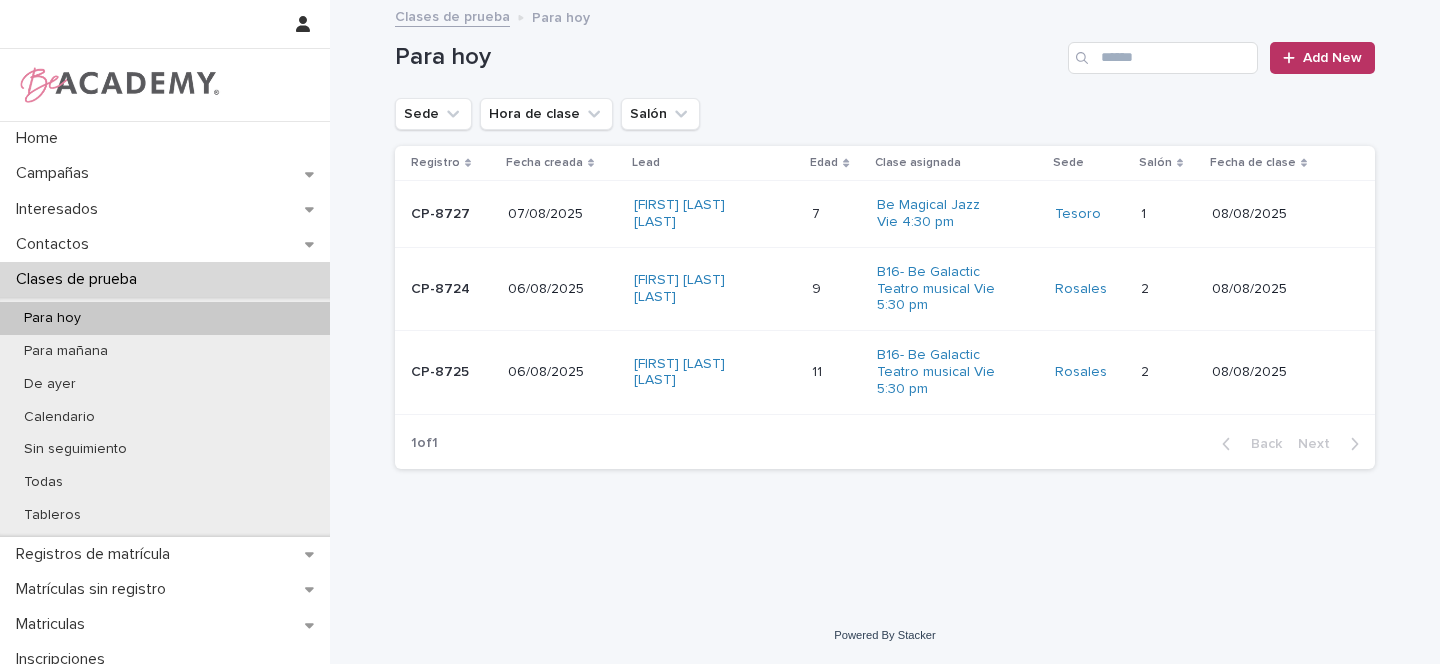 click on "Ivanna Karolay Guerrero Carrillo" at bounding box center [715, 289] 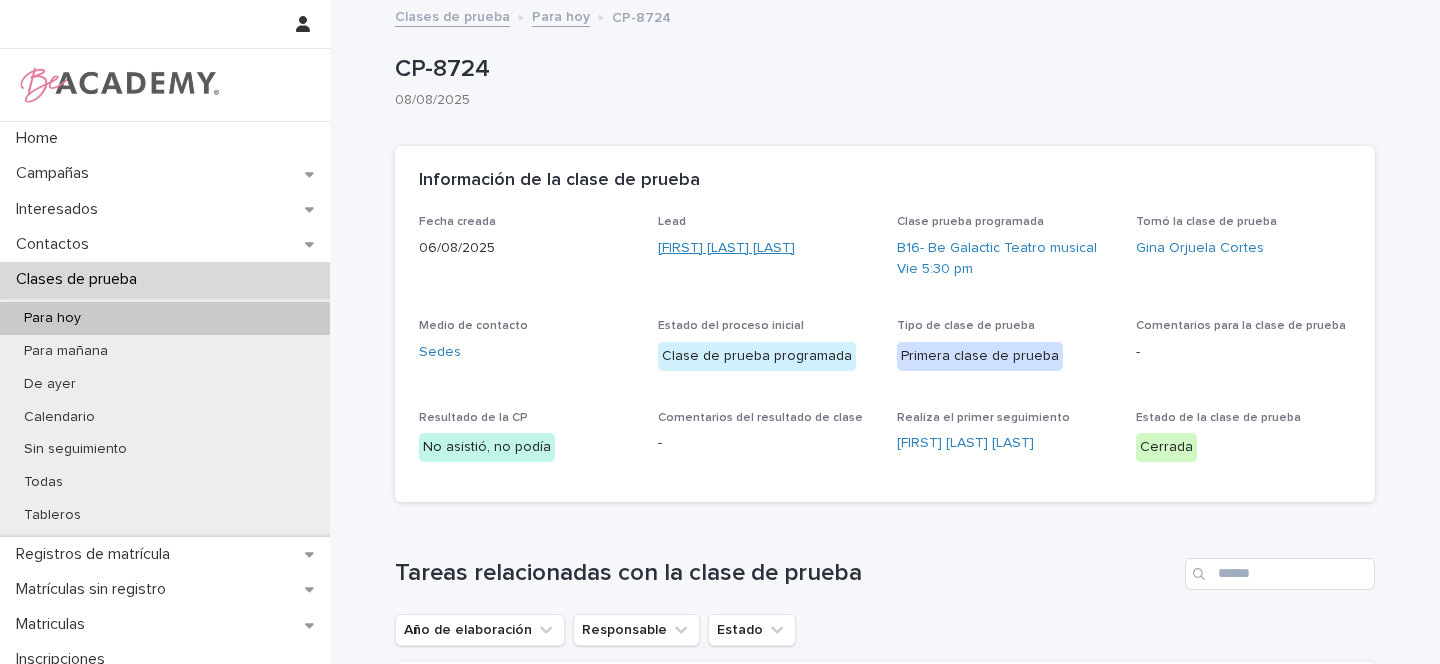 click on "Ivanna Karolay Guerrero Carrillo" at bounding box center [726, 248] 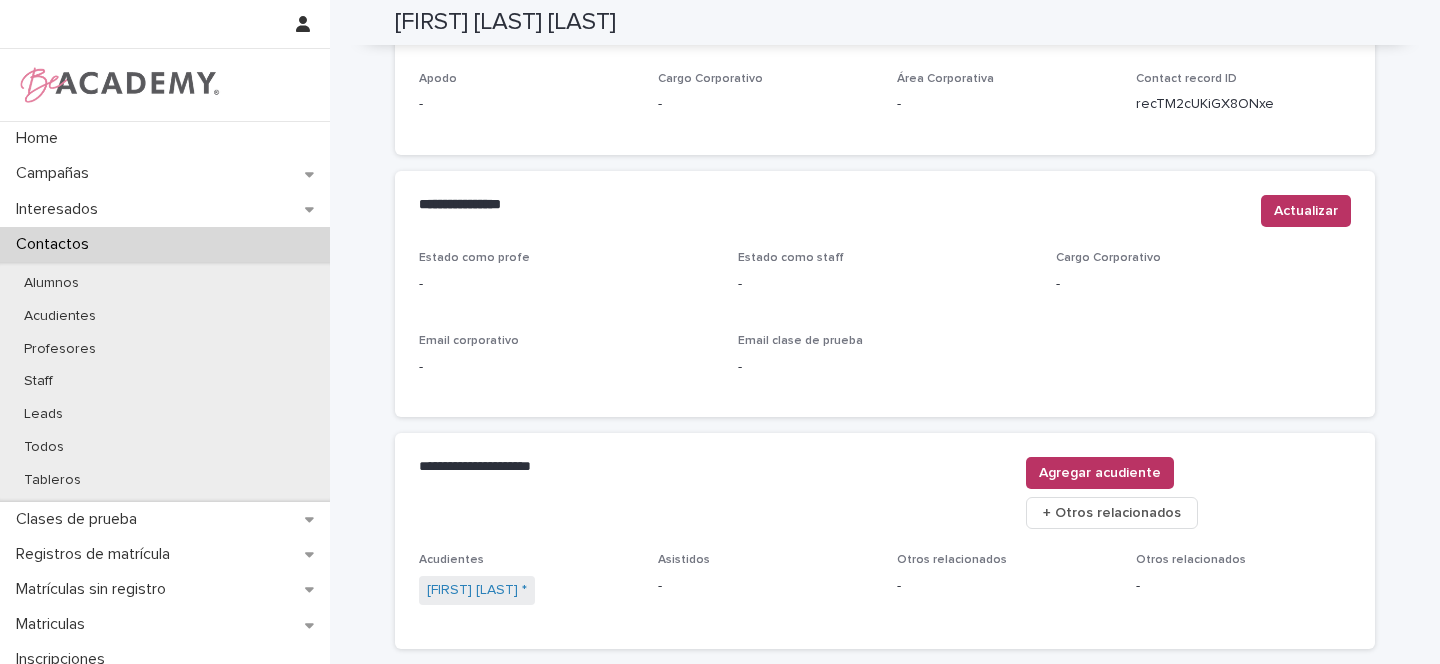 scroll, scrollTop: 733, scrollLeft: 0, axis: vertical 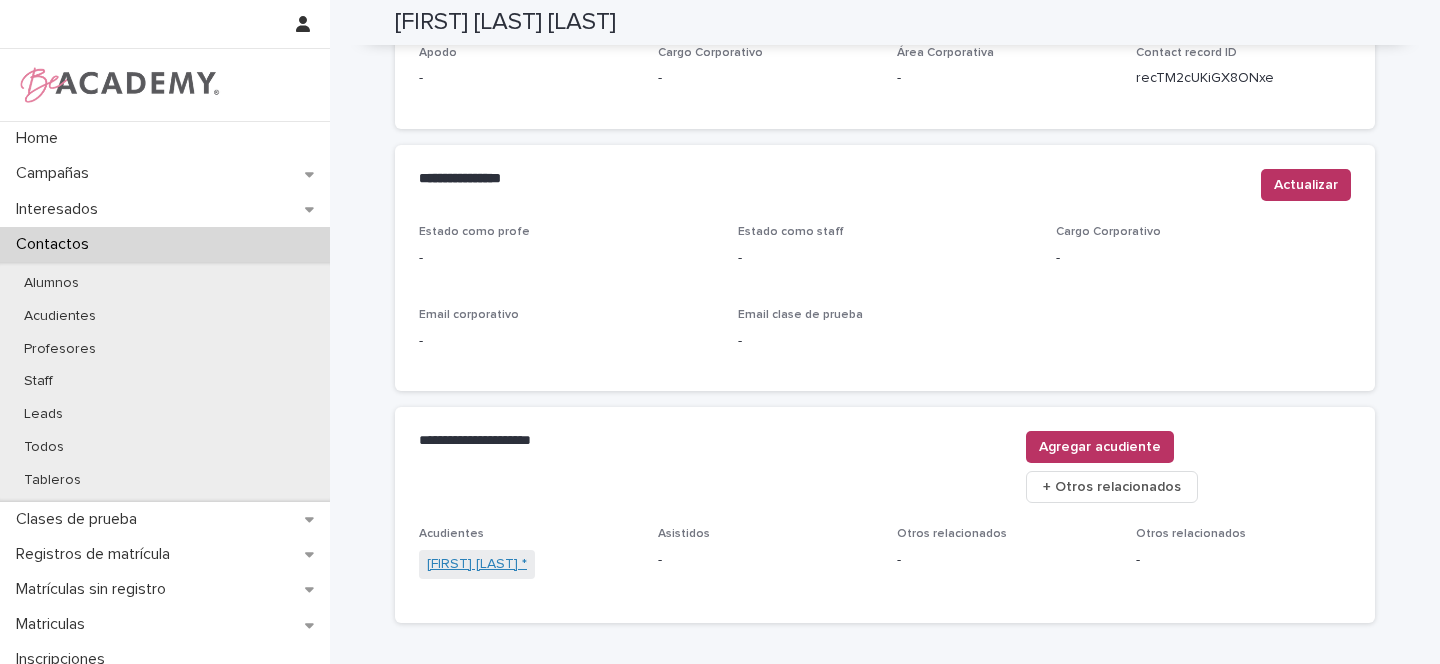 click on "Vladimir Ivan Guerrero *" at bounding box center (477, 564) 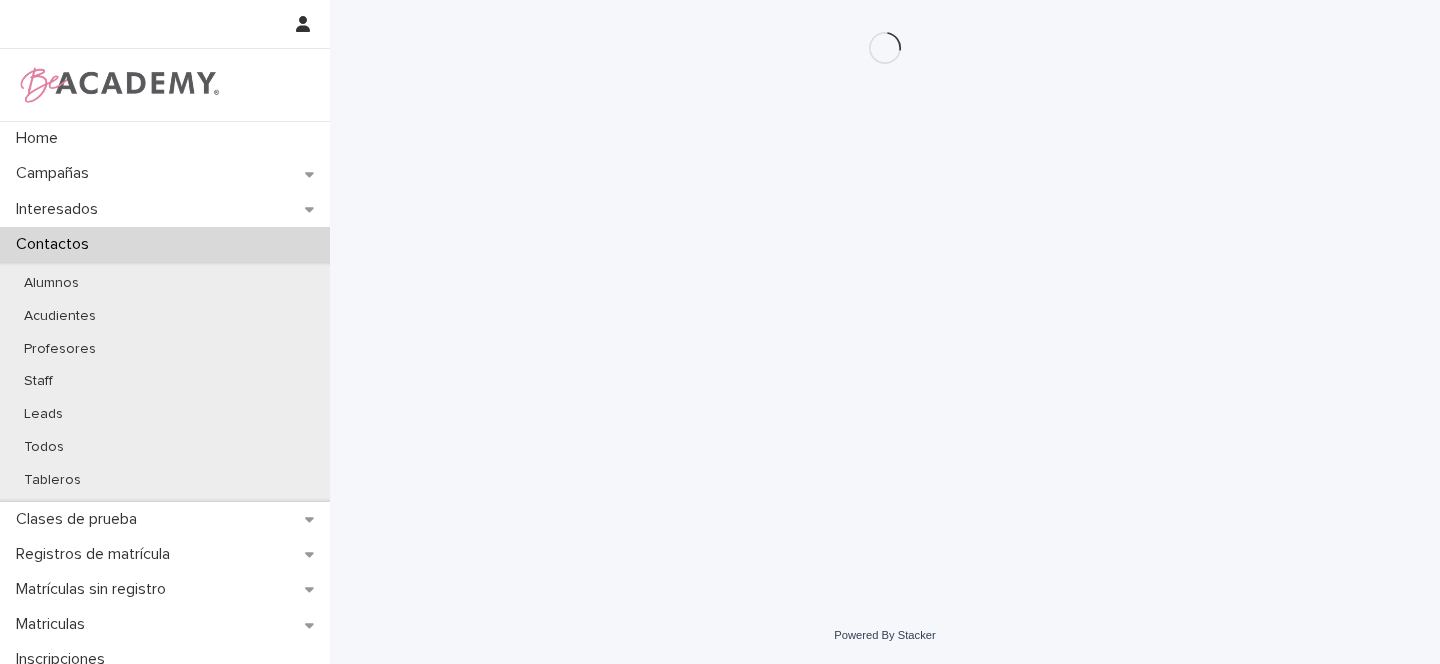 scroll, scrollTop: 0, scrollLeft: 0, axis: both 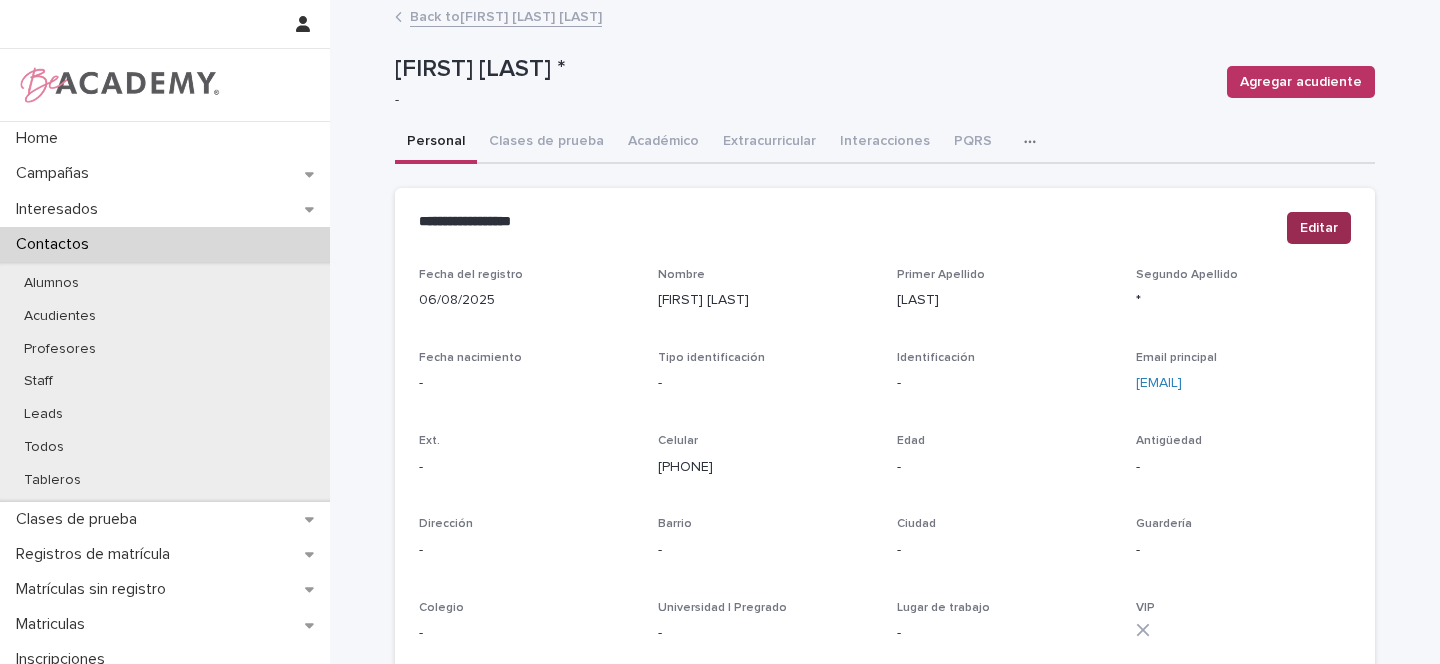click on "Editar" at bounding box center (1319, 228) 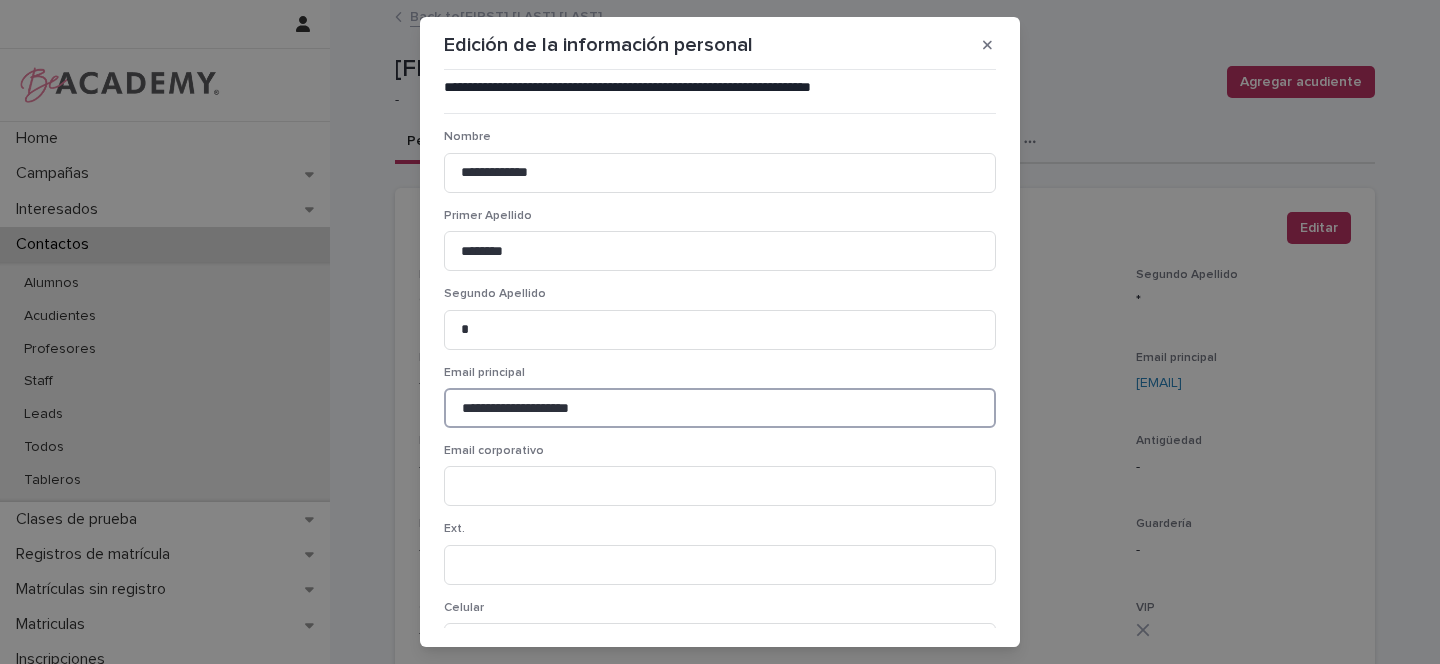 click on "**********" at bounding box center (720, 408) 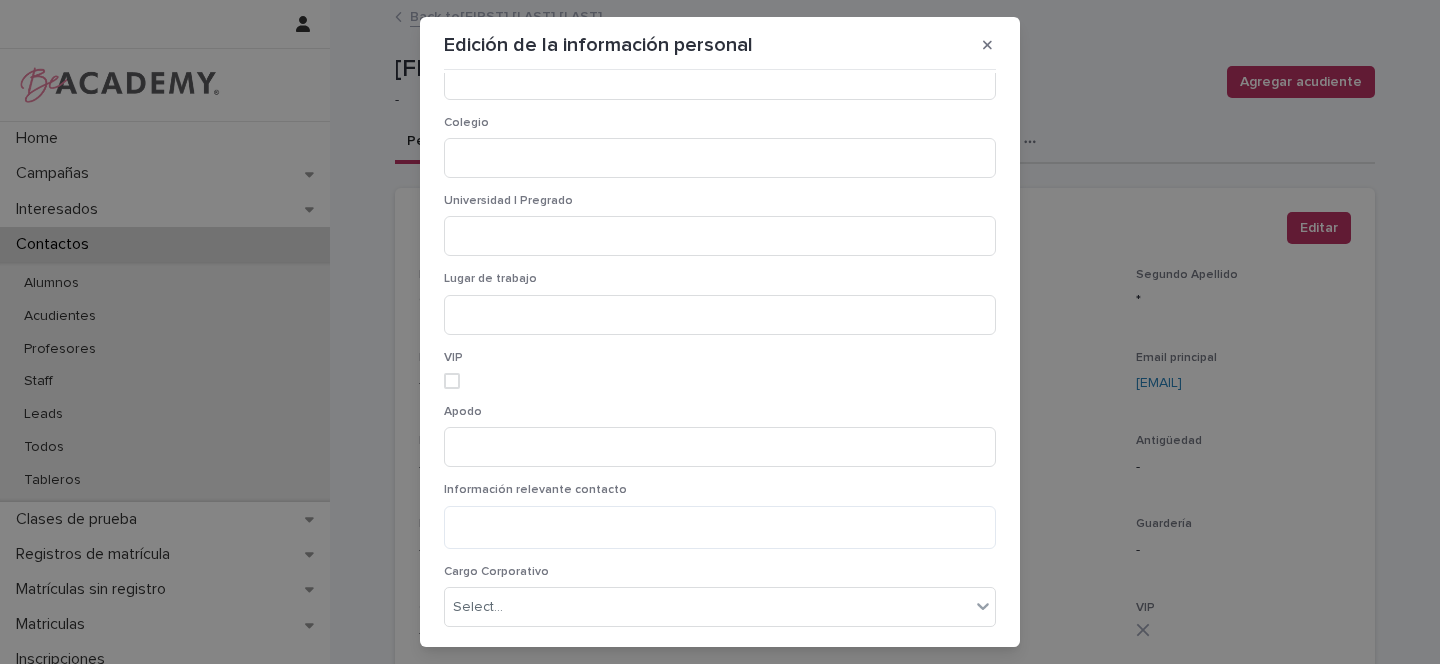 scroll, scrollTop: 1452, scrollLeft: 0, axis: vertical 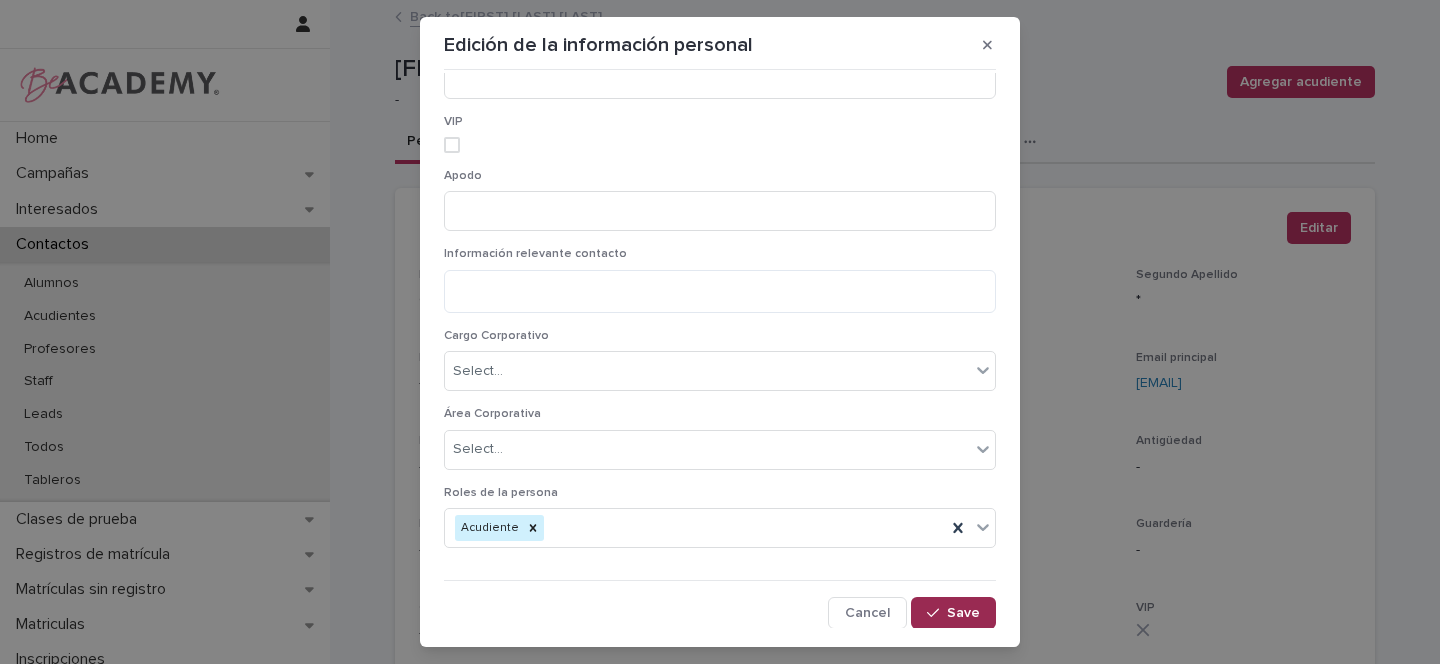 type on "**********" 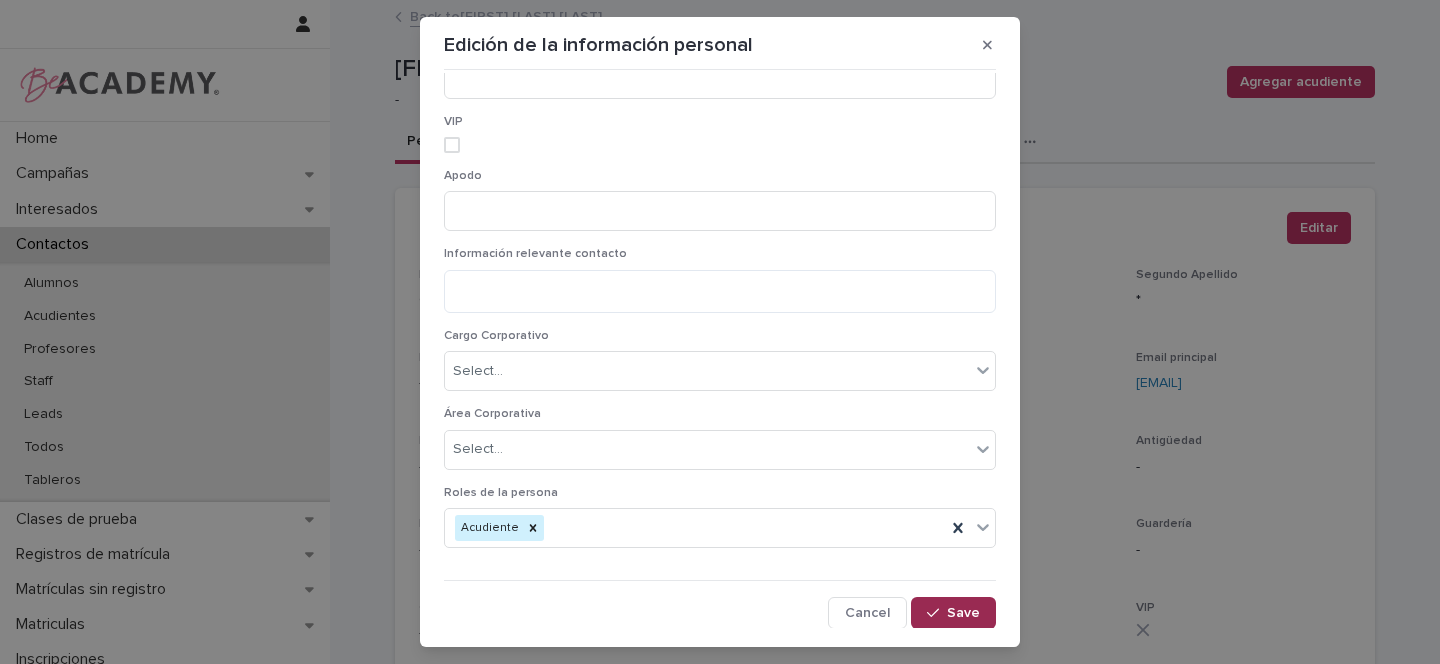 click on "Save" at bounding box center [963, 613] 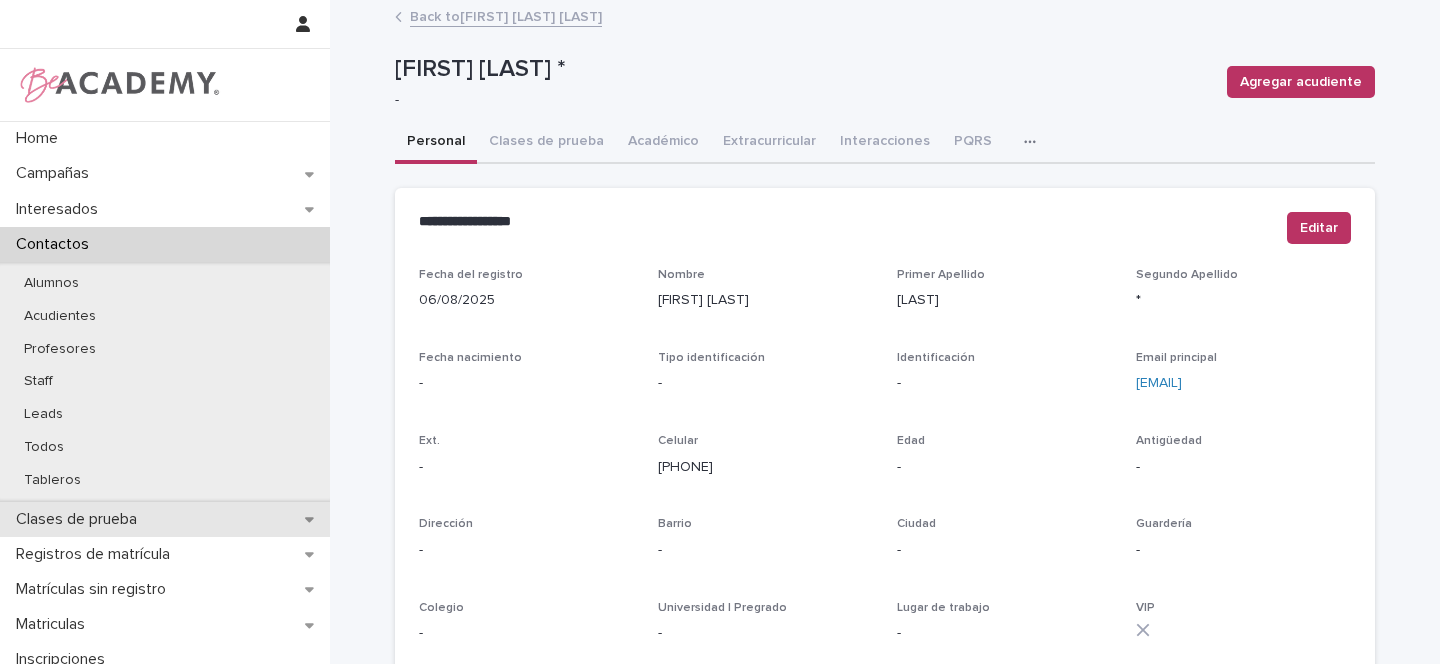 click on "Clases de prueba" at bounding box center (165, 519) 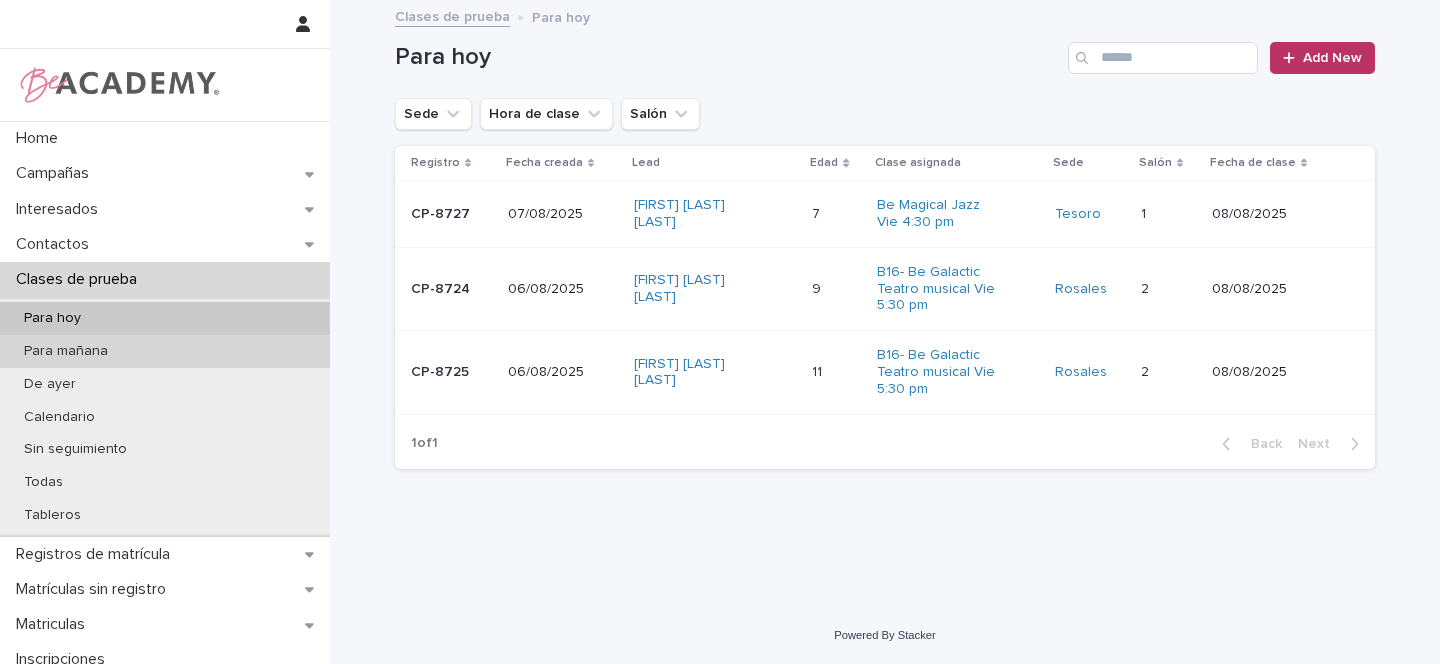 click on "Para mañana" at bounding box center (165, 351) 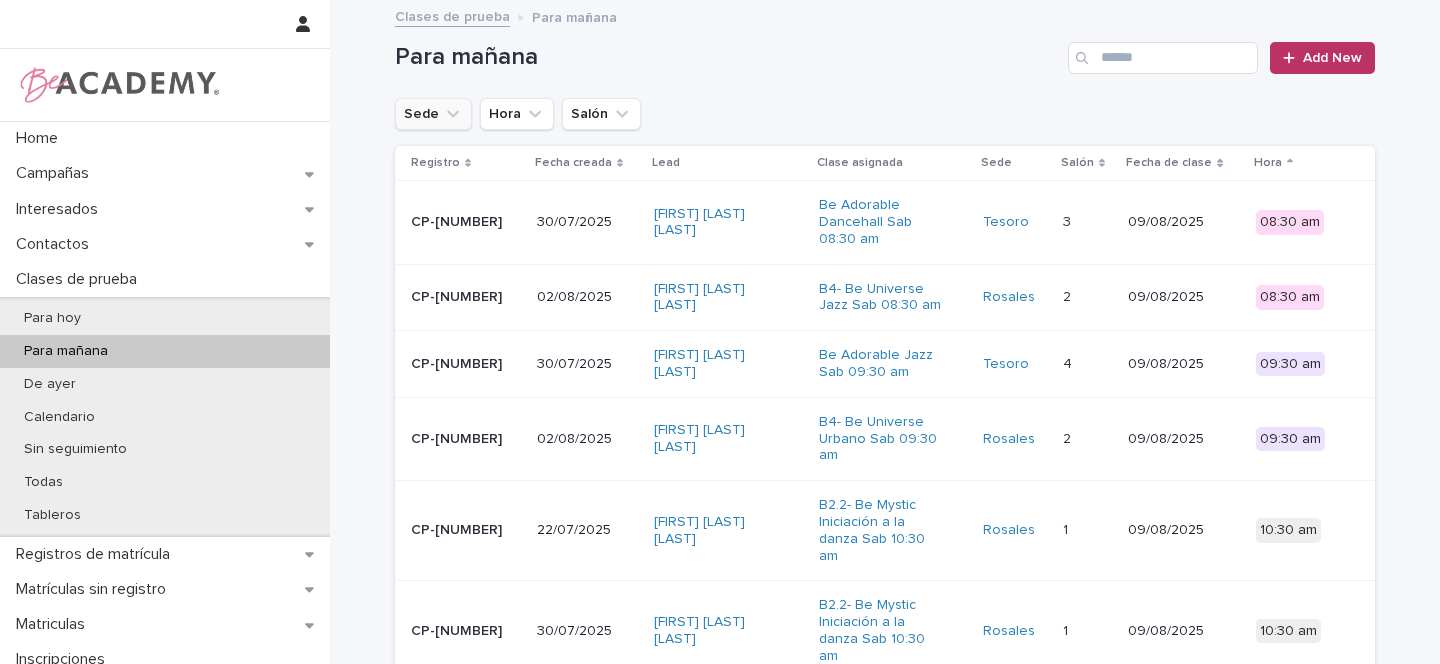 click 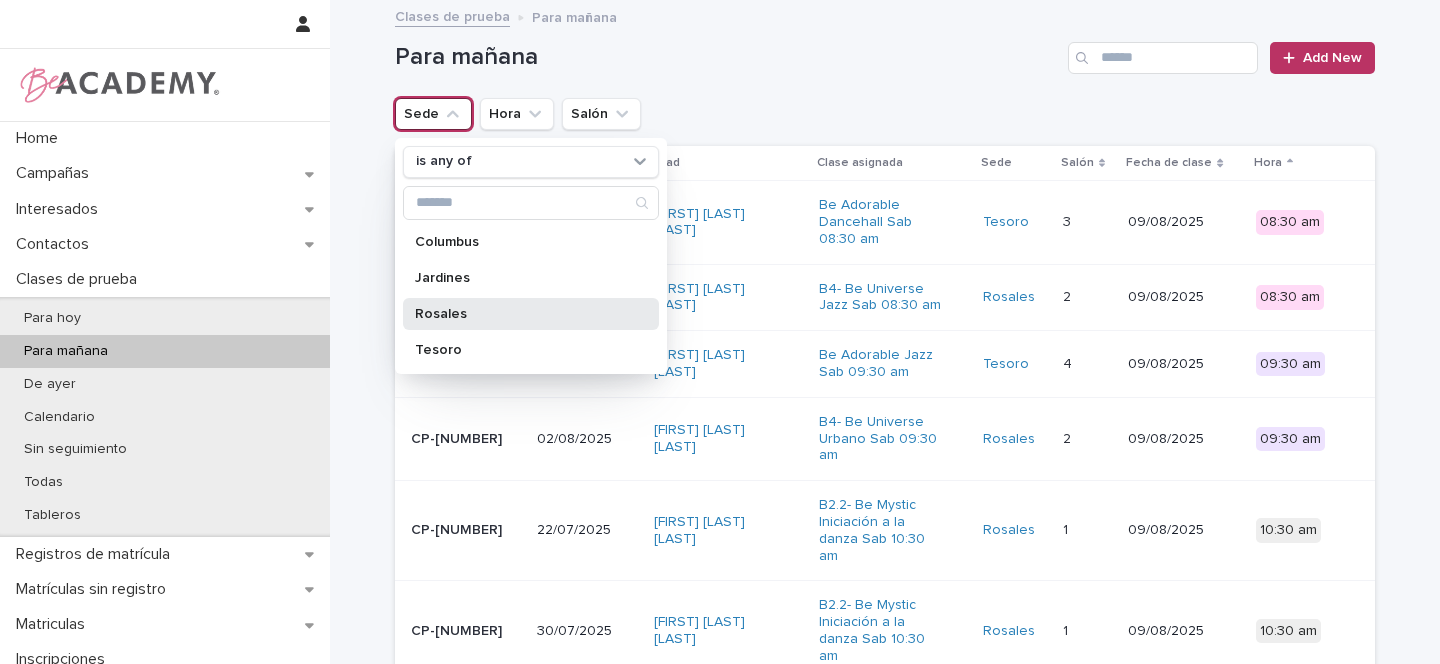 click on "Rosales" at bounding box center (521, 314) 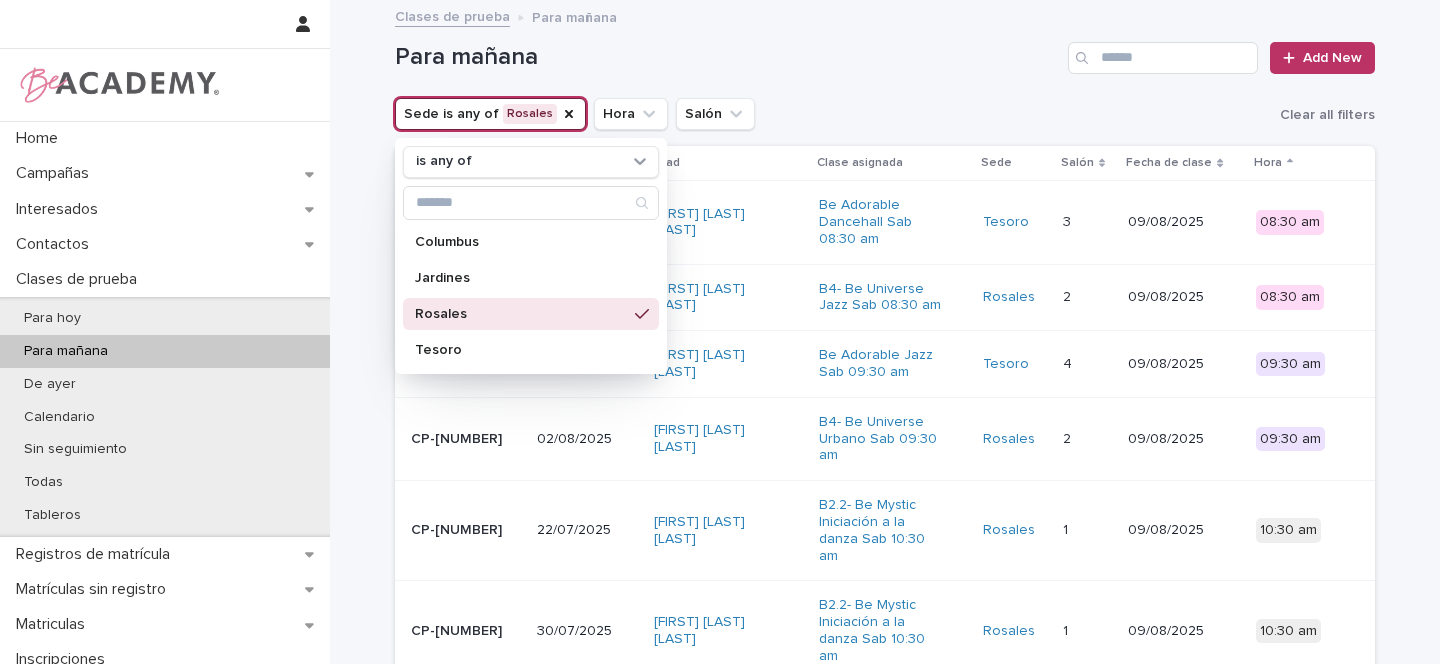 click on "Para mañana Add New" at bounding box center [885, 50] 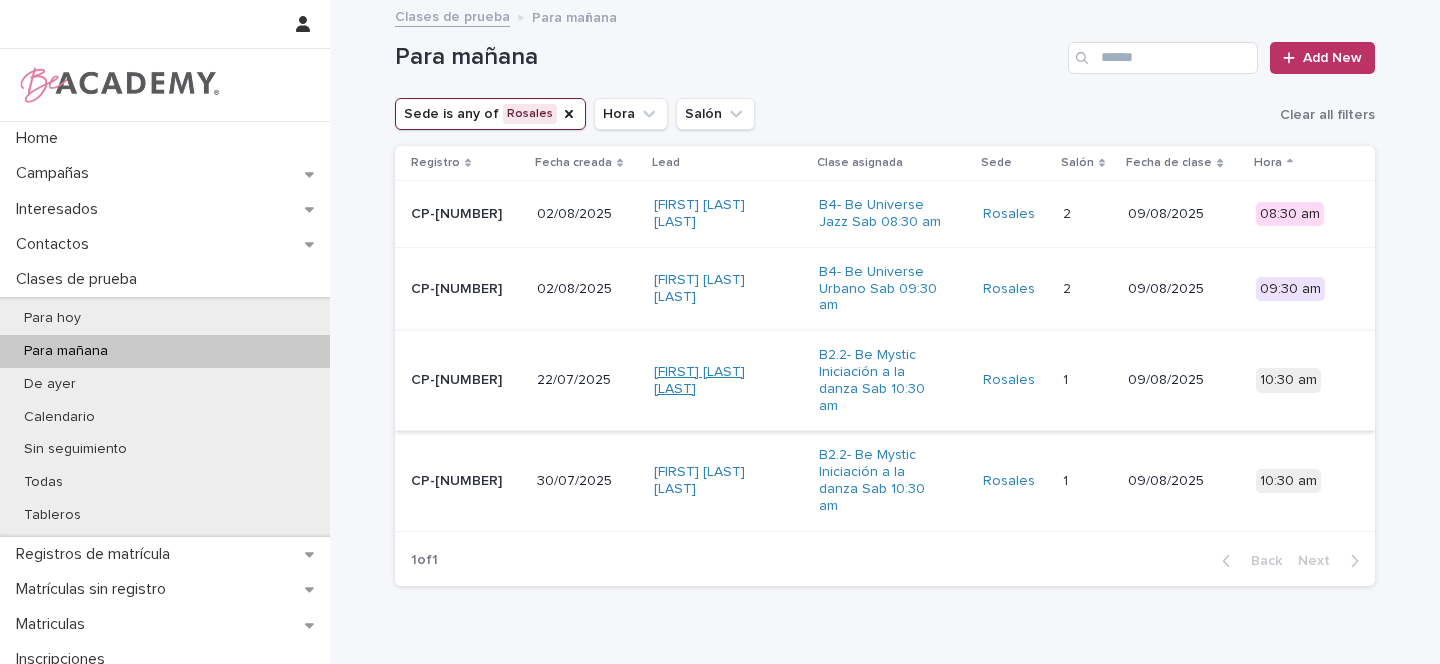 click on "Maria Paz Pedraza Vera" at bounding box center [716, 381] 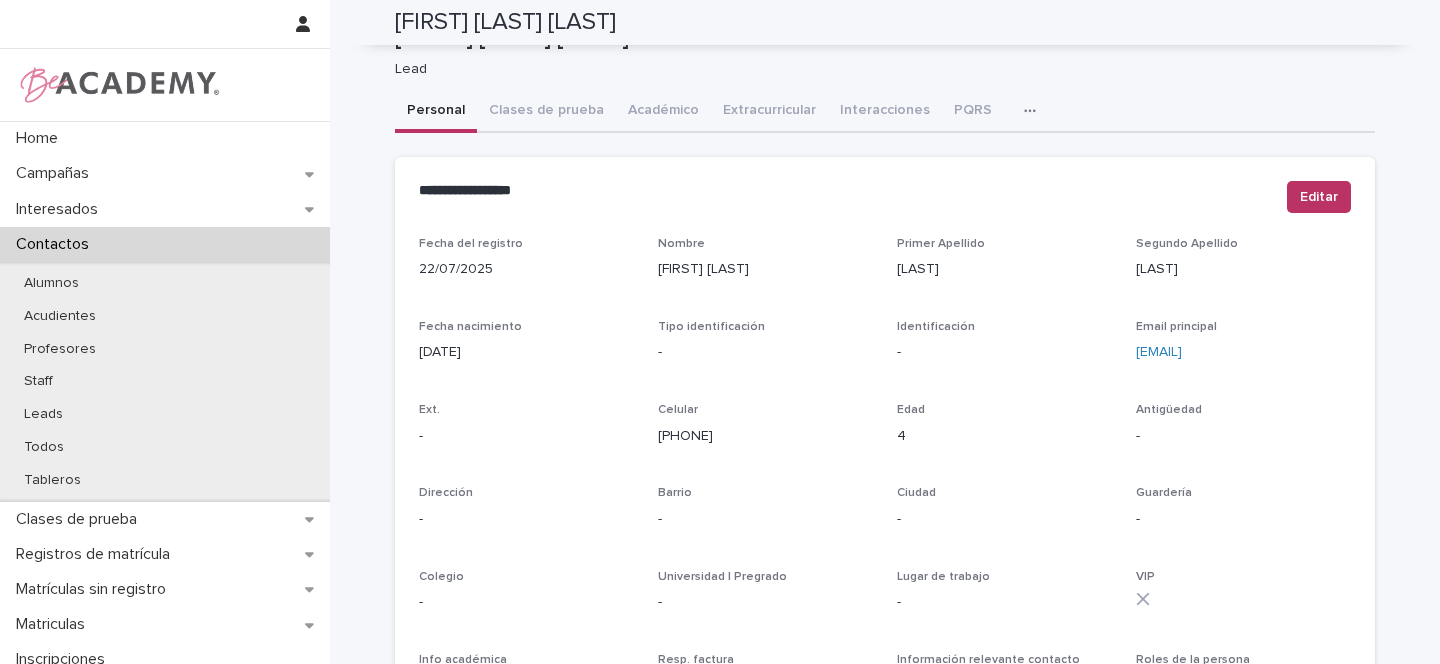 scroll, scrollTop: 0, scrollLeft: 0, axis: both 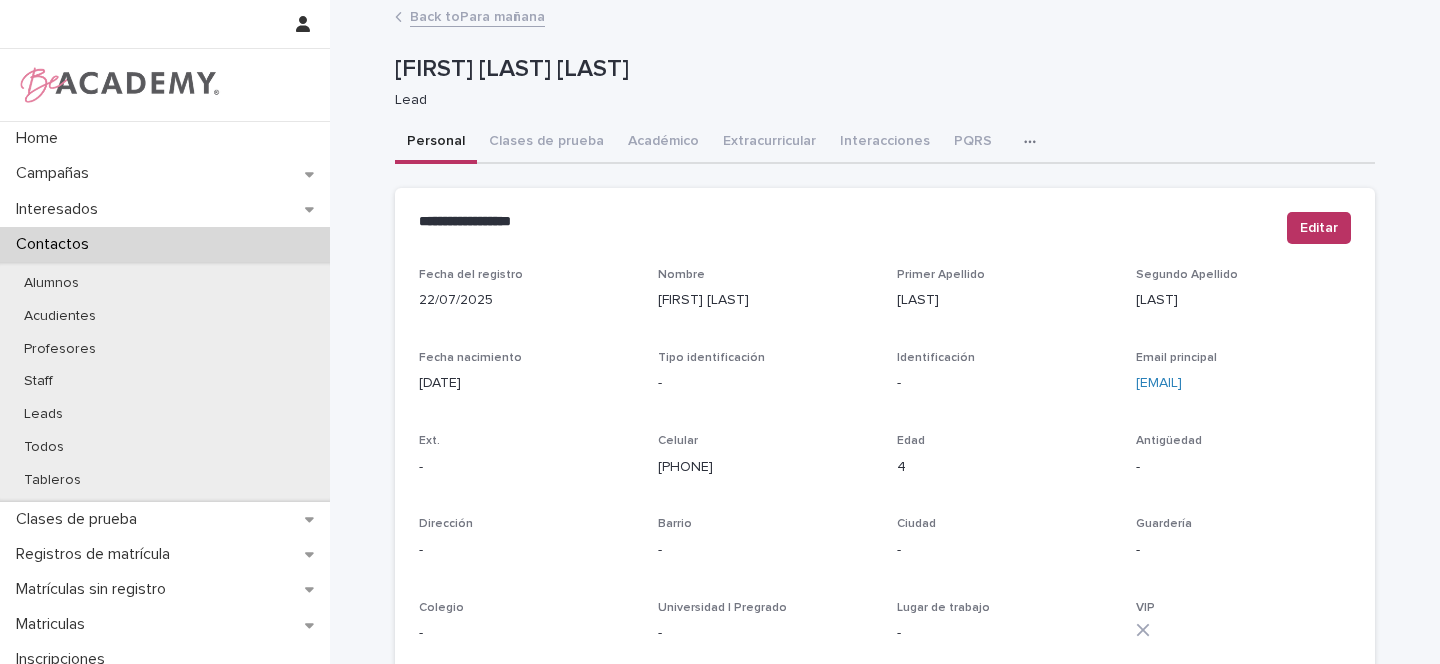 click on "Back to  Para mañana" at bounding box center [477, 15] 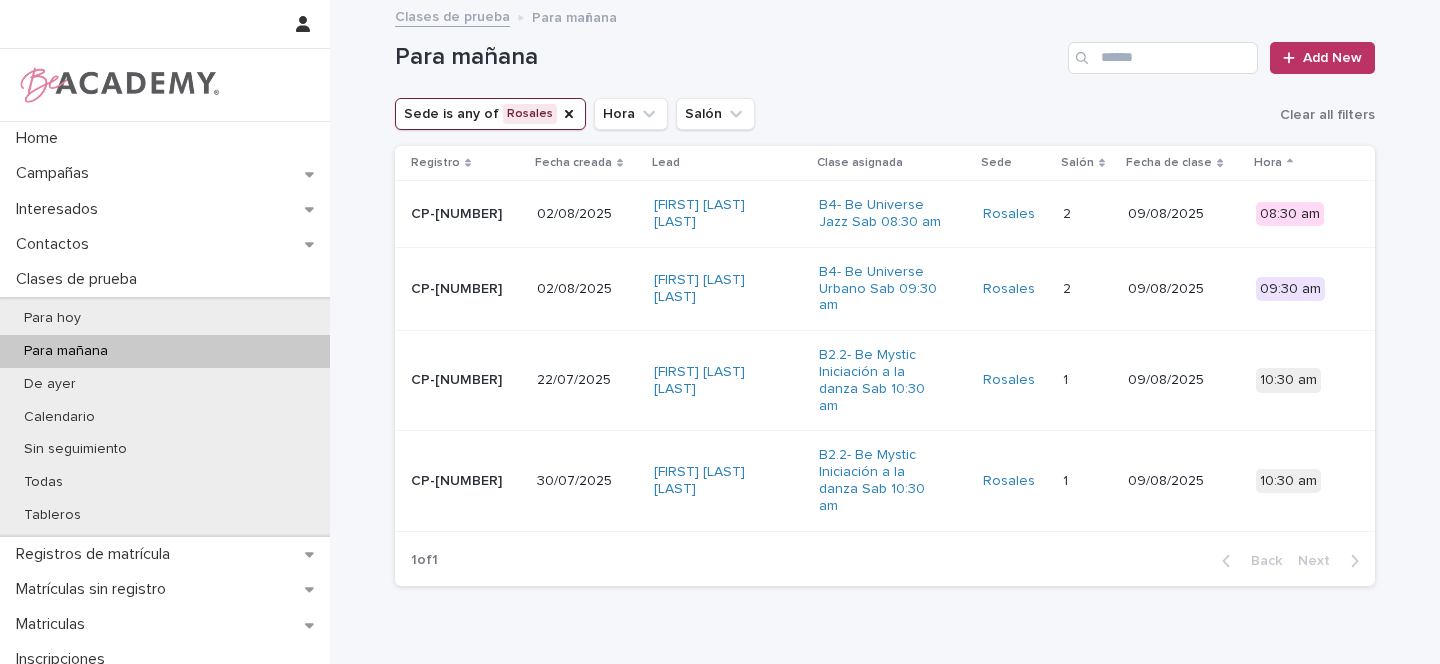 click on "Mar Vega Villegas" at bounding box center (728, 481) 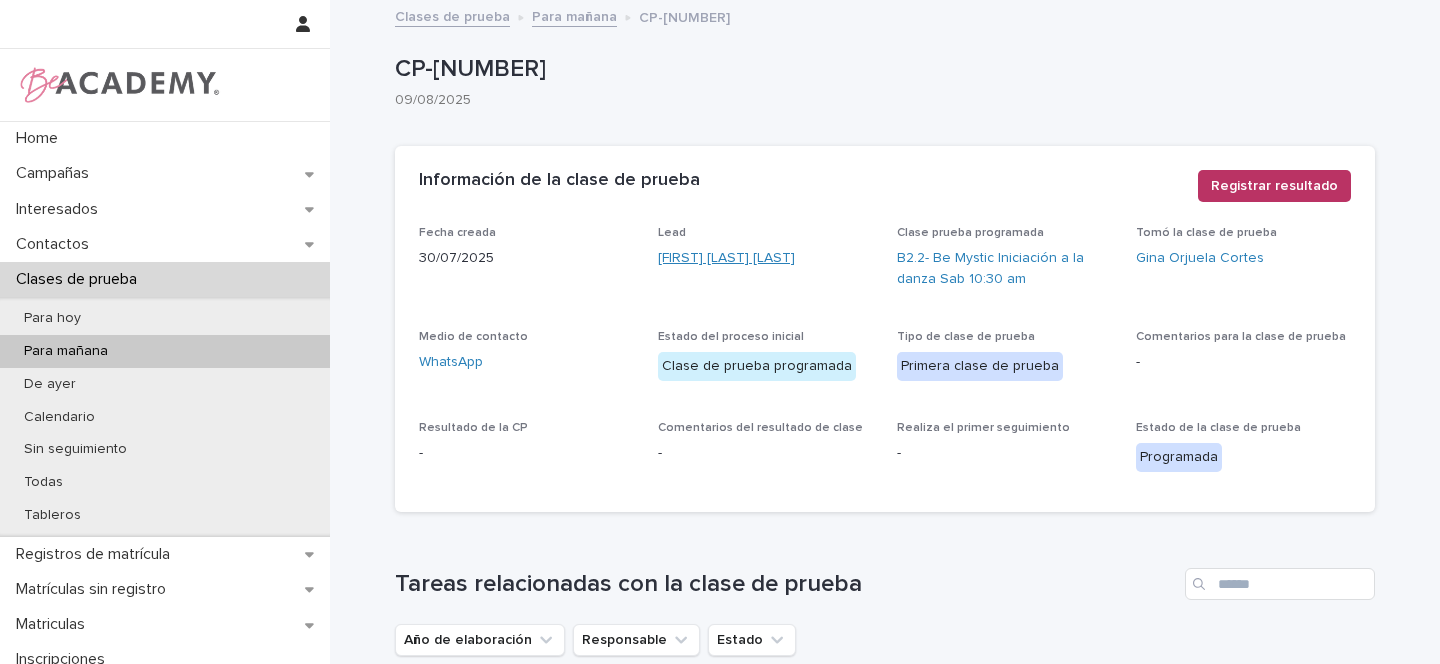 scroll, scrollTop: 4, scrollLeft: 0, axis: vertical 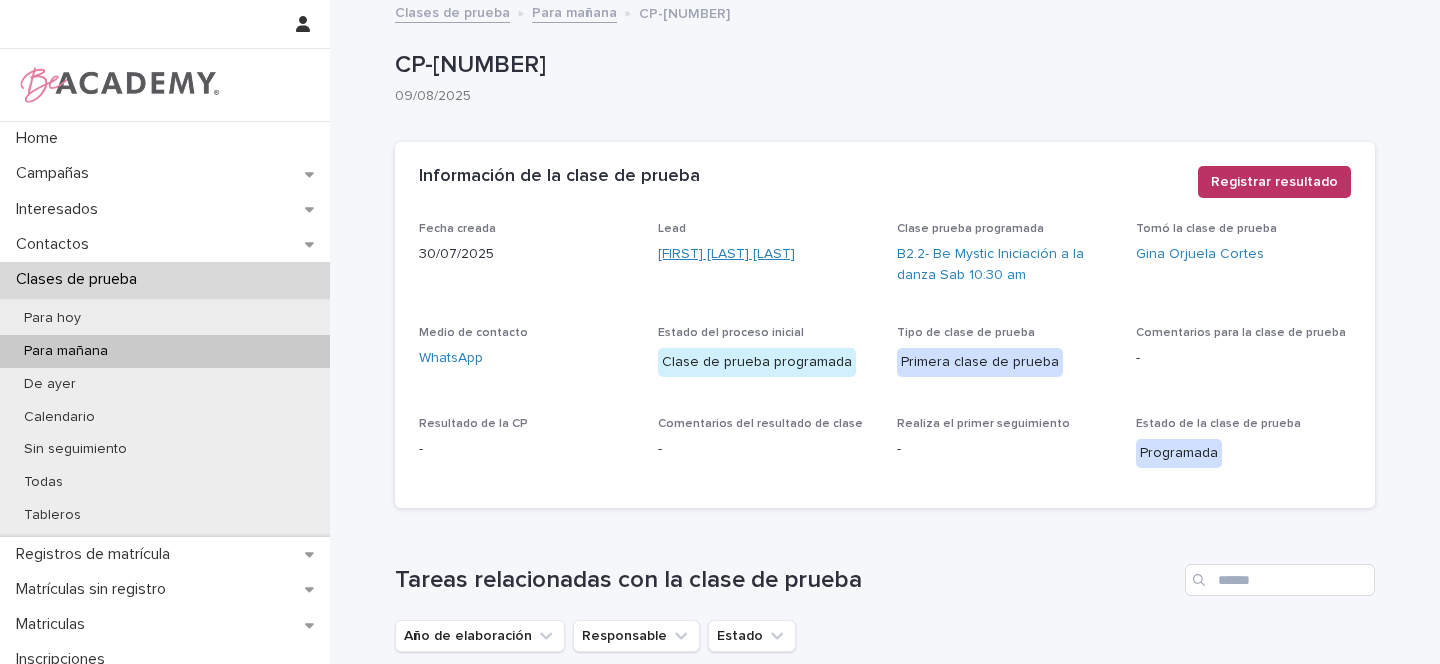 click on "Mar Vega Villegas" at bounding box center [726, 254] 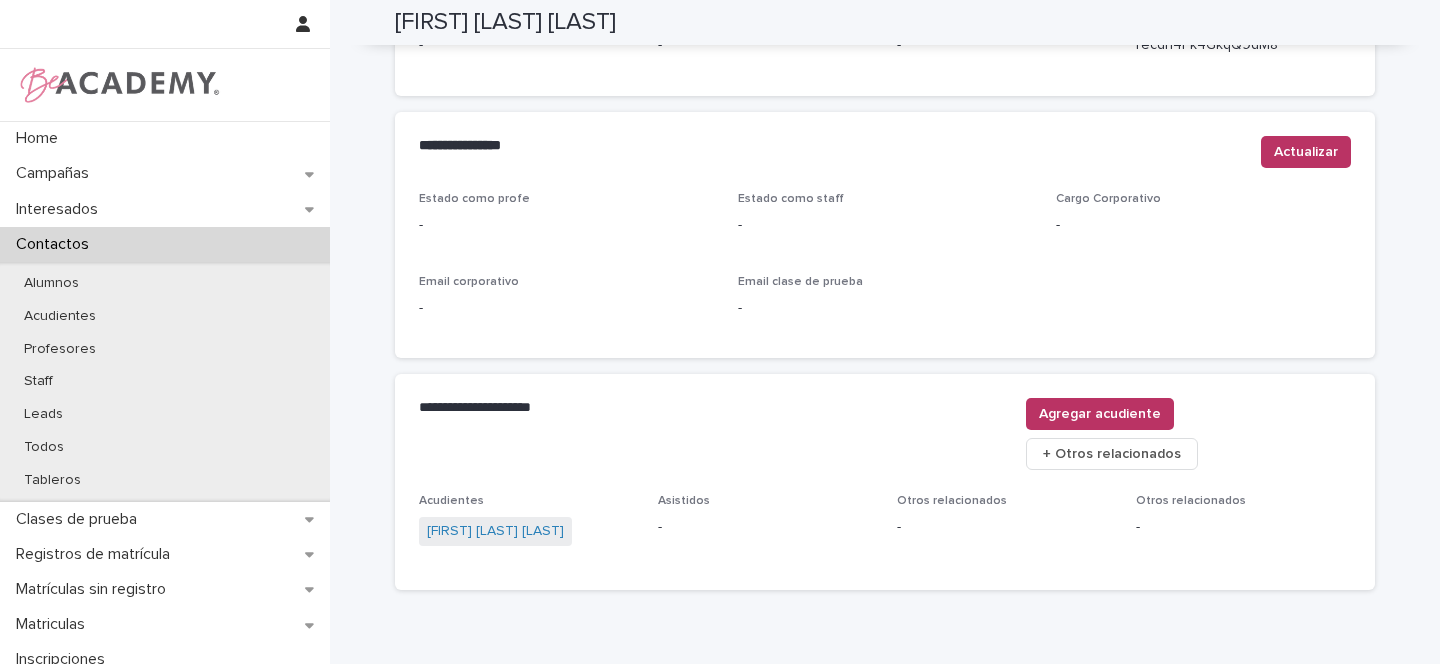 scroll, scrollTop: 824, scrollLeft: 0, axis: vertical 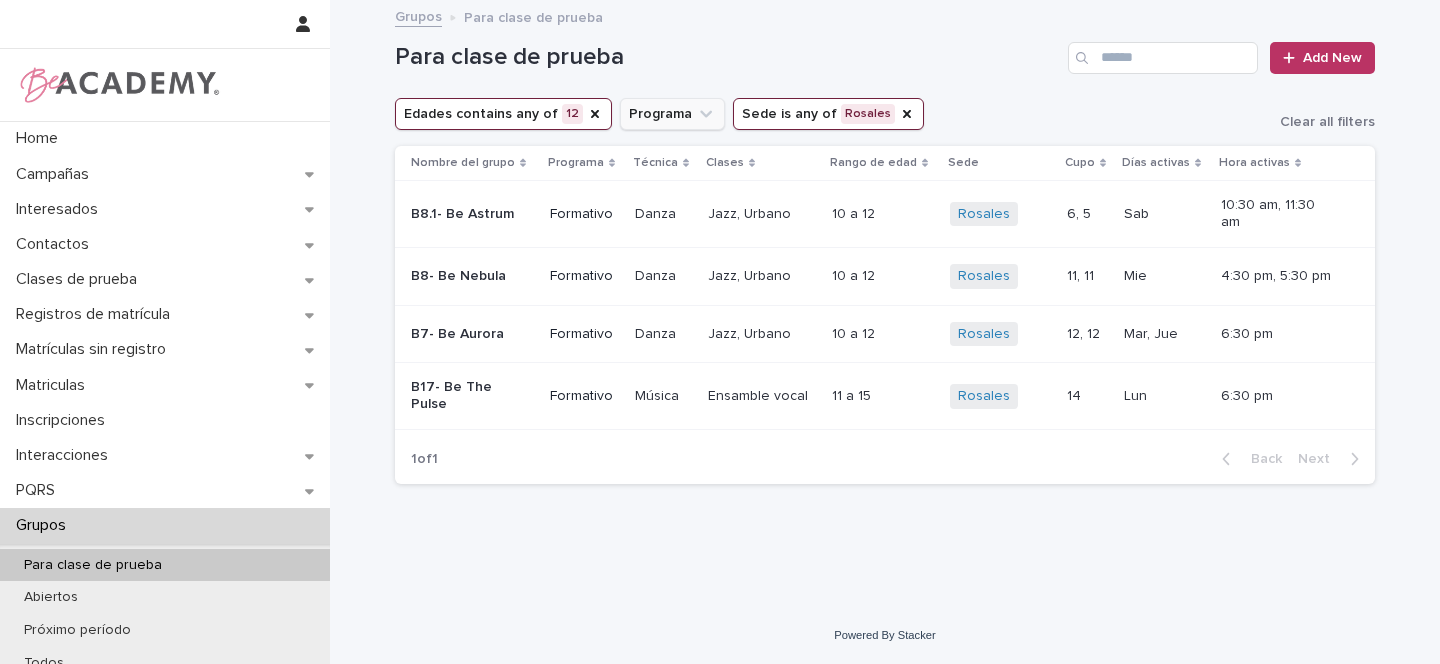 click 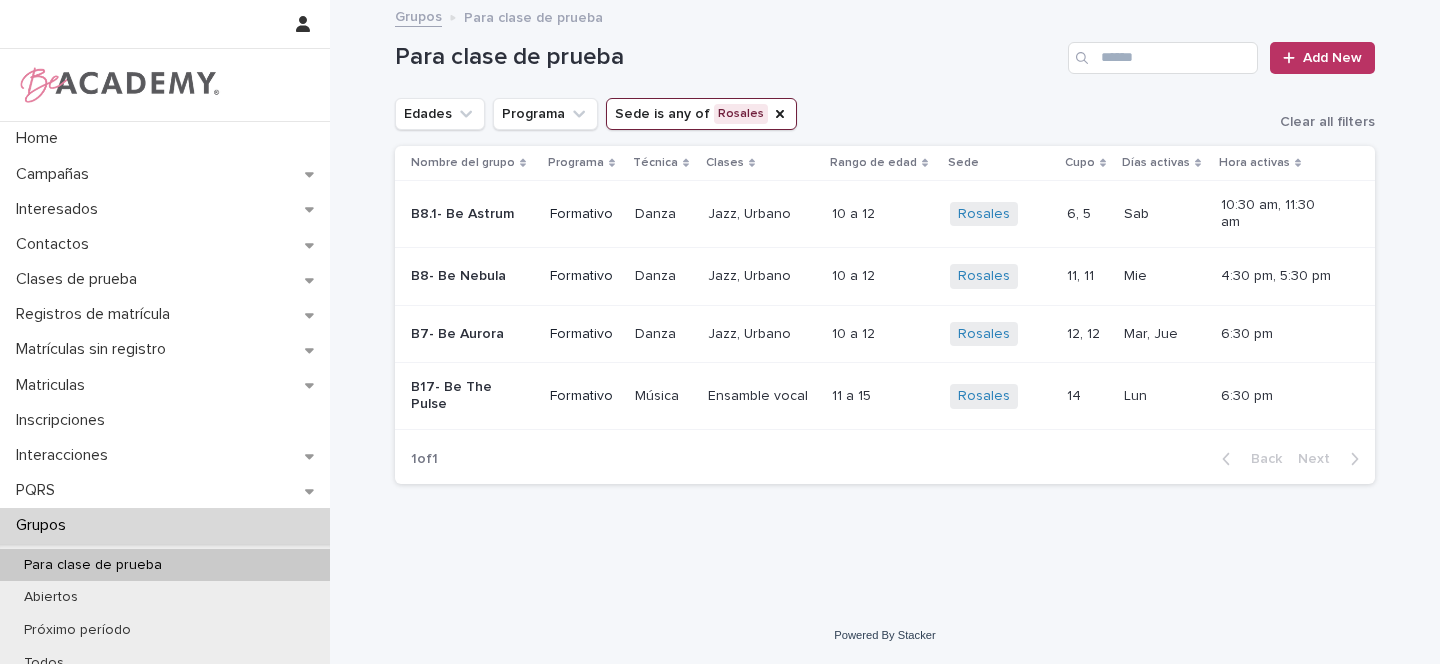 click 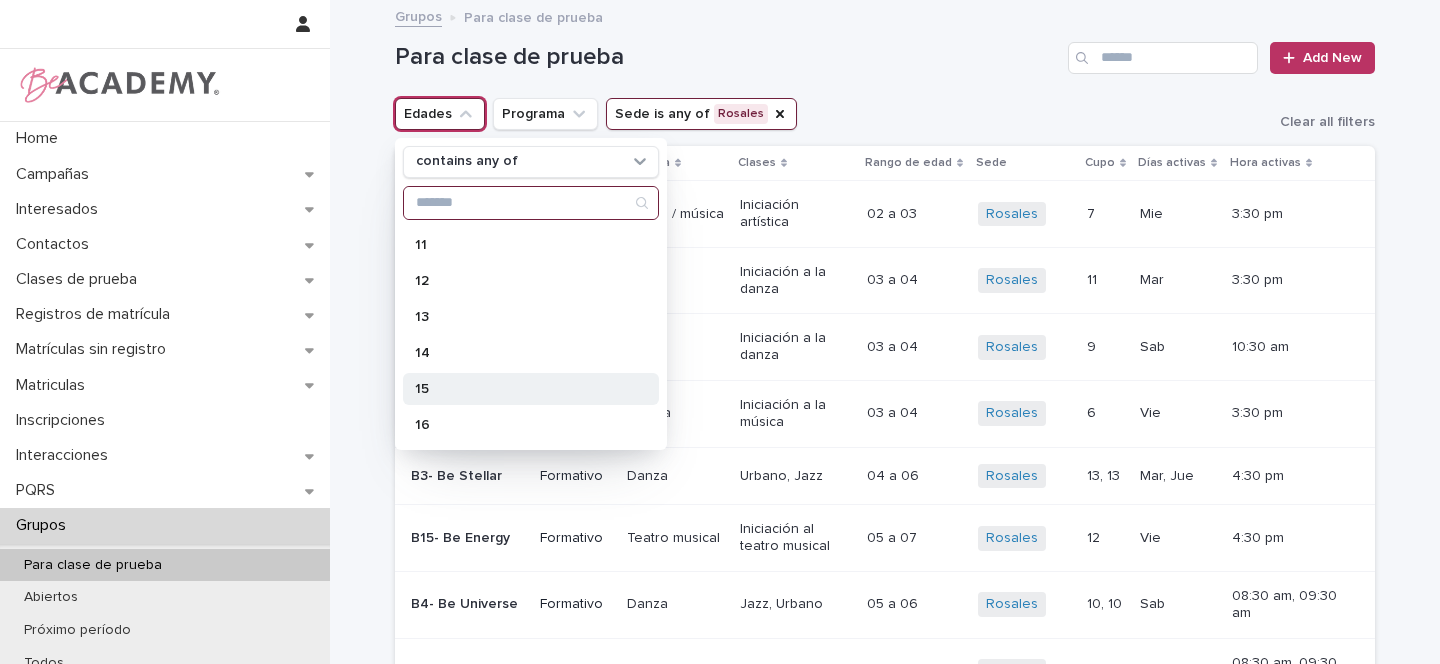 scroll, scrollTop: 441, scrollLeft: 0, axis: vertical 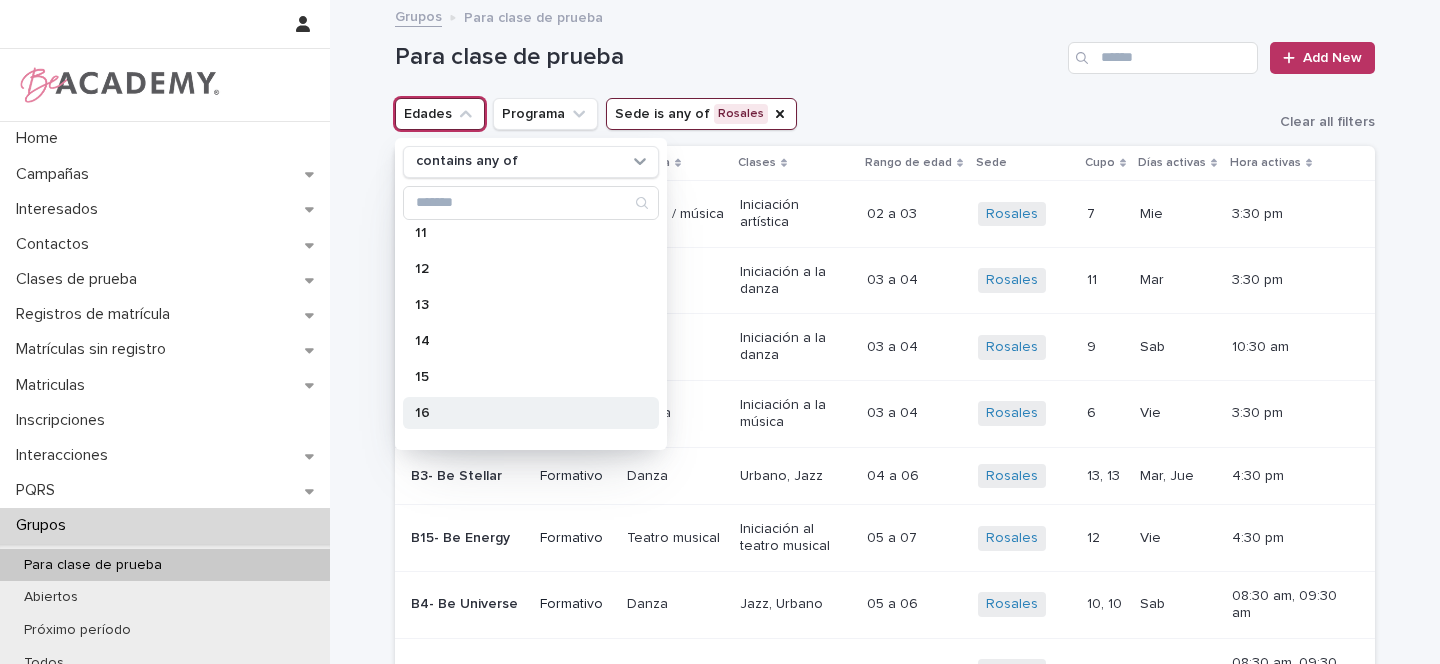 click on "16" at bounding box center [521, 413] 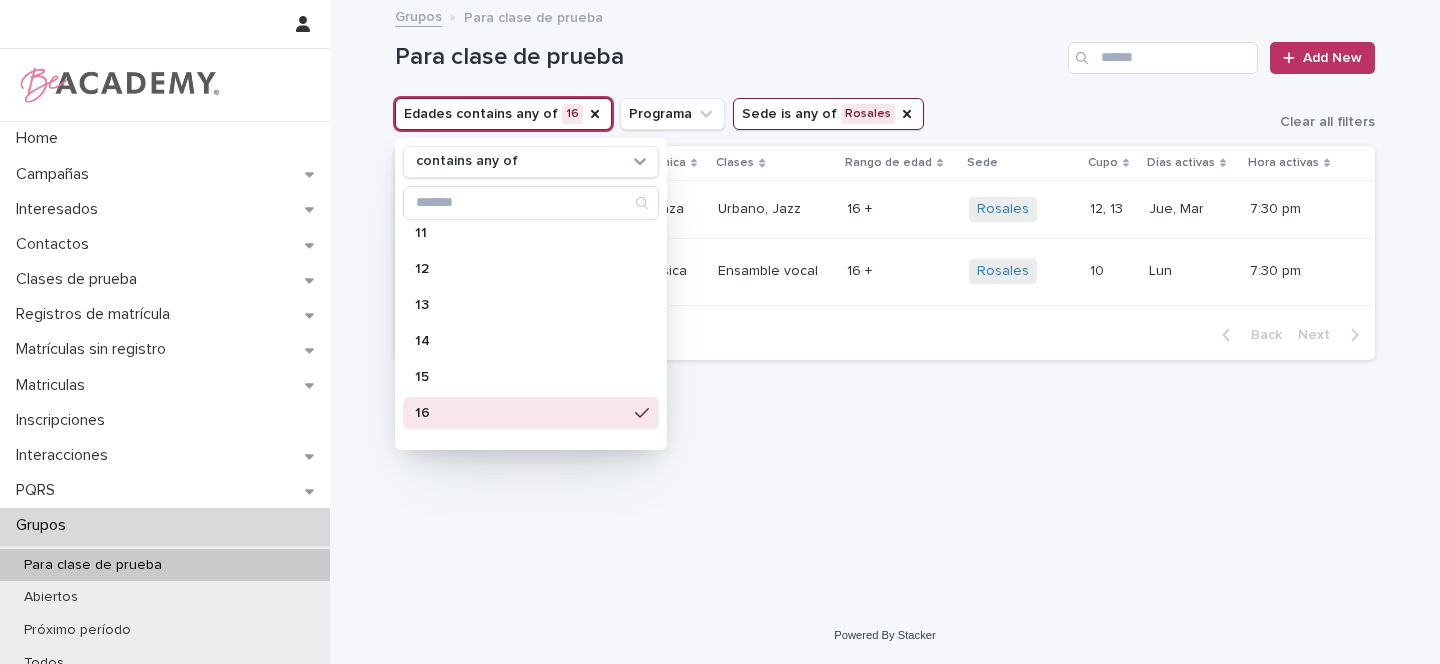 click on "Para clase de prueba Add New" at bounding box center (885, 50) 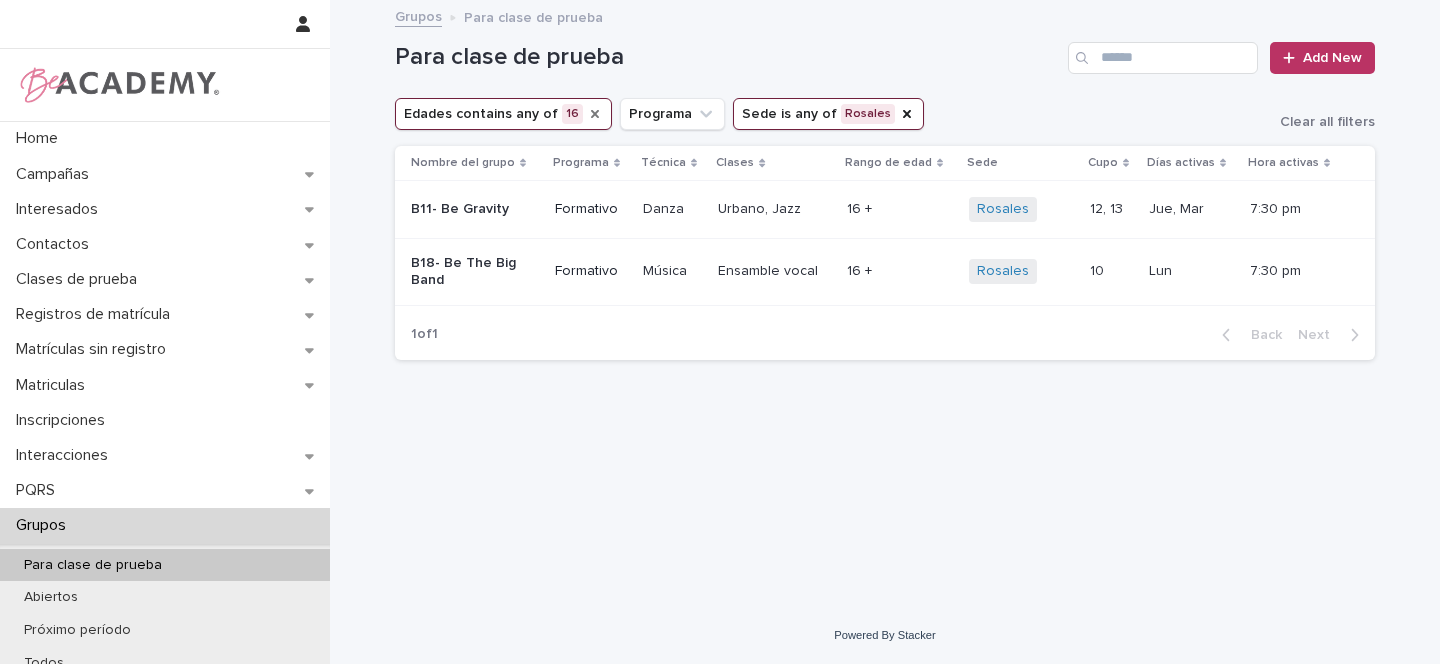 click 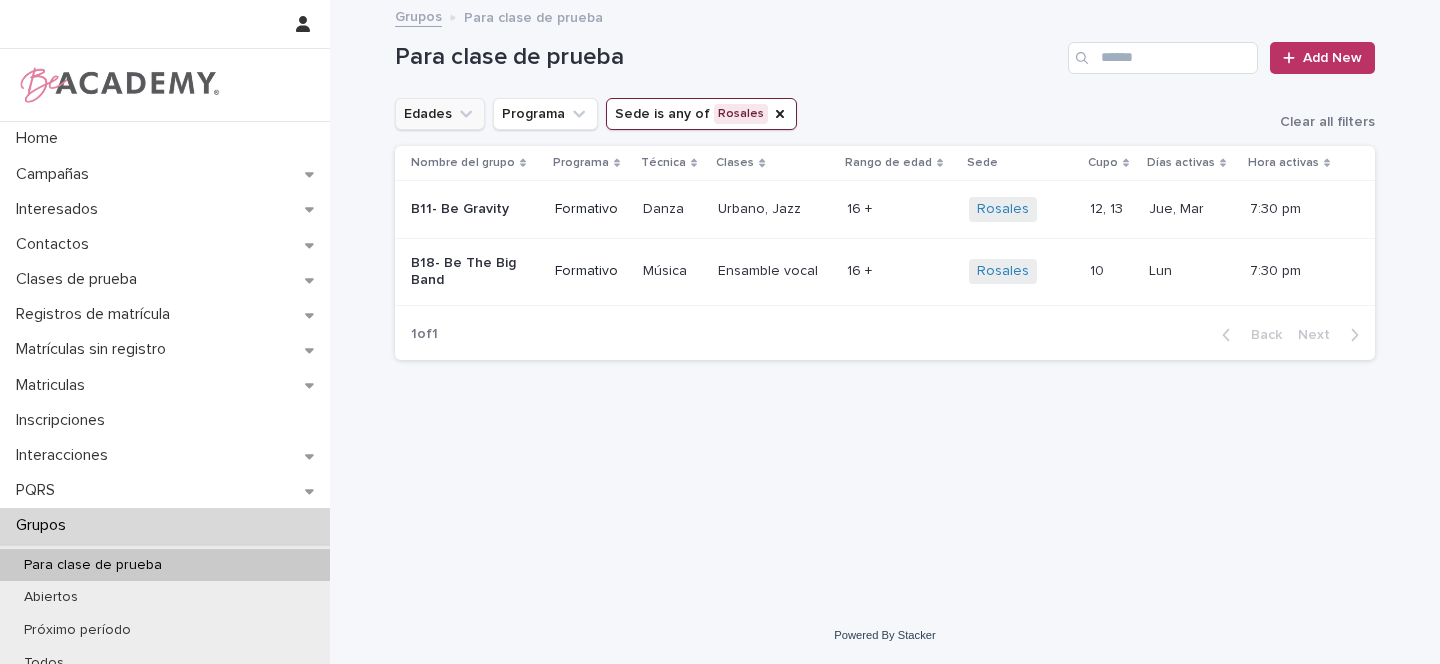click on "Edades" at bounding box center [440, 114] 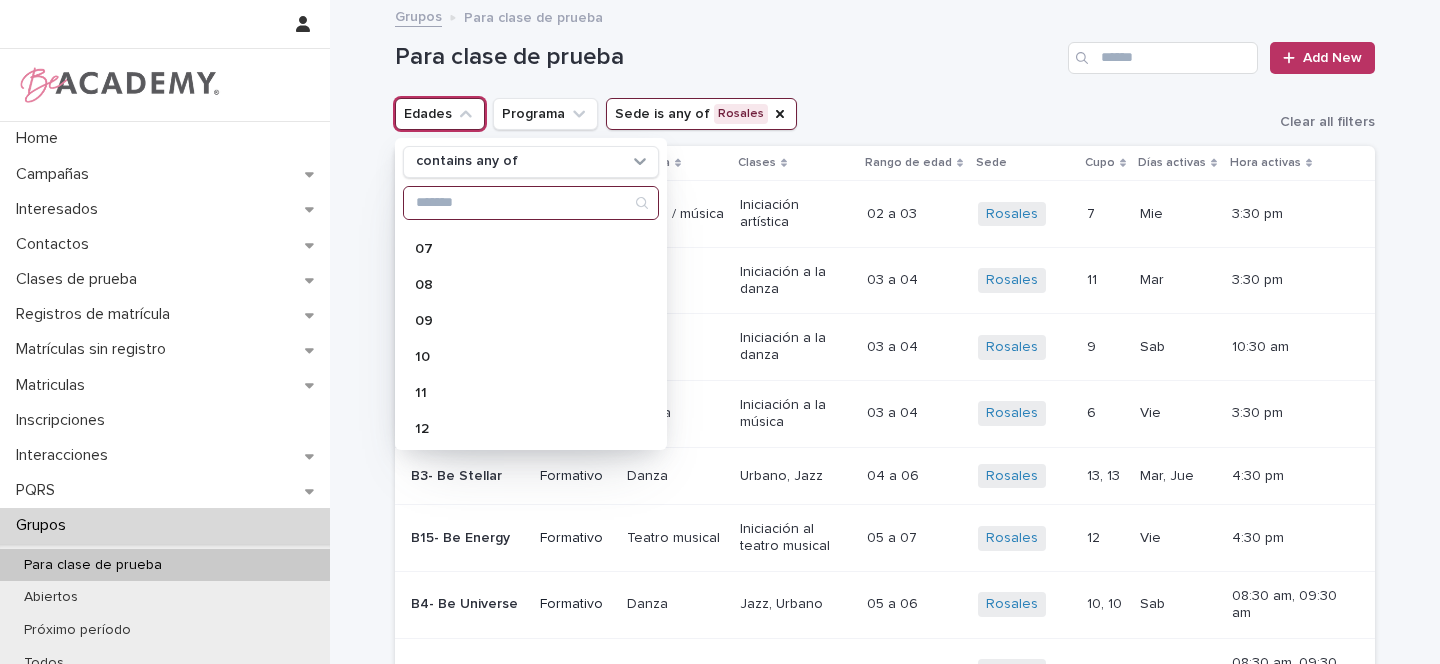 scroll, scrollTop: 500, scrollLeft: 0, axis: vertical 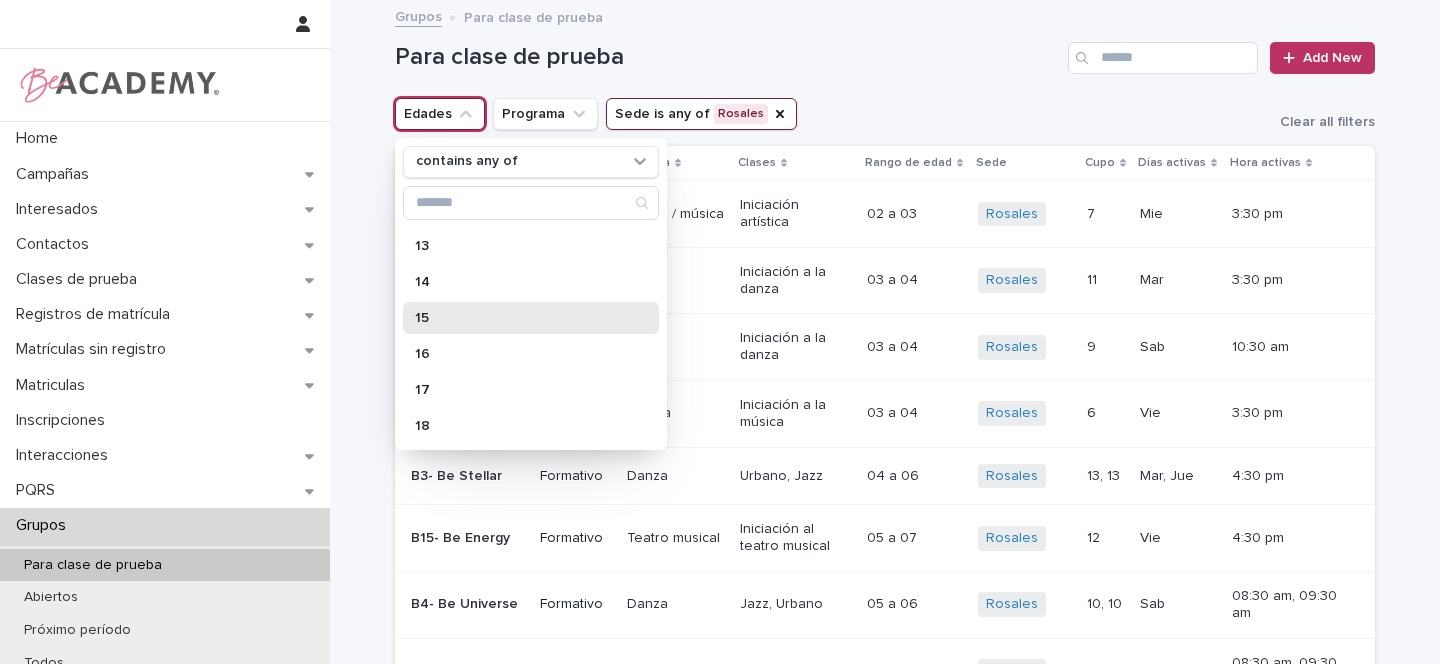 click on "15" at bounding box center [521, 318] 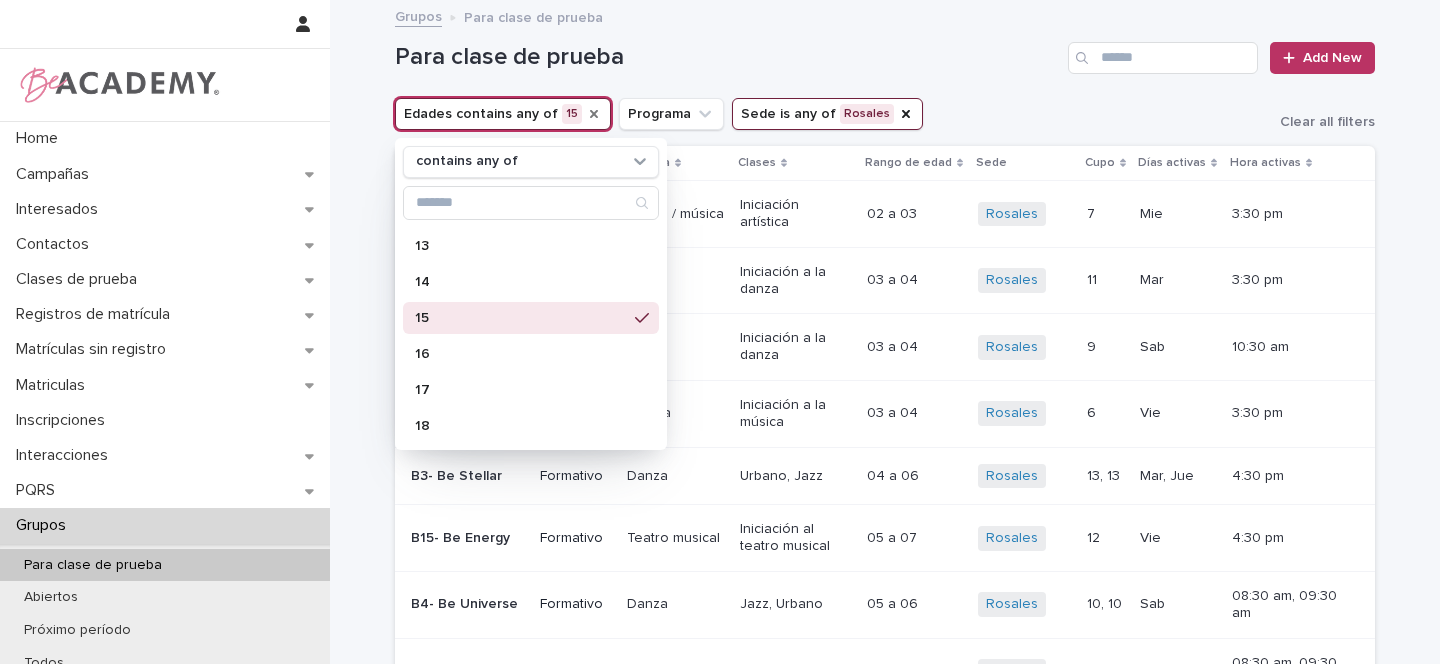click on "Para clase de prueba Add New" at bounding box center [885, 50] 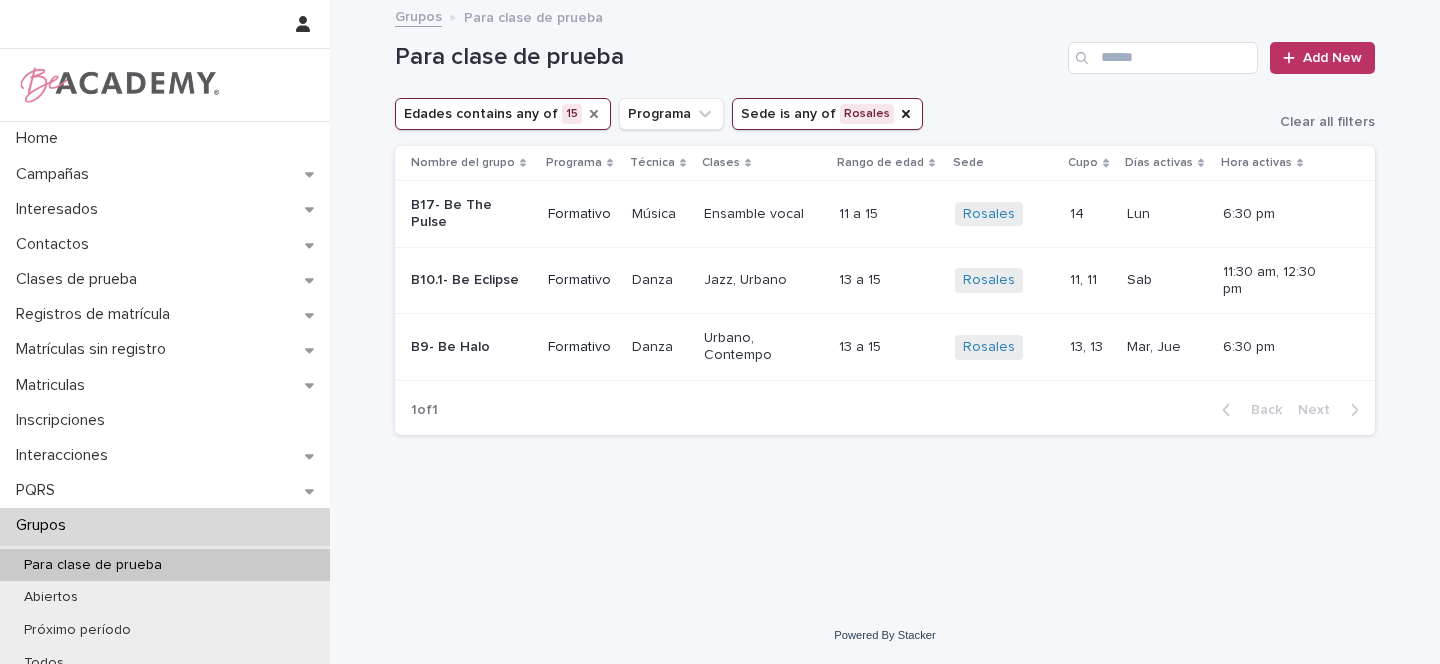 click 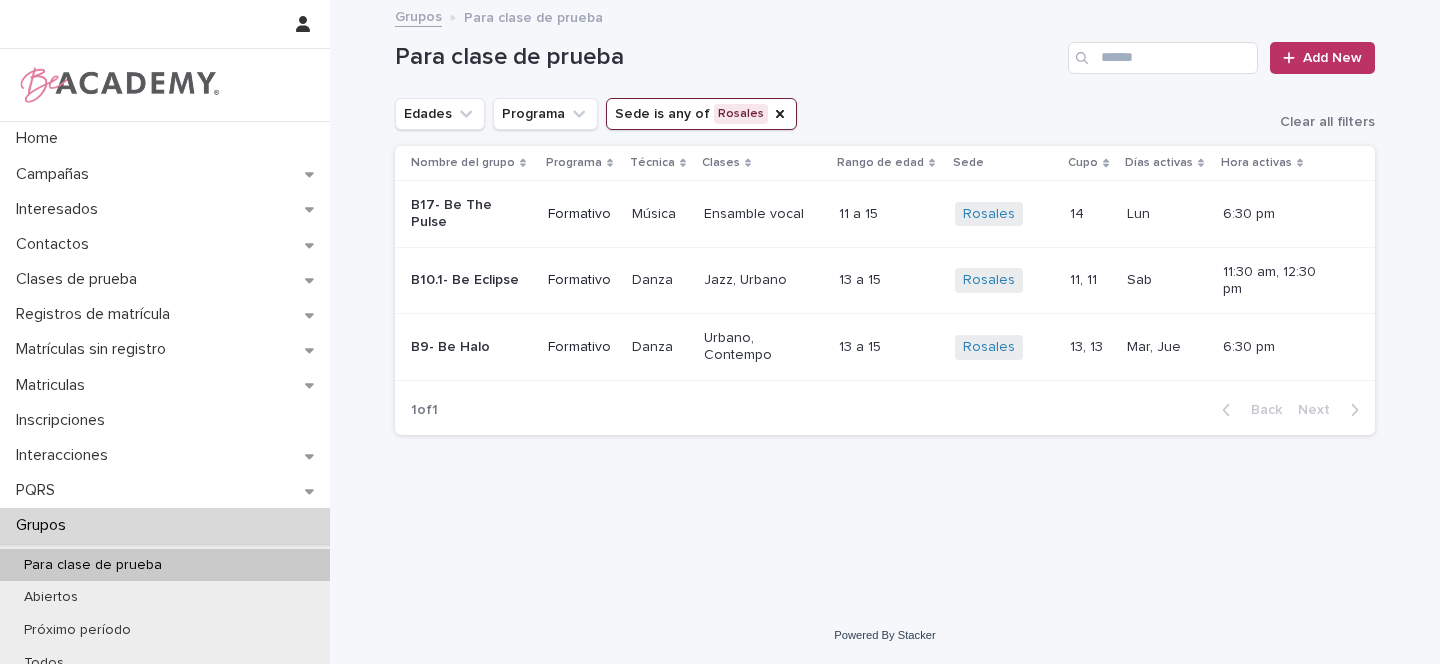 drag, startPoint x: 471, startPoint y: 110, endPoint x: 470, endPoint y: 132, distance: 22.022715 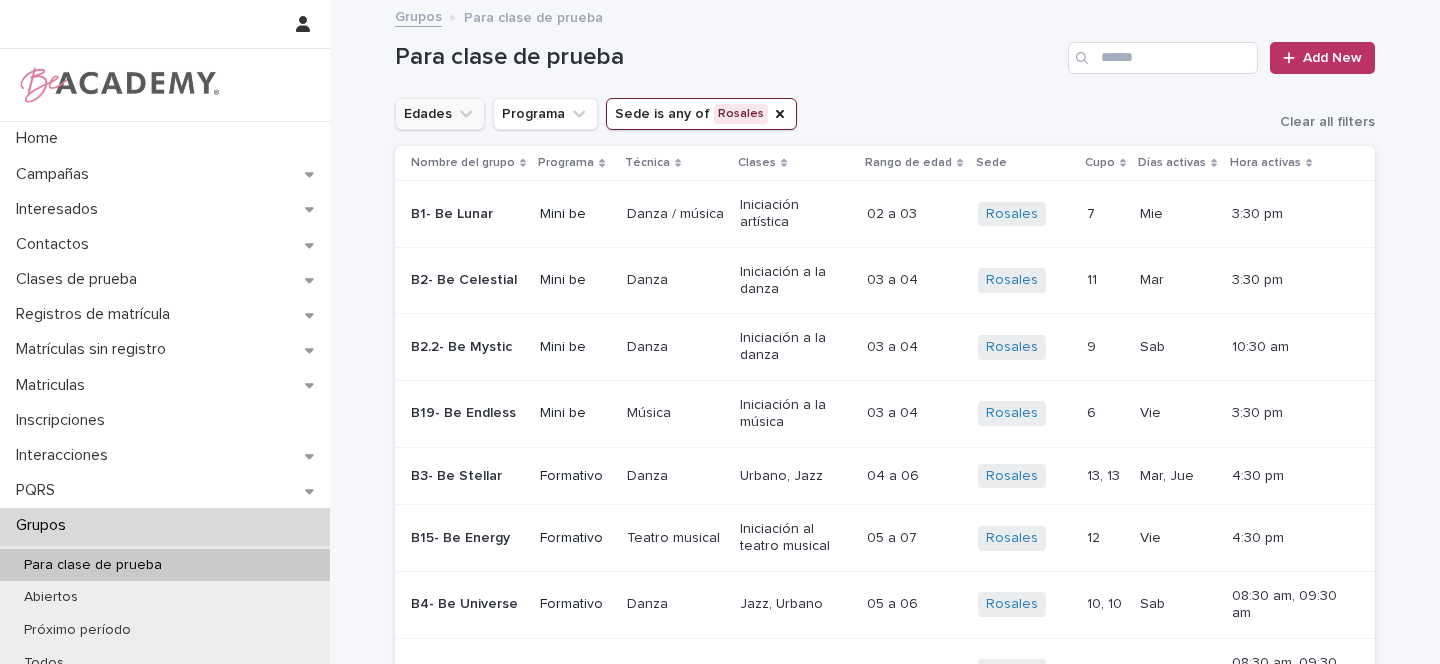 click 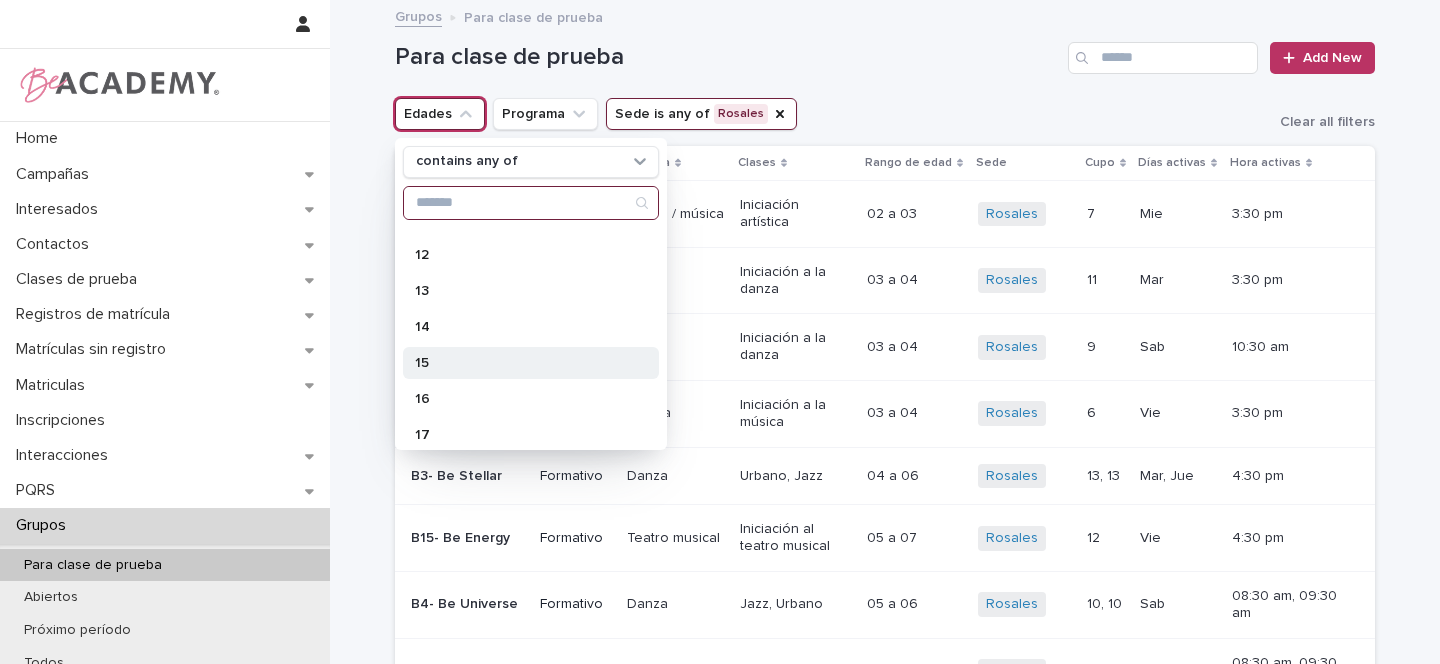 scroll, scrollTop: 500, scrollLeft: 0, axis: vertical 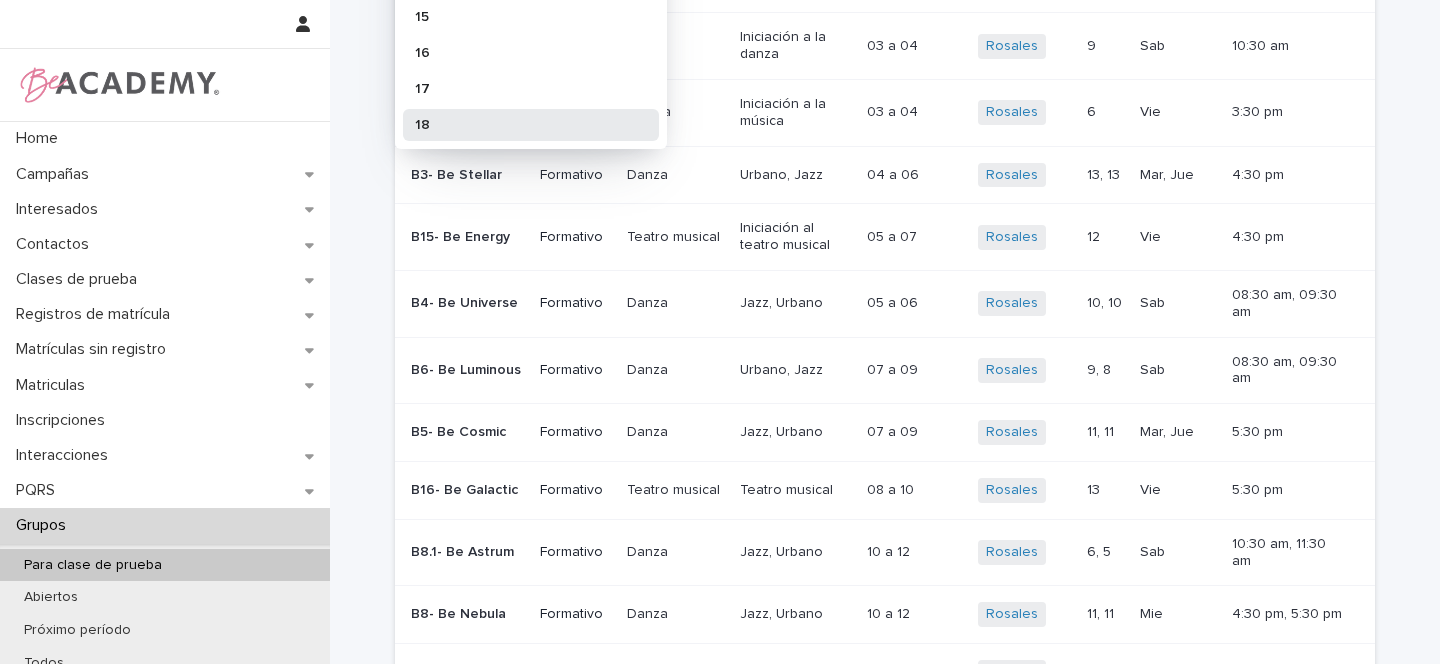 click on "18" at bounding box center (521, 125) 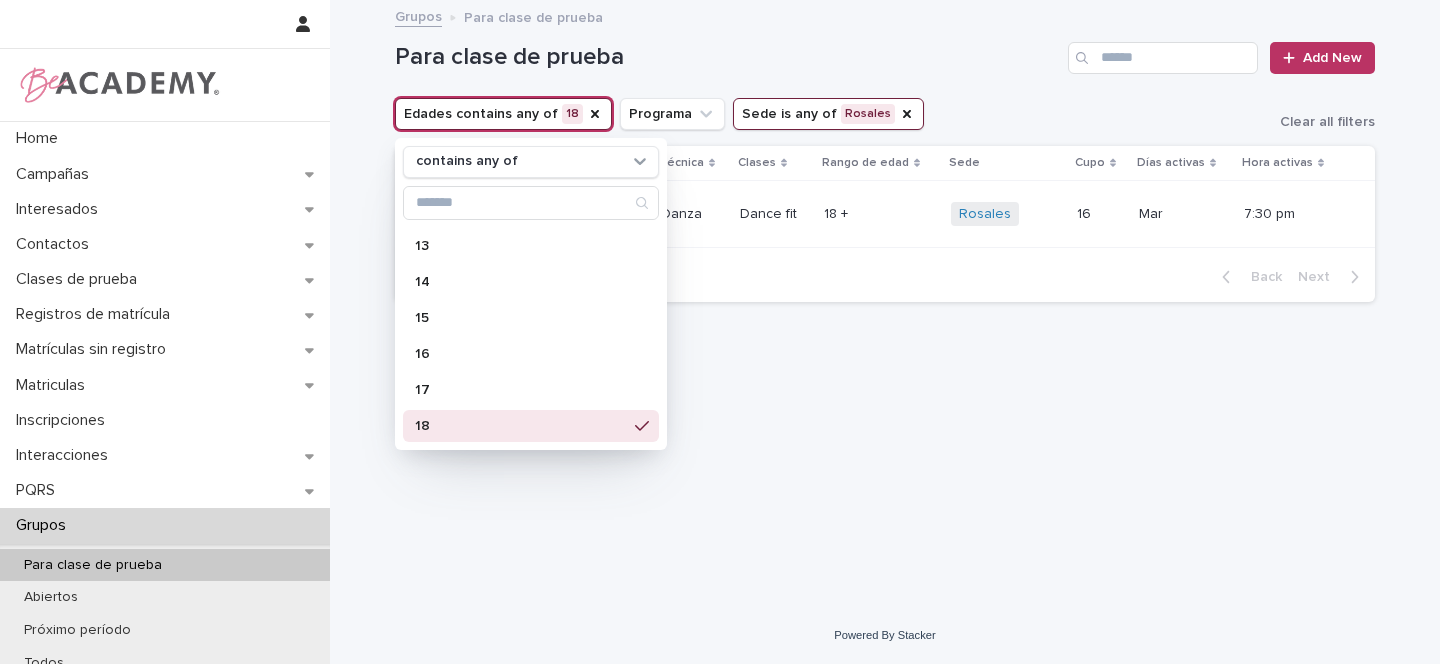 scroll, scrollTop: 0, scrollLeft: 0, axis: both 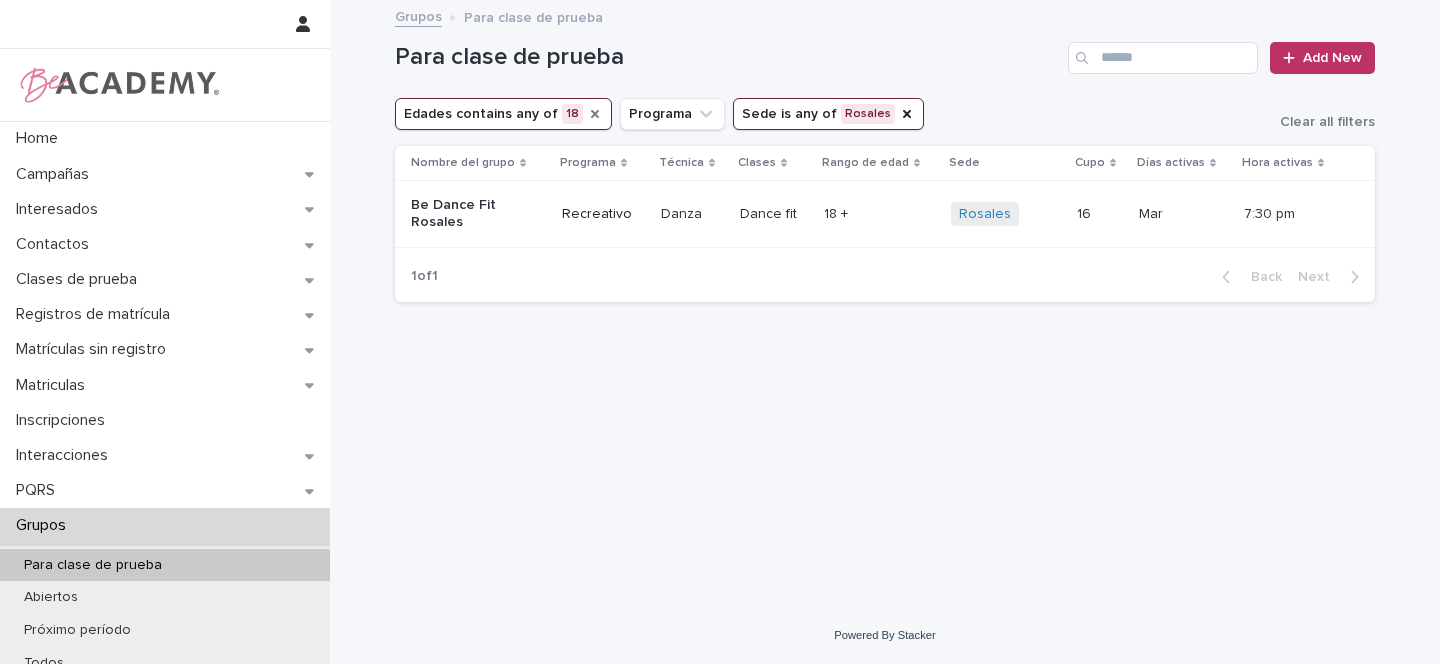 click 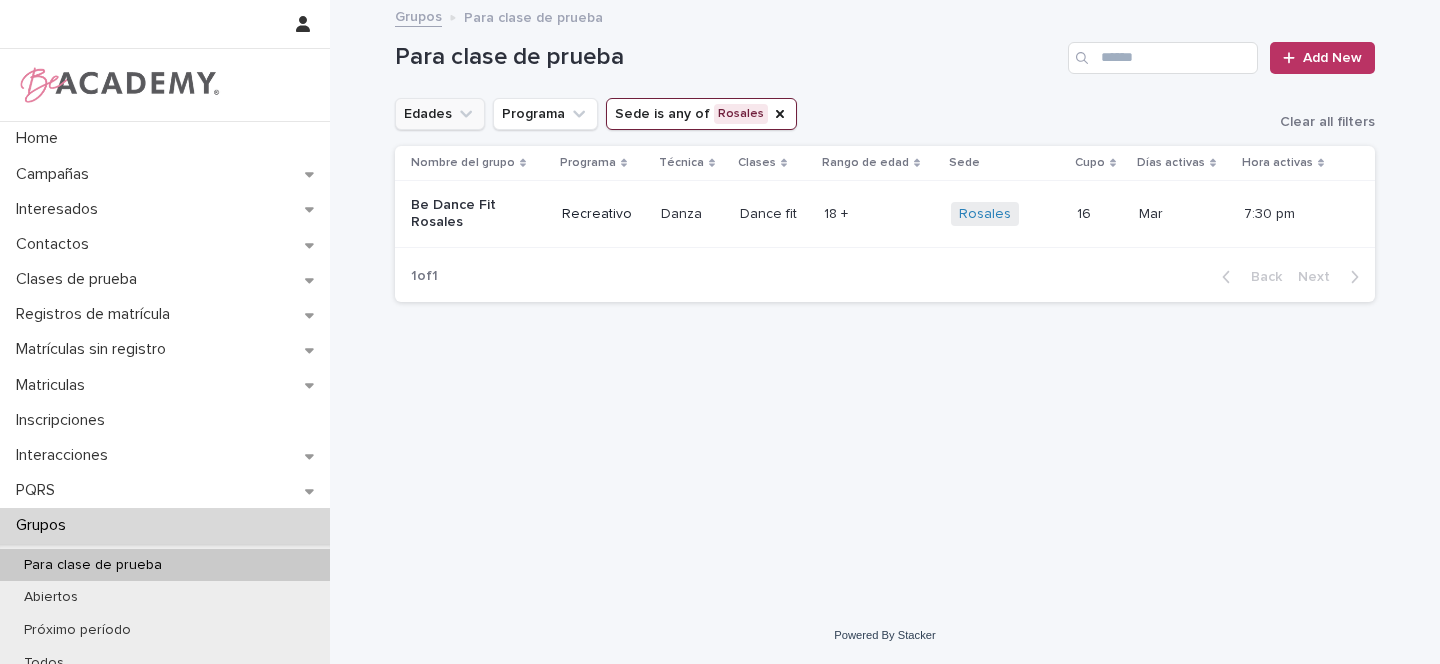 click on "Edades" at bounding box center [440, 114] 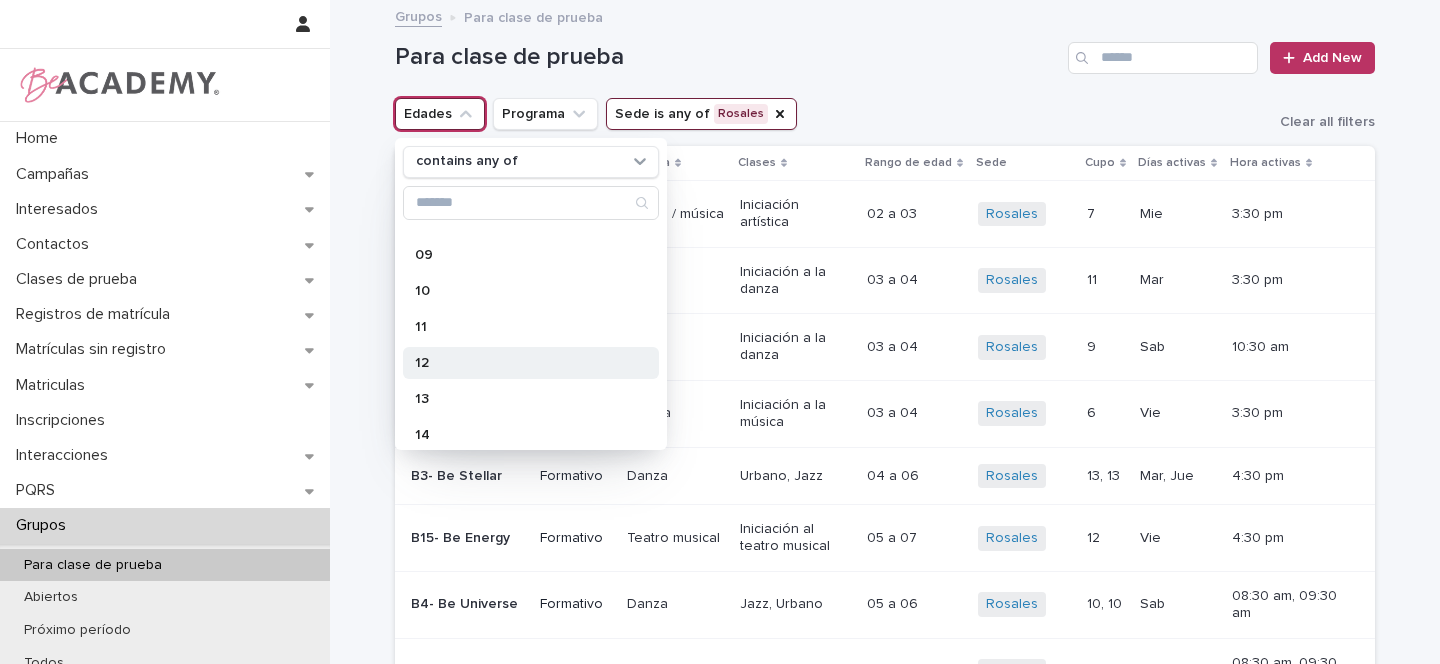 scroll, scrollTop: 350, scrollLeft: 0, axis: vertical 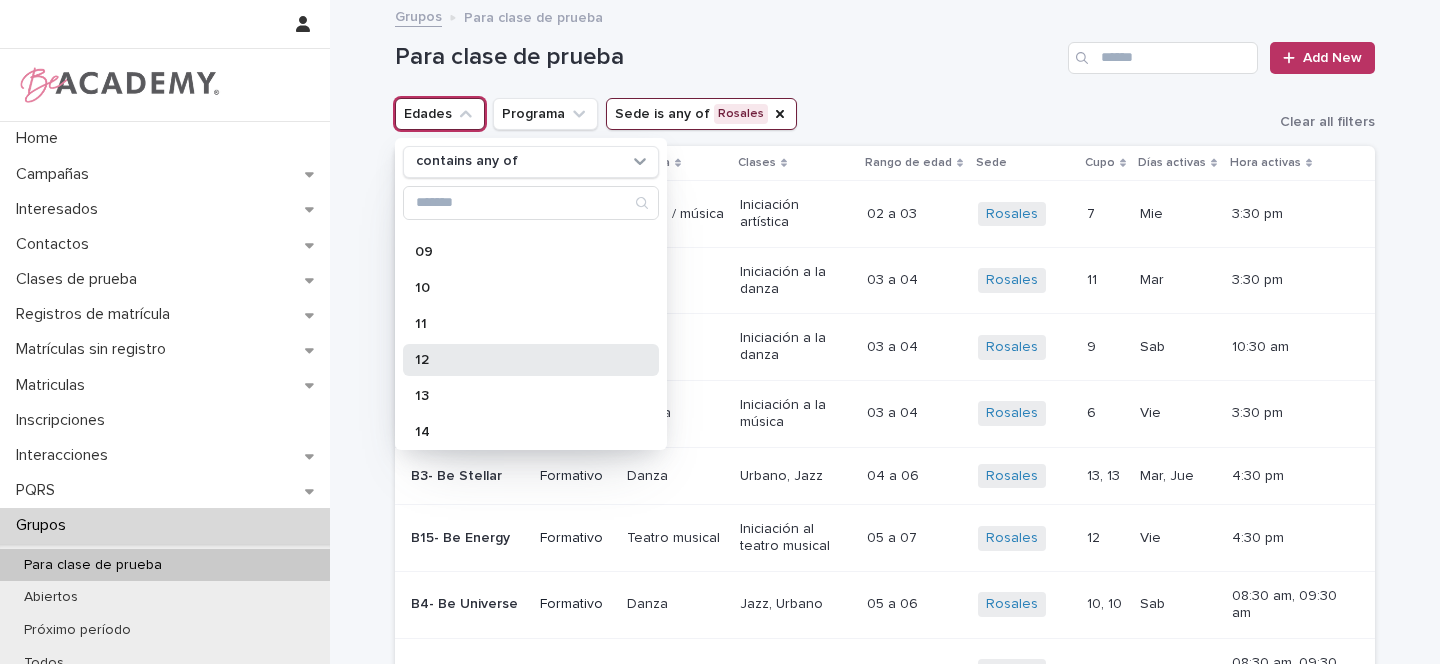 click on "12" at bounding box center [521, 360] 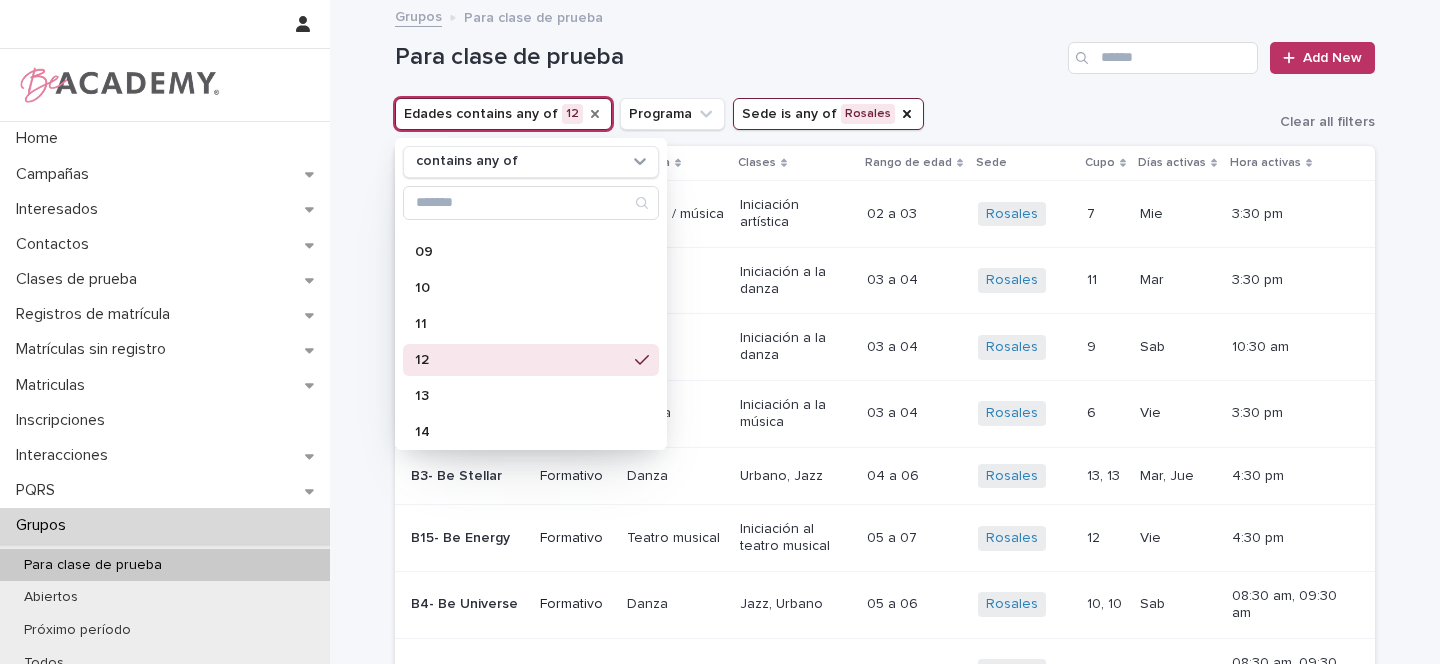 click on "Para clase de prueba Add New" at bounding box center [885, 50] 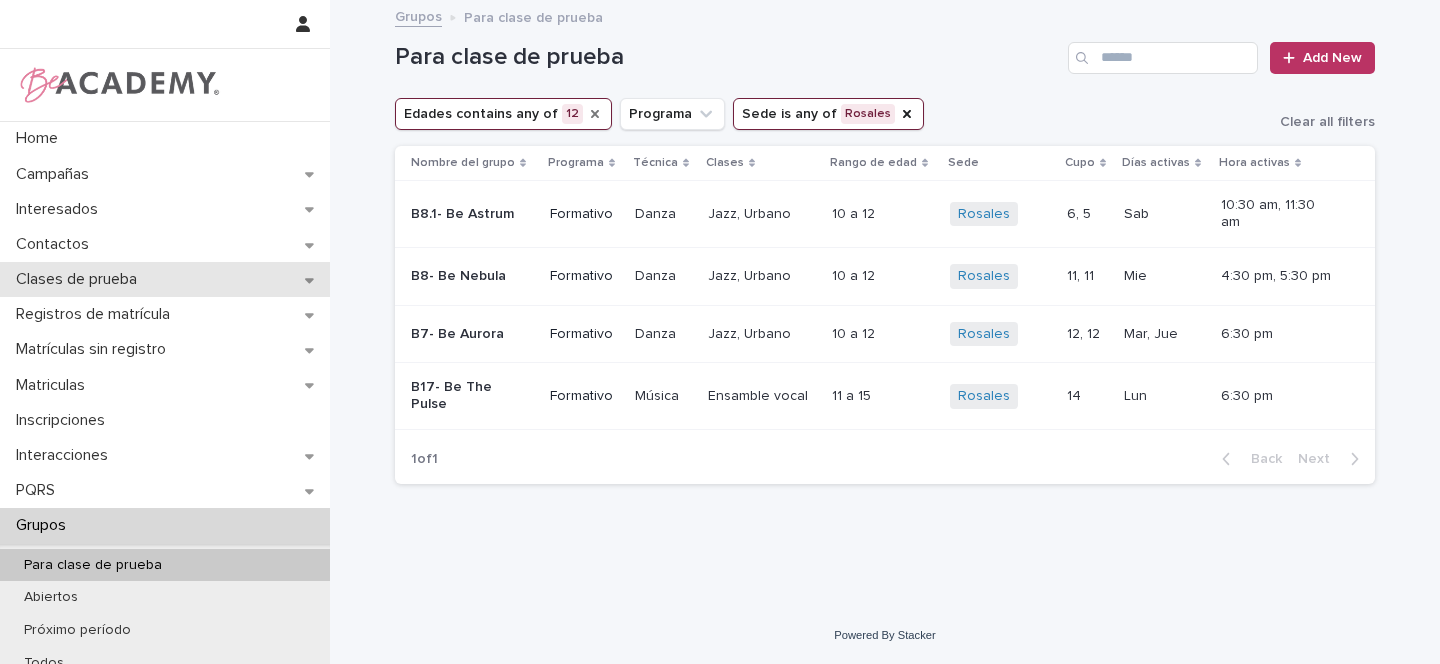 click 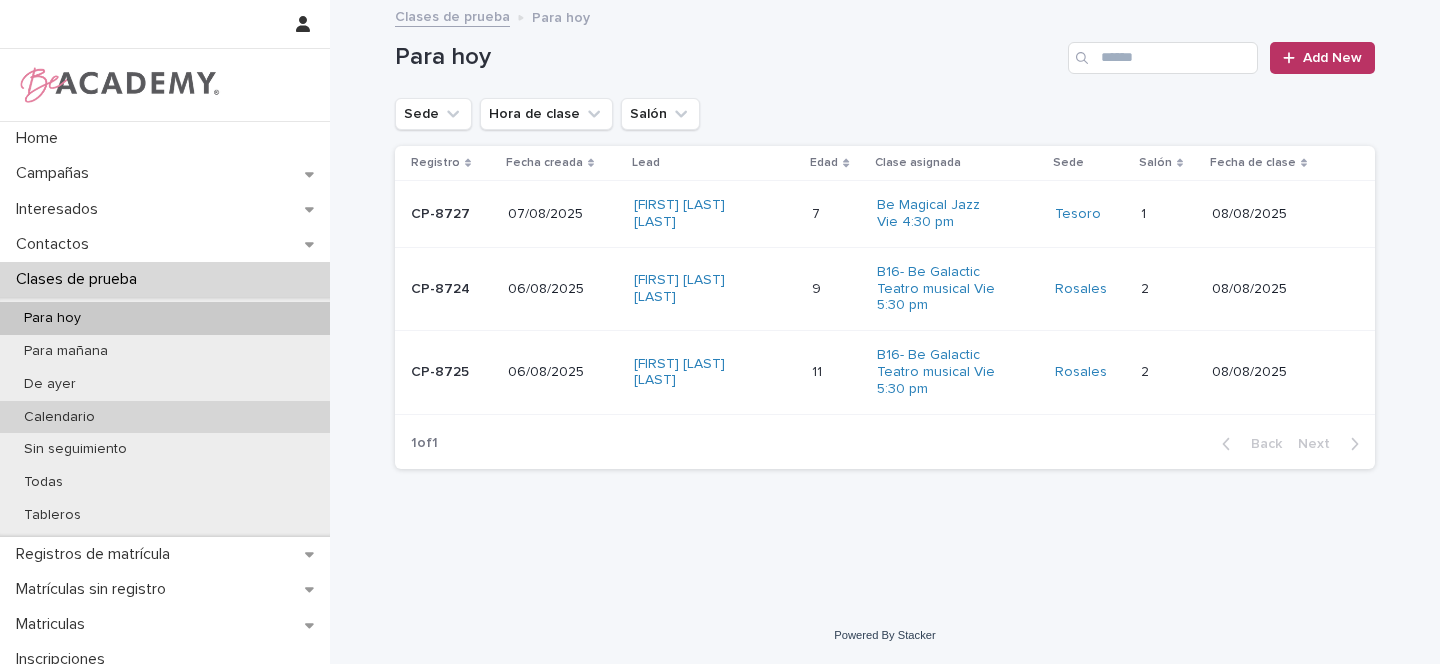 click on "Calendario" at bounding box center (59, 417) 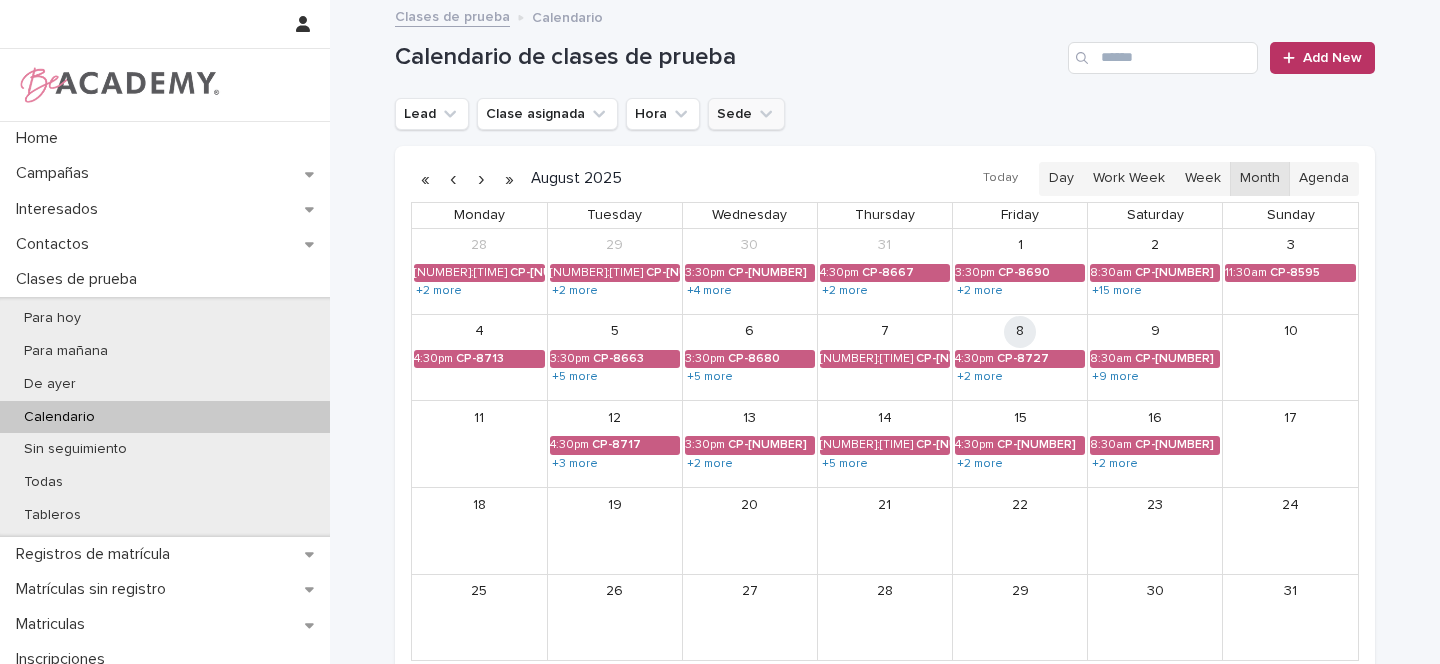 click on "Sede" at bounding box center (746, 114) 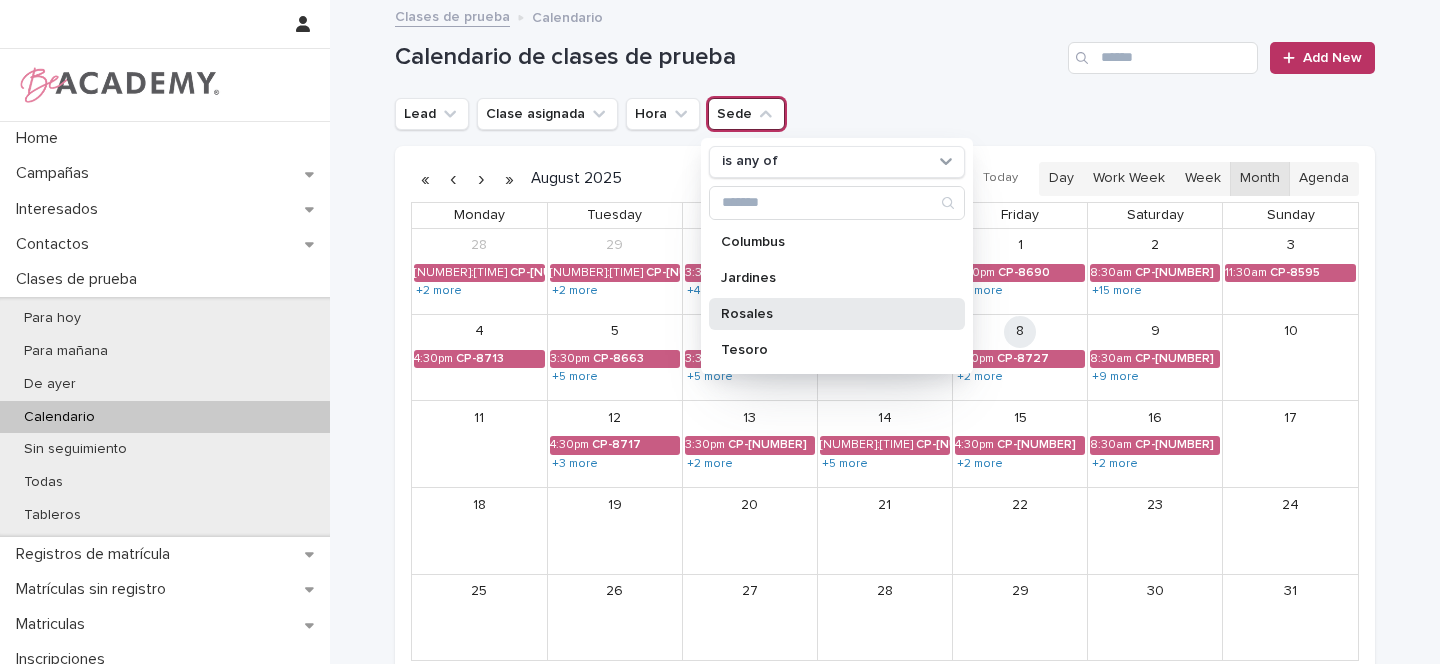 click on "Rosales" at bounding box center [827, 314] 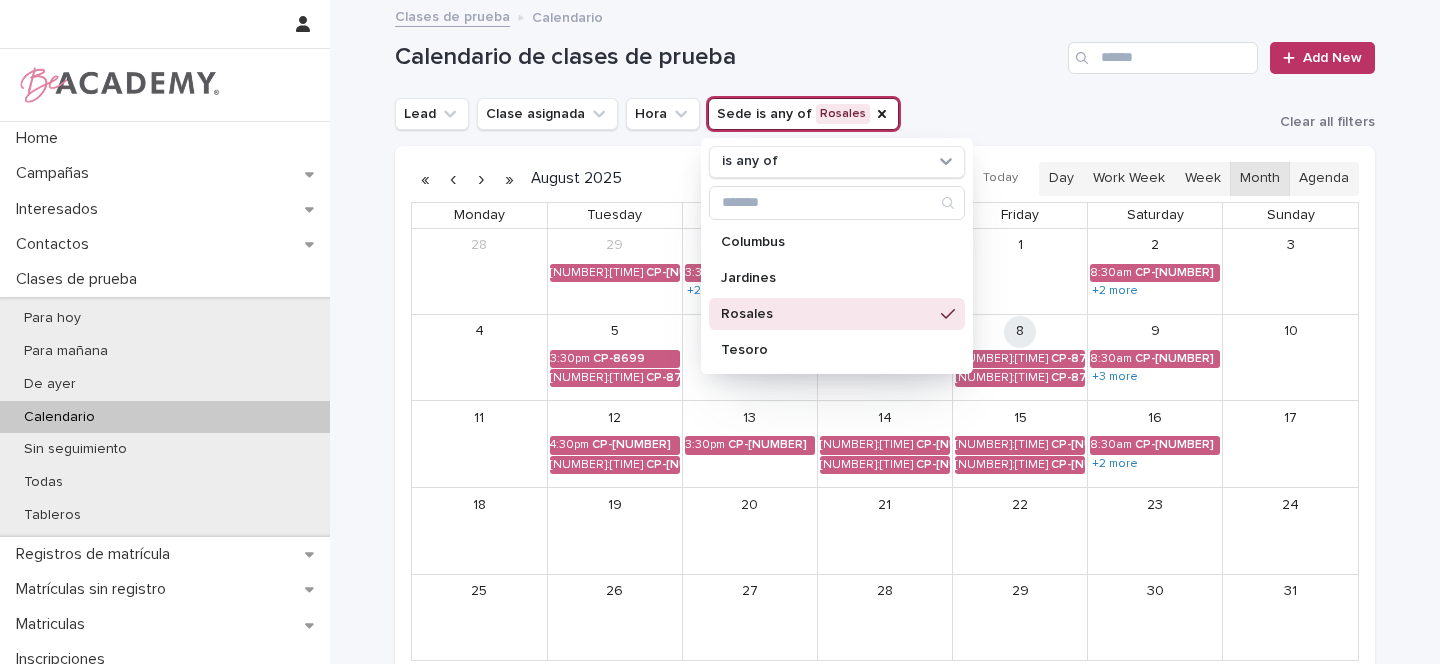 click on "Calendario de clases de prueba" at bounding box center [727, 57] 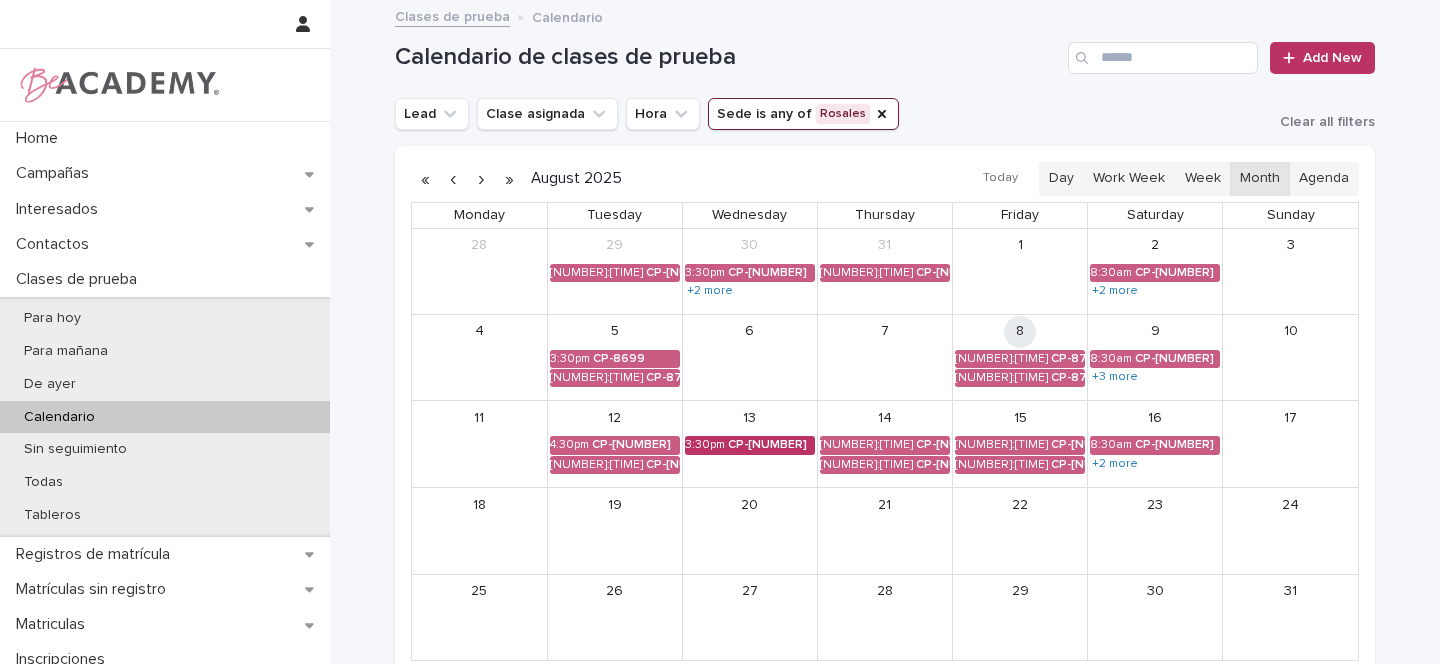 click on "CP-8693" at bounding box center (771, 445) 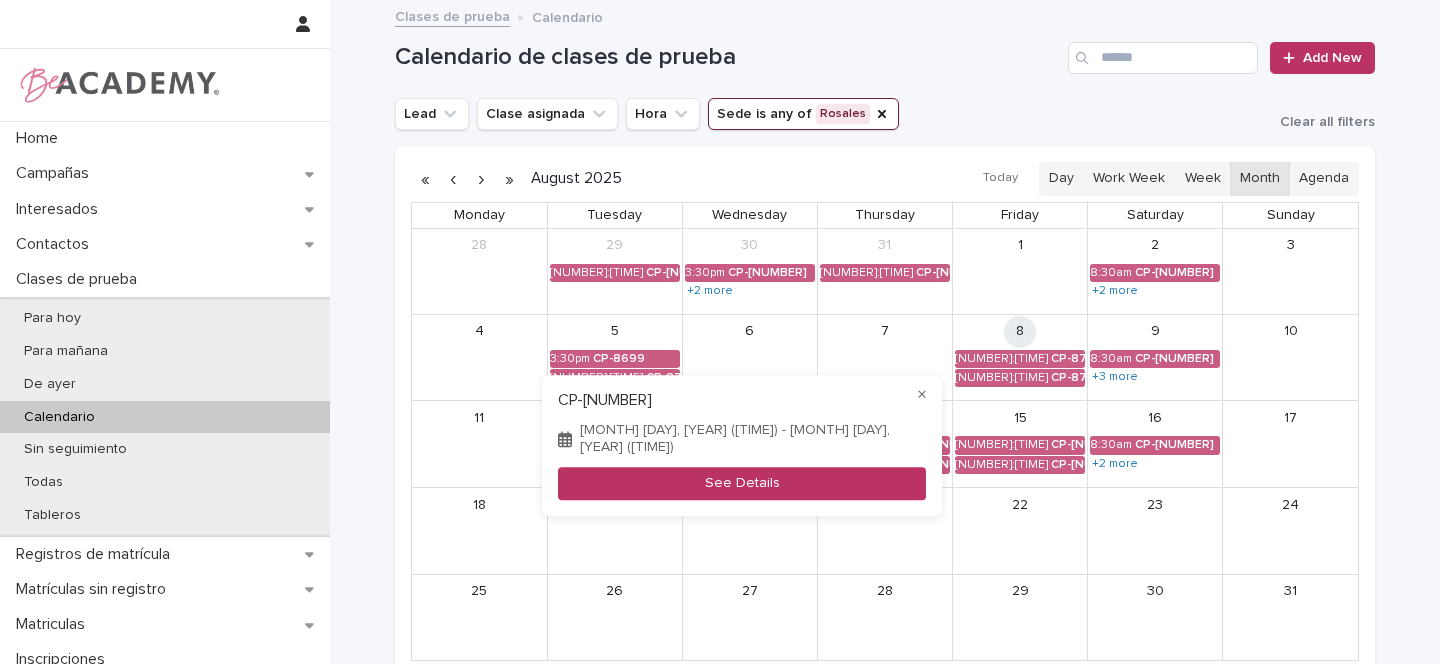 click on "See Details" at bounding box center [742, 484] 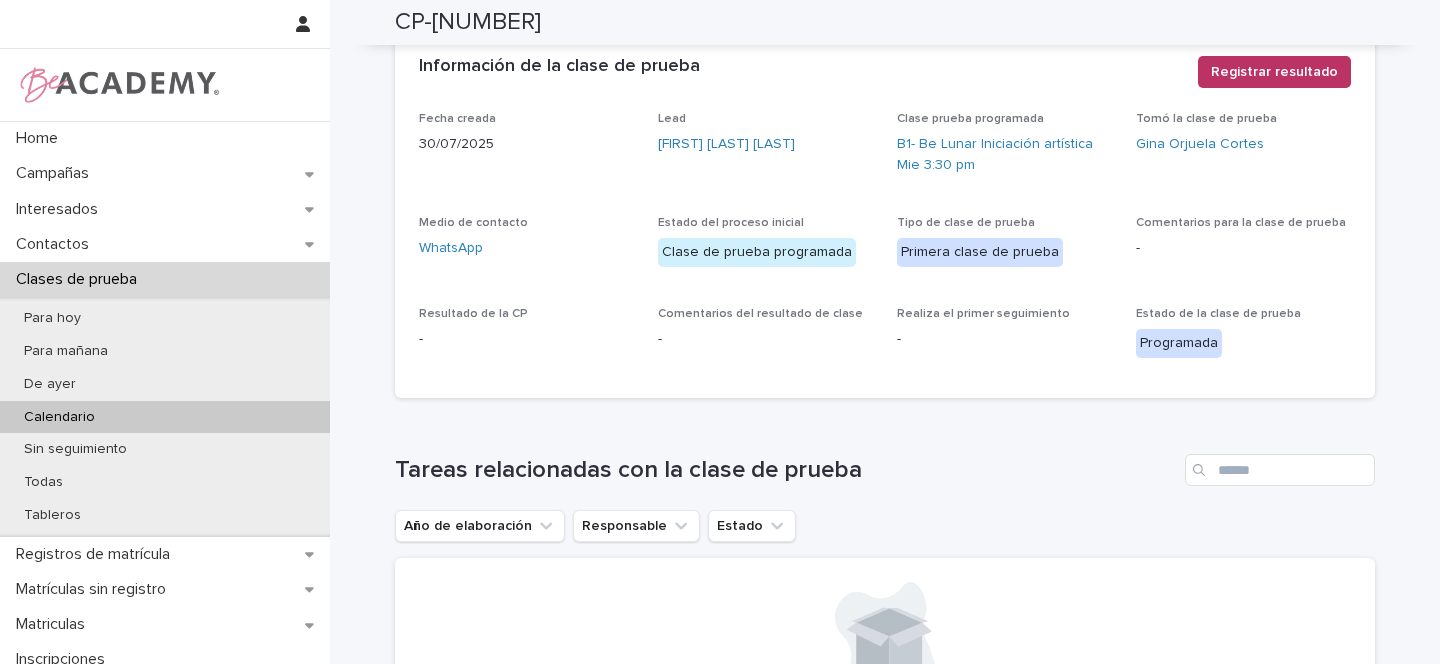 scroll, scrollTop: 0, scrollLeft: 0, axis: both 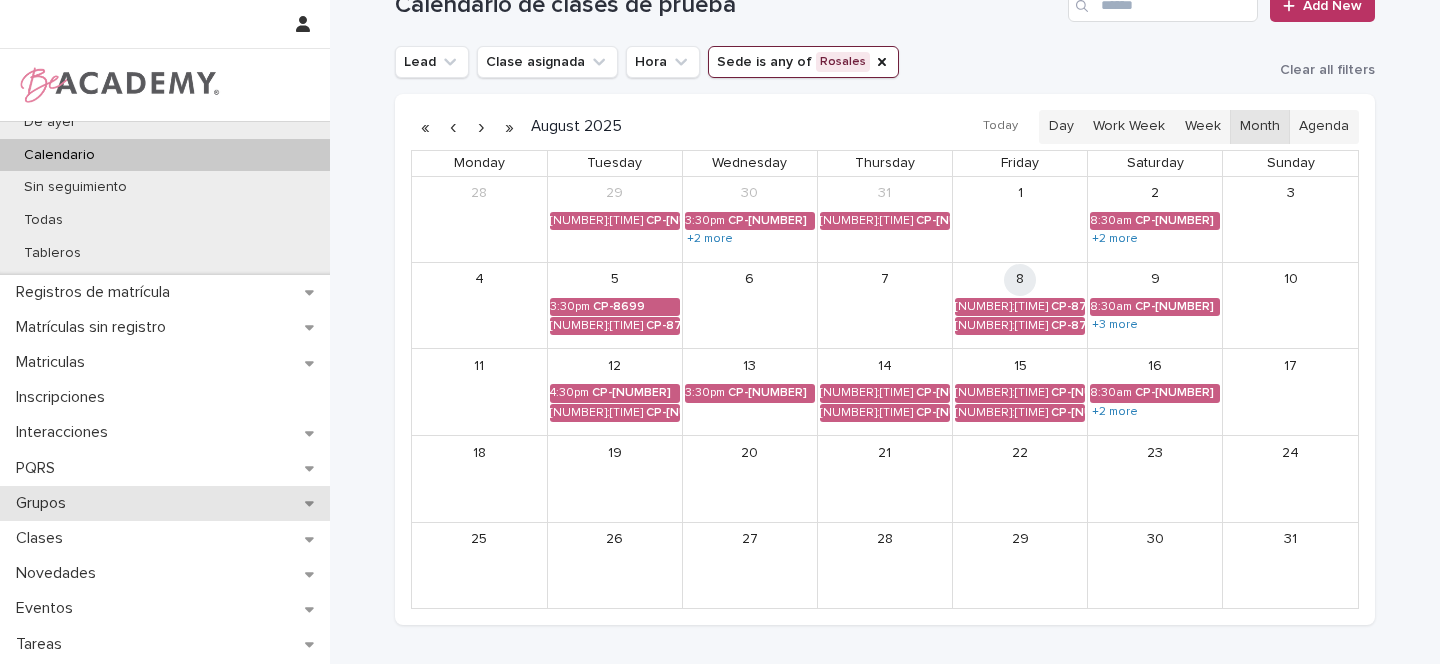 click on "Grupos" at bounding box center [165, 503] 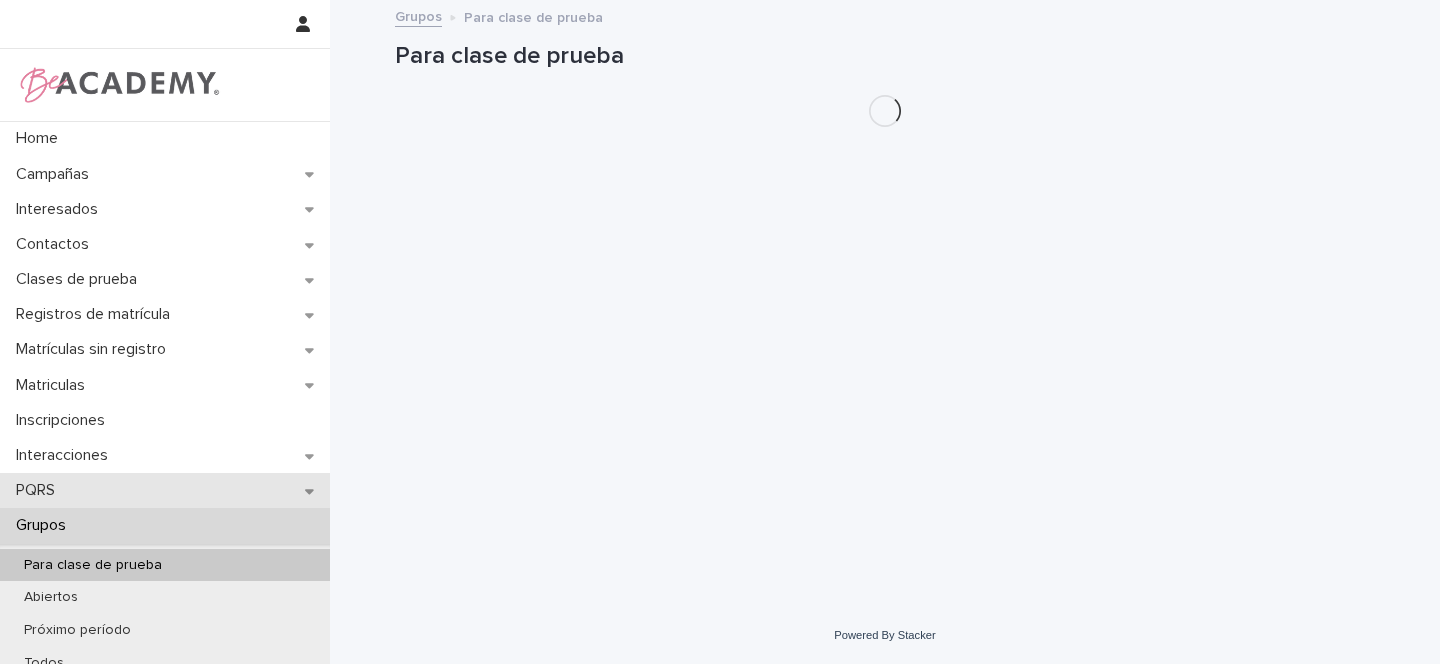 scroll, scrollTop: 0, scrollLeft: 0, axis: both 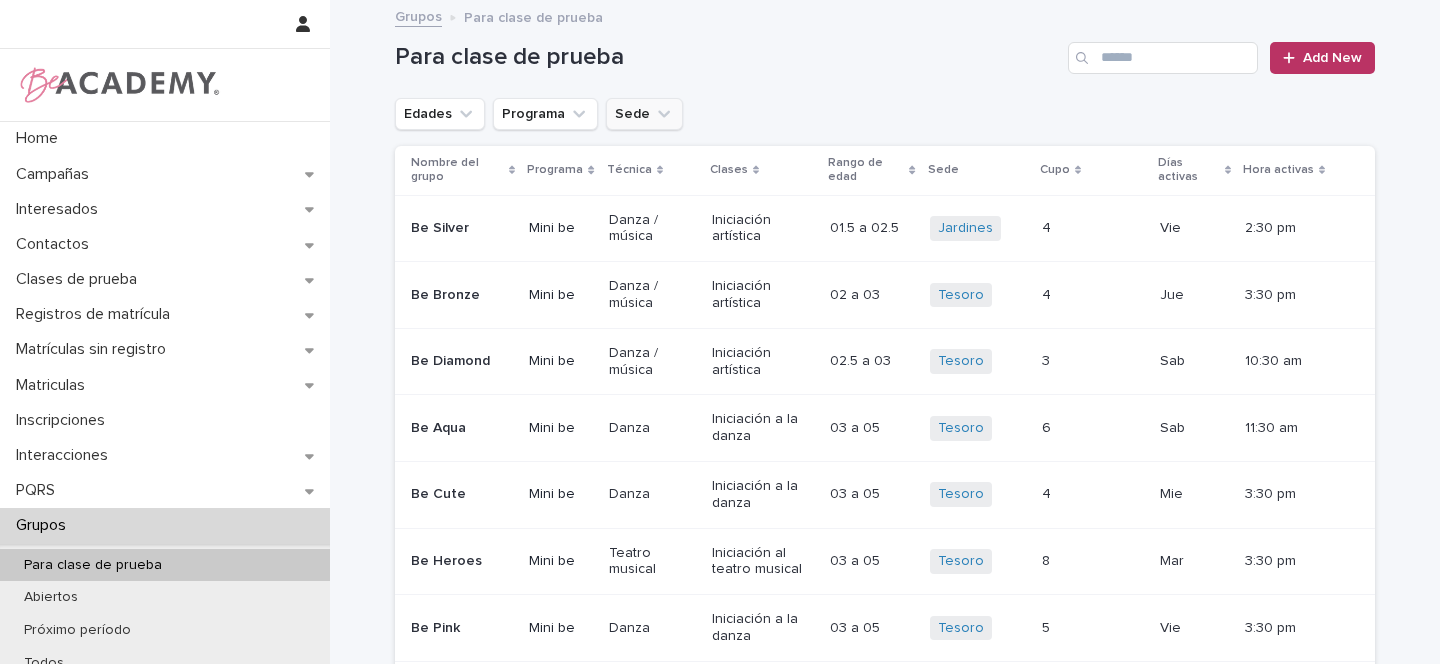 click 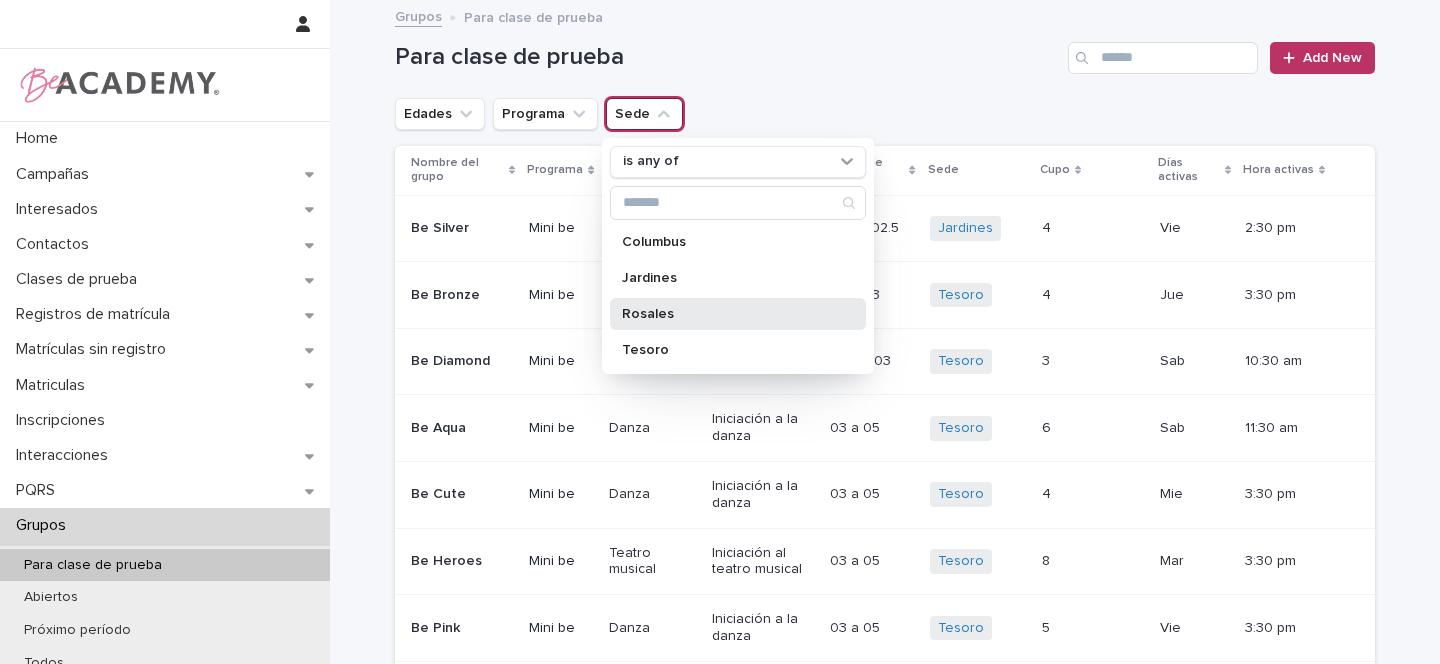 click on "Rosales" at bounding box center [738, 314] 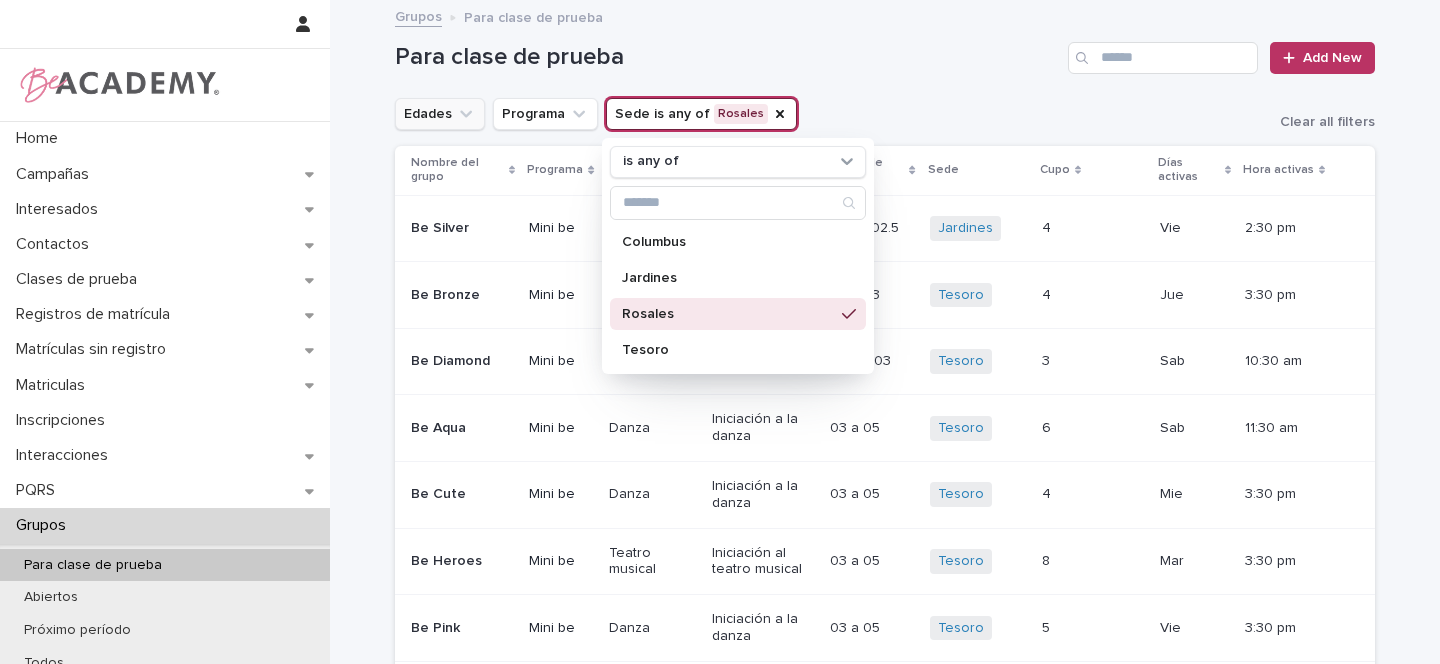 click 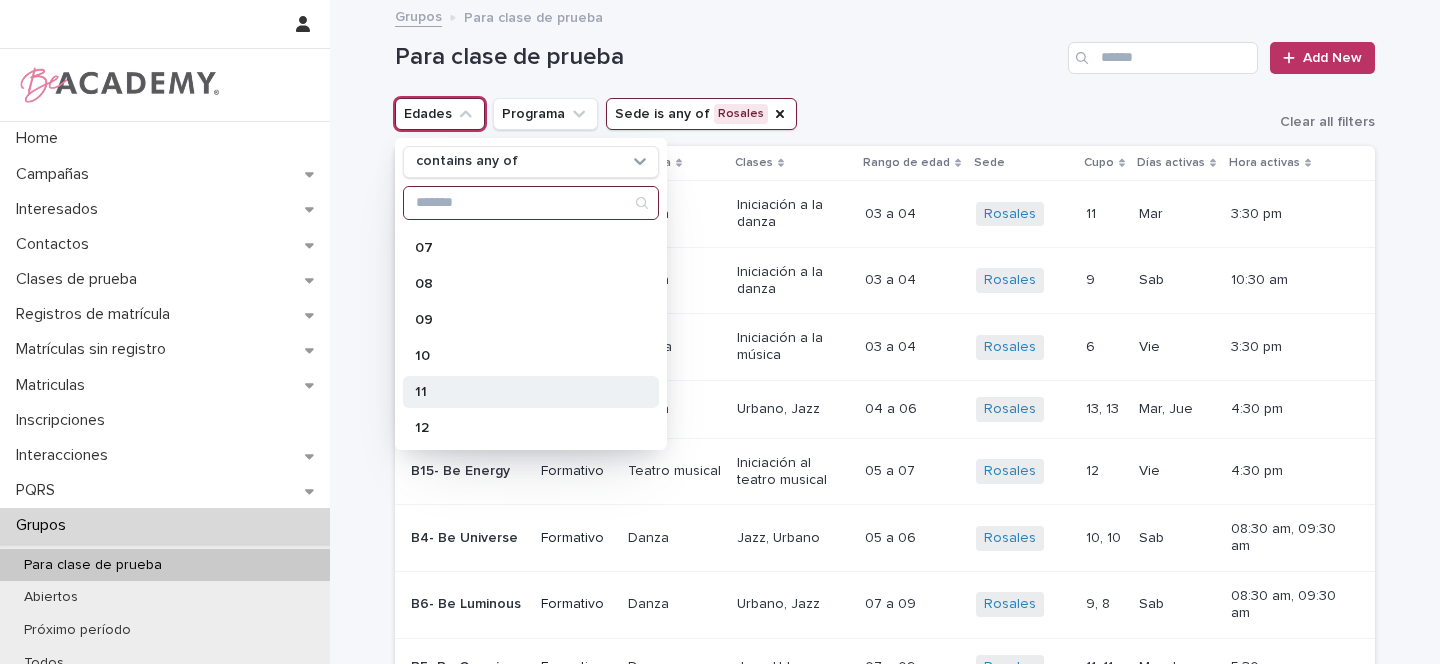 scroll, scrollTop: 285, scrollLeft: 0, axis: vertical 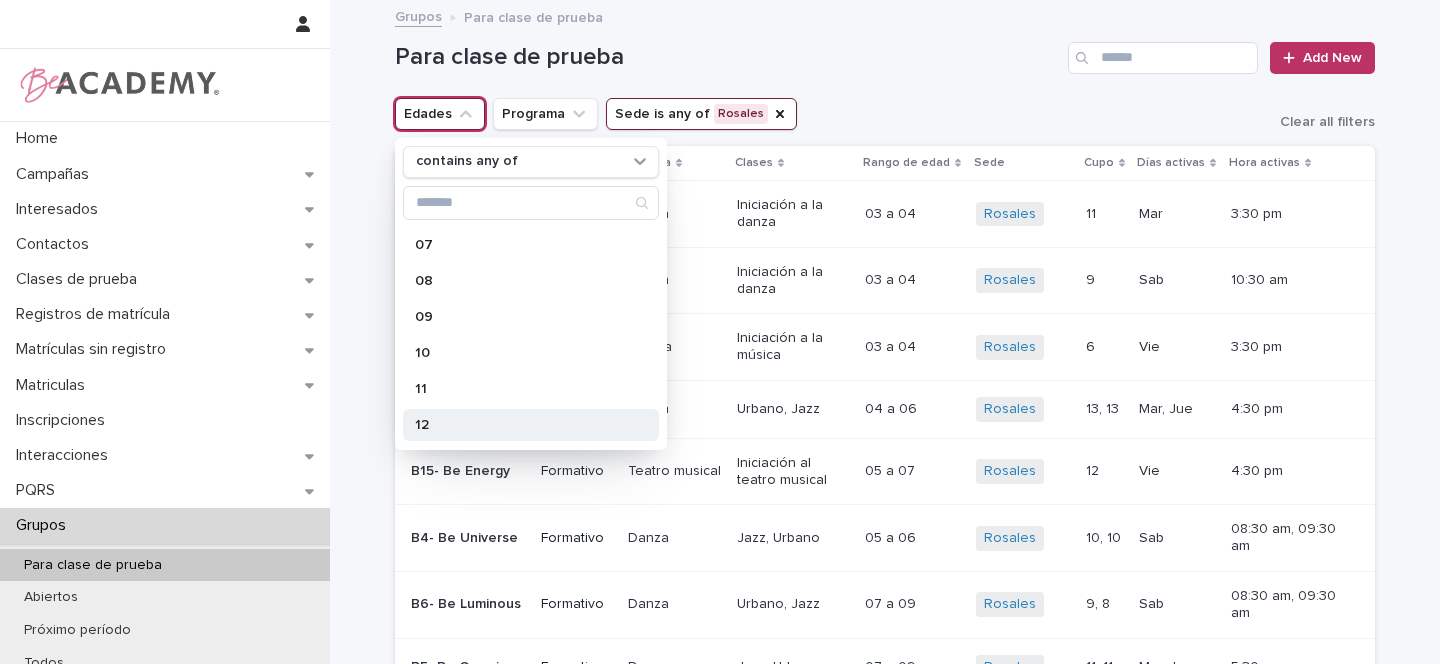 click on "12" at bounding box center (521, 425) 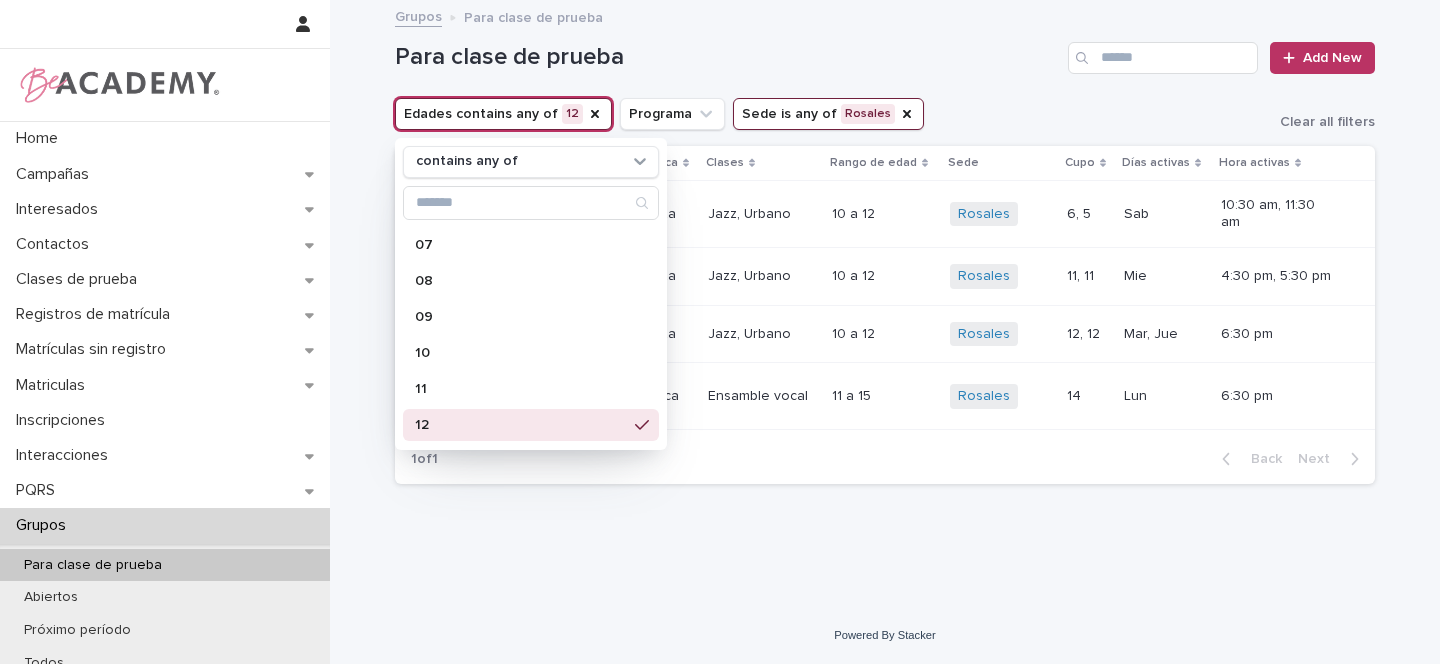 click on "Loading... Saving… Loading... Saving… Para clase de prueba Add New Edades contains any of 12 contains any of 01   01.5 02   02.5 03   04   05   06   07   08   09   10   11   12   13   14   15   16   17   18   Programa Sede is any of Rosales Clear all filters Nombre del grupo Programa Técnica Clases Rango de edad Sede Cupo Días activas Hora activas B8.1- Be Astrum Formativo Danza Jazz, Urbano 10   a 12   10   a 12     Rosales   + 0 6, 5 6, 5   Sab Sab   10:30 am, 11:30 am B8- Be Nebula Formativo Danza Jazz, Urbano 10   a 12   10   a 12     Rosales   + 0 11, 11 11, 11   Mie Mie   4:30 pm, 5:30 pm B7- Be Aurora Formativo Danza Jazz, Urbano 10   a 12   10   a 12     Rosales   + 0 12, 12 12, 12   Mar, Jue Mar, Jue   6:30 pm B17- Be The Pulse Formativo Música Ensamble vocal 11   a 15   11   a 15     Rosales   + 0 14 14   Lun Lun   6:30 pm 1  of  1 Back Next" at bounding box center [885, 304] 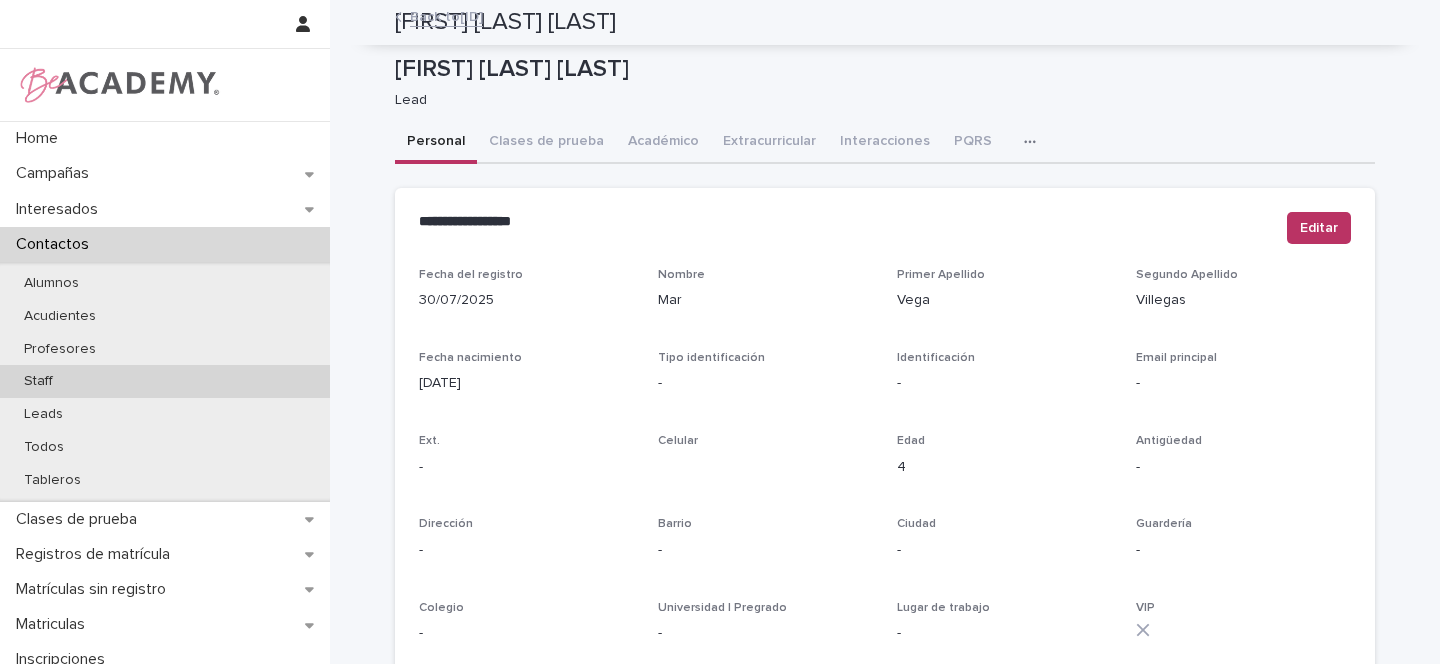 scroll, scrollTop: 0, scrollLeft: 0, axis: both 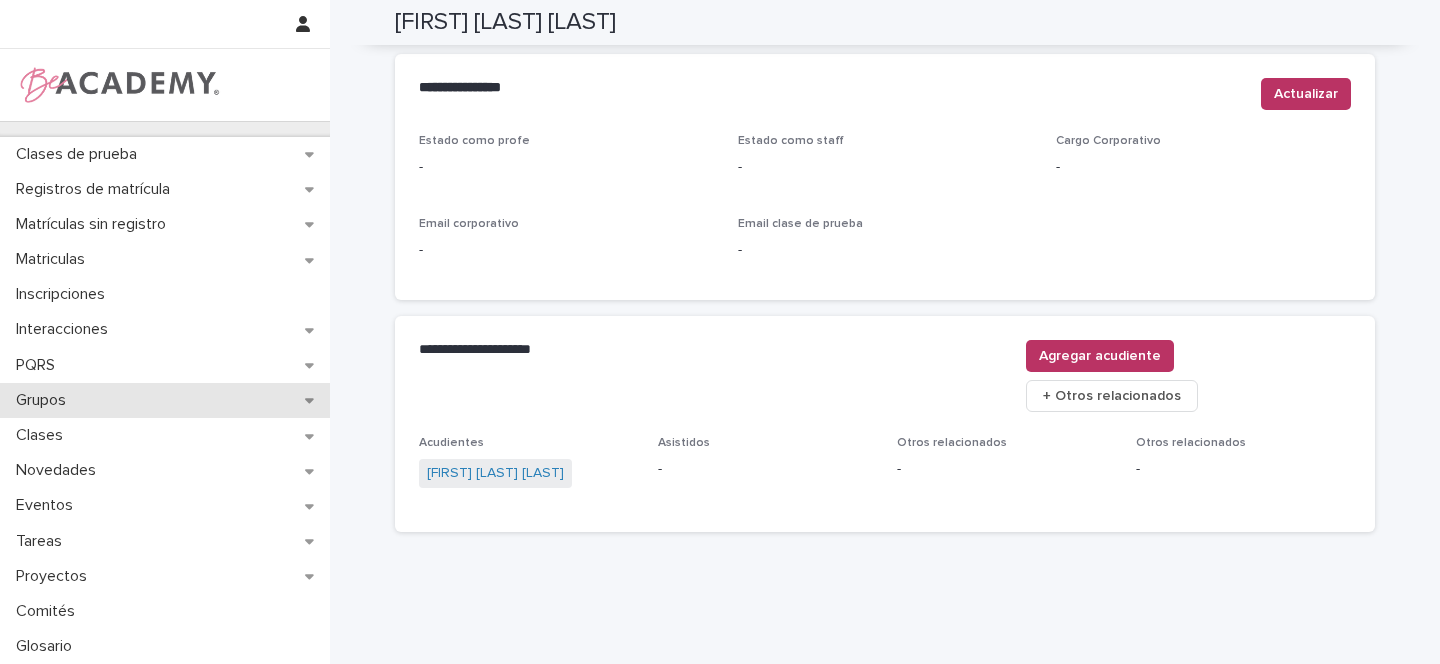 click 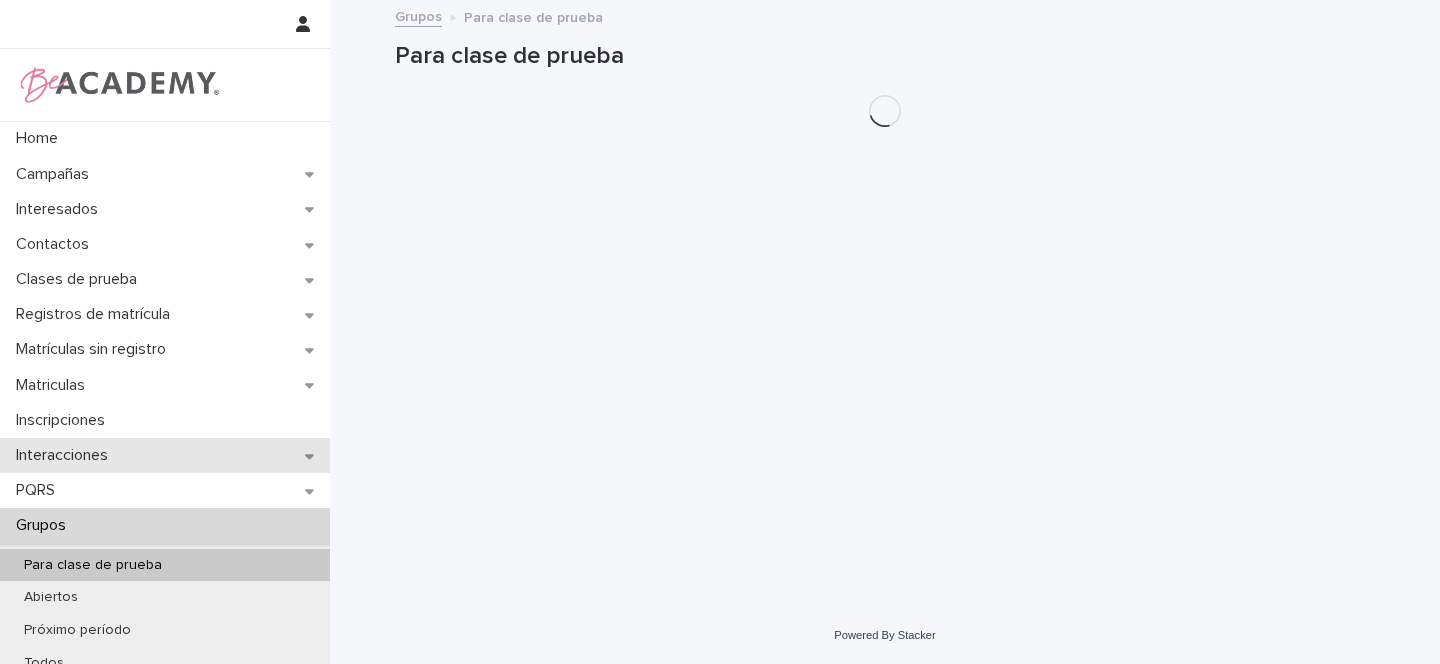 scroll, scrollTop: 0, scrollLeft: 0, axis: both 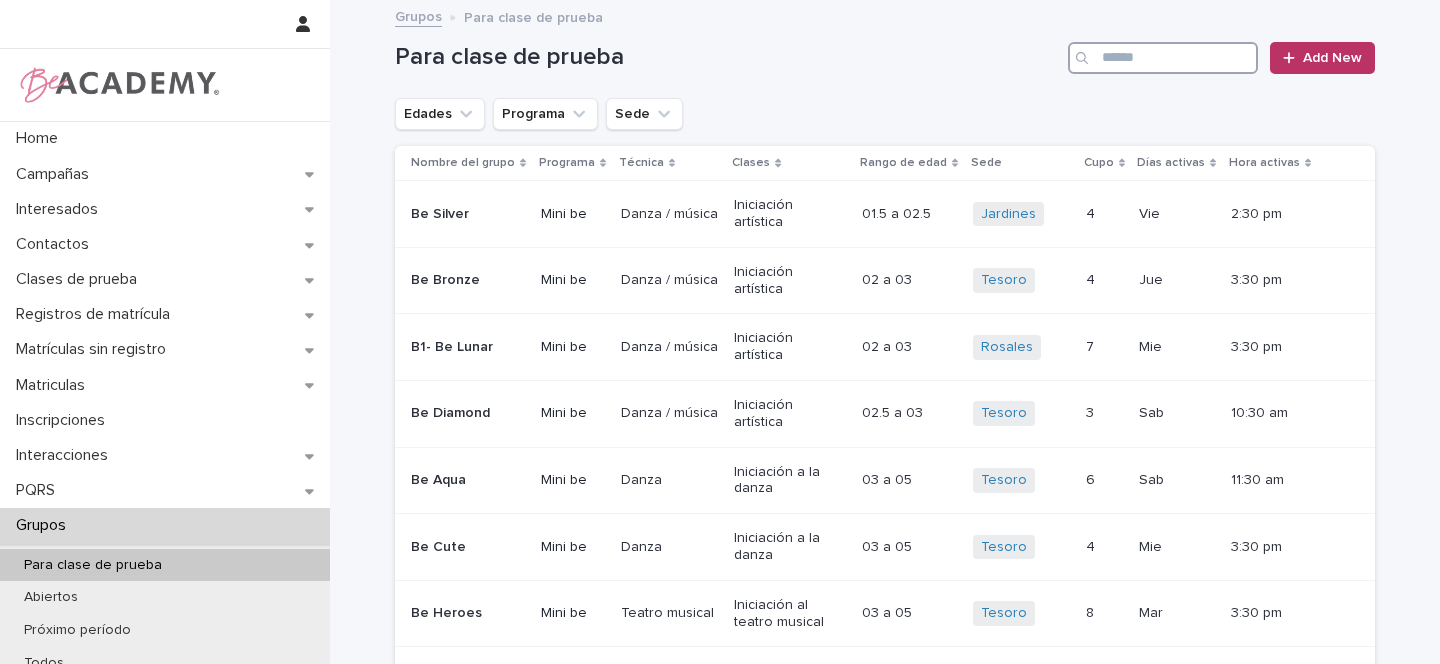 click at bounding box center [1163, 58] 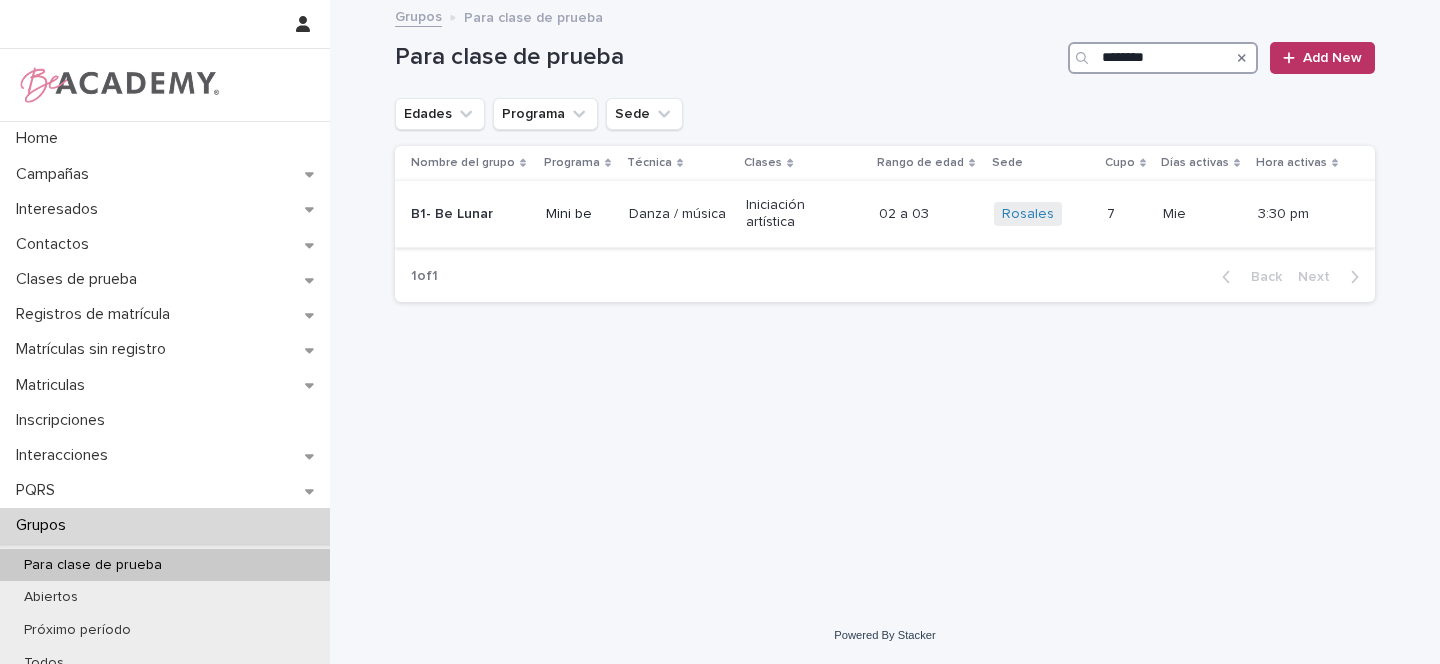 type on "********" 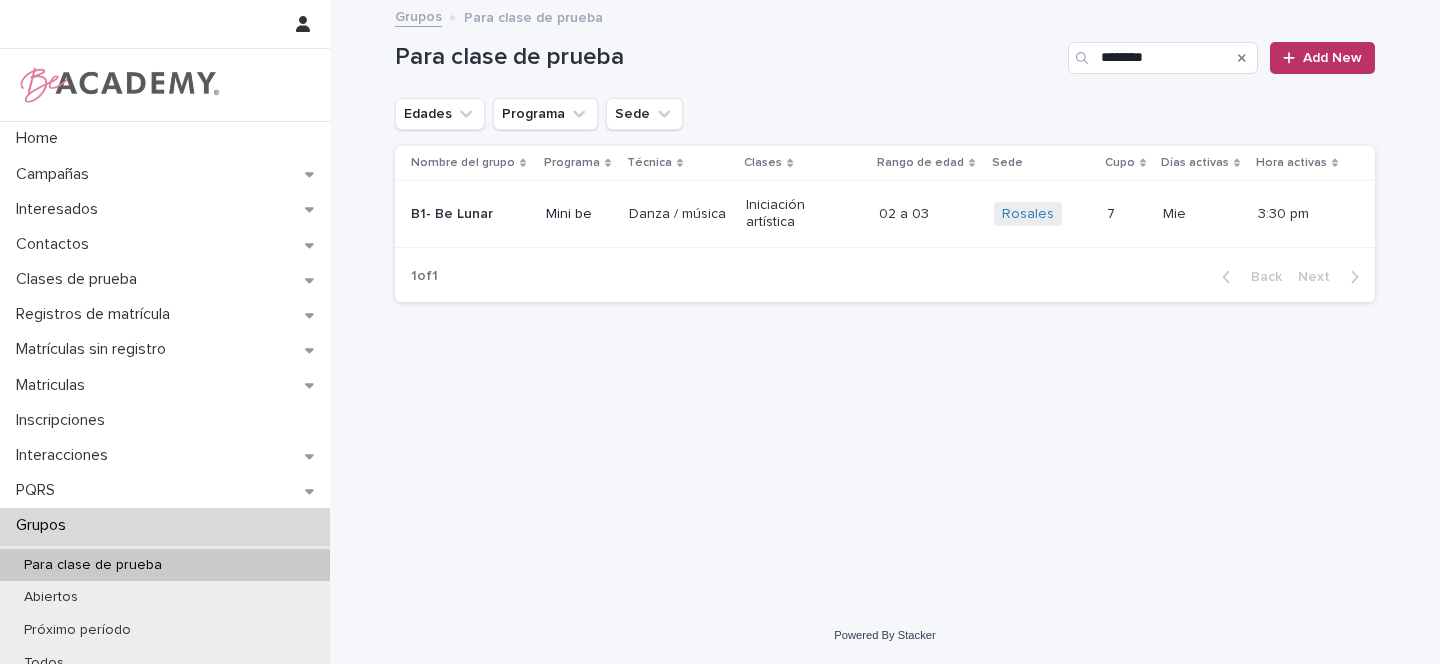 click on "02   a 03   02   a 03" at bounding box center (928, 214) 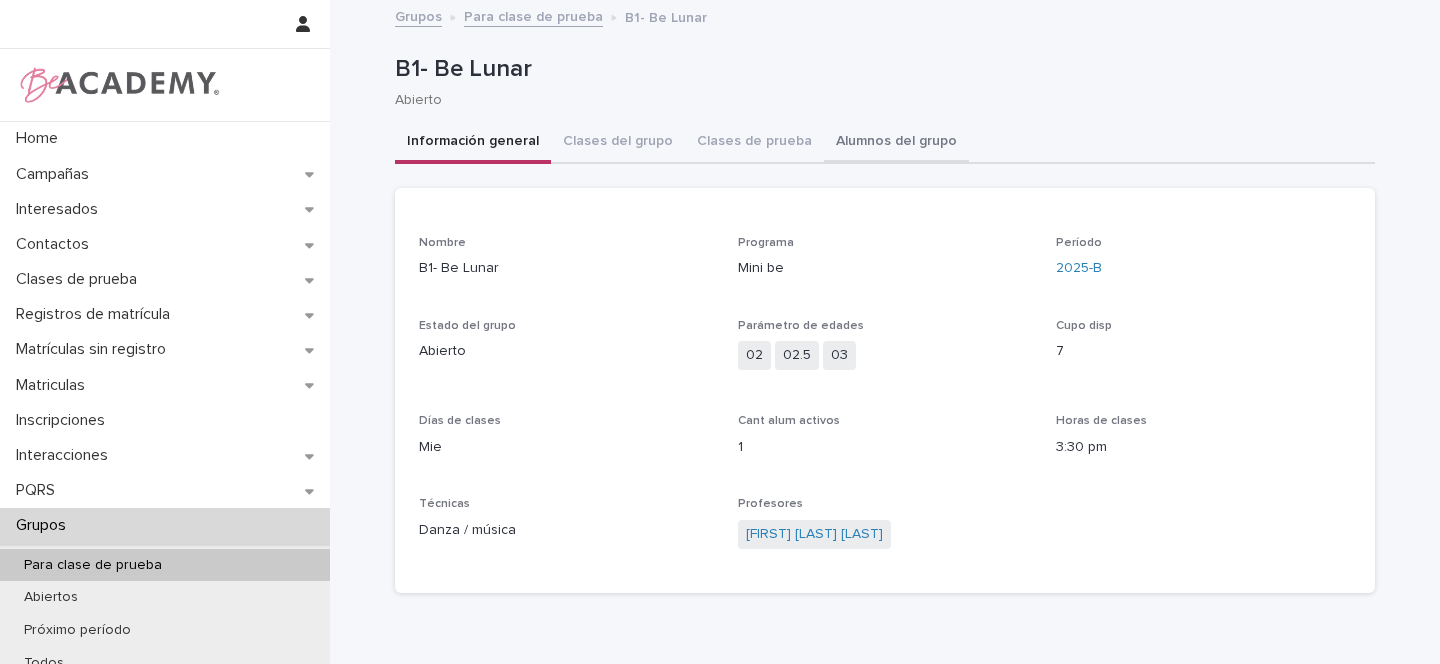 click on "Alumnos del grupo" at bounding box center (896, 143) 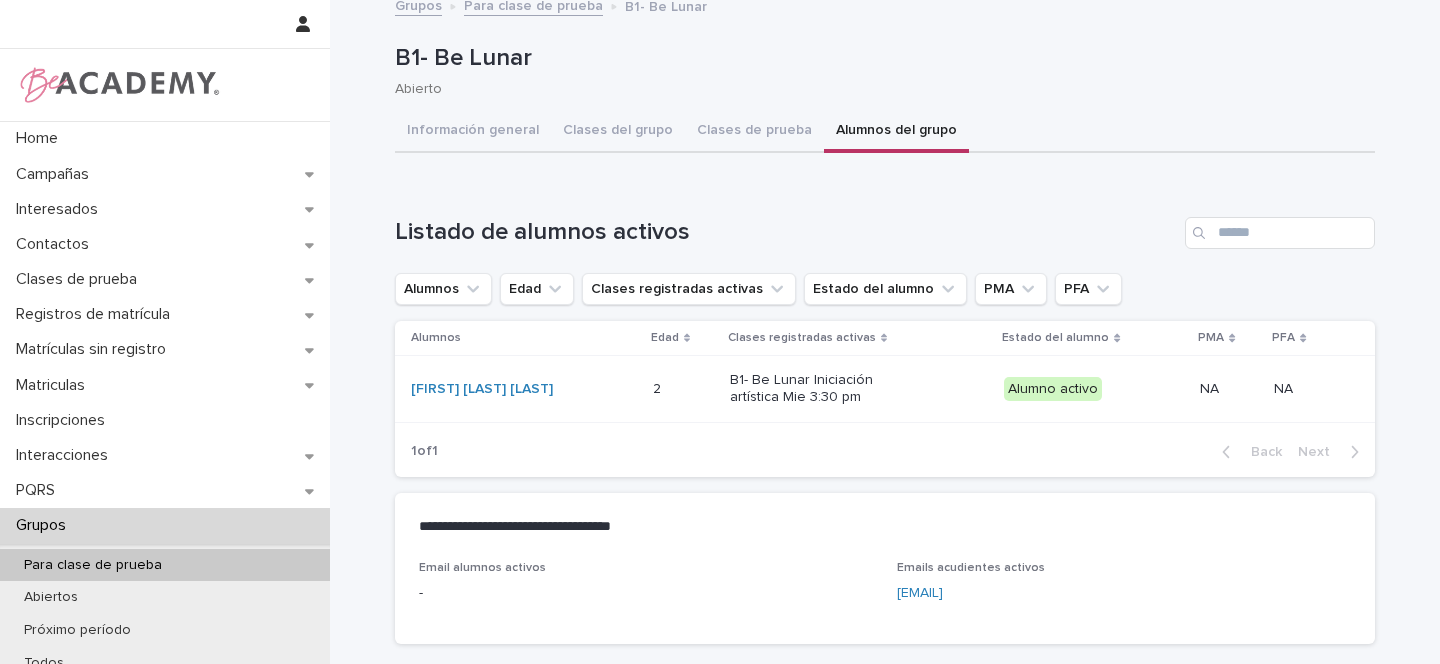 scroll, scrollTop: 0, scrollLeft: 0, axis: both 